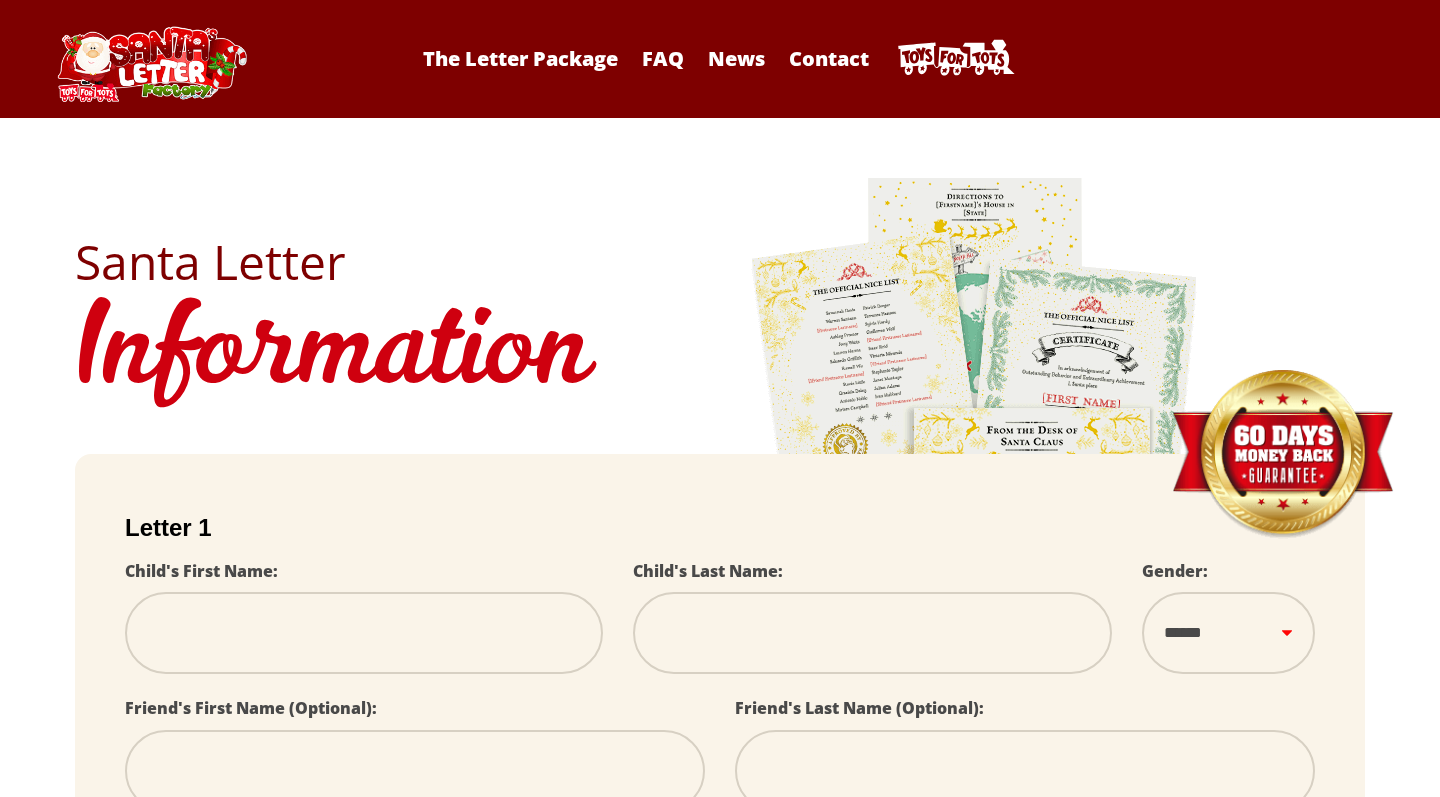 scroll, scrollTop: 0, scrollLeft: 0, axis: both 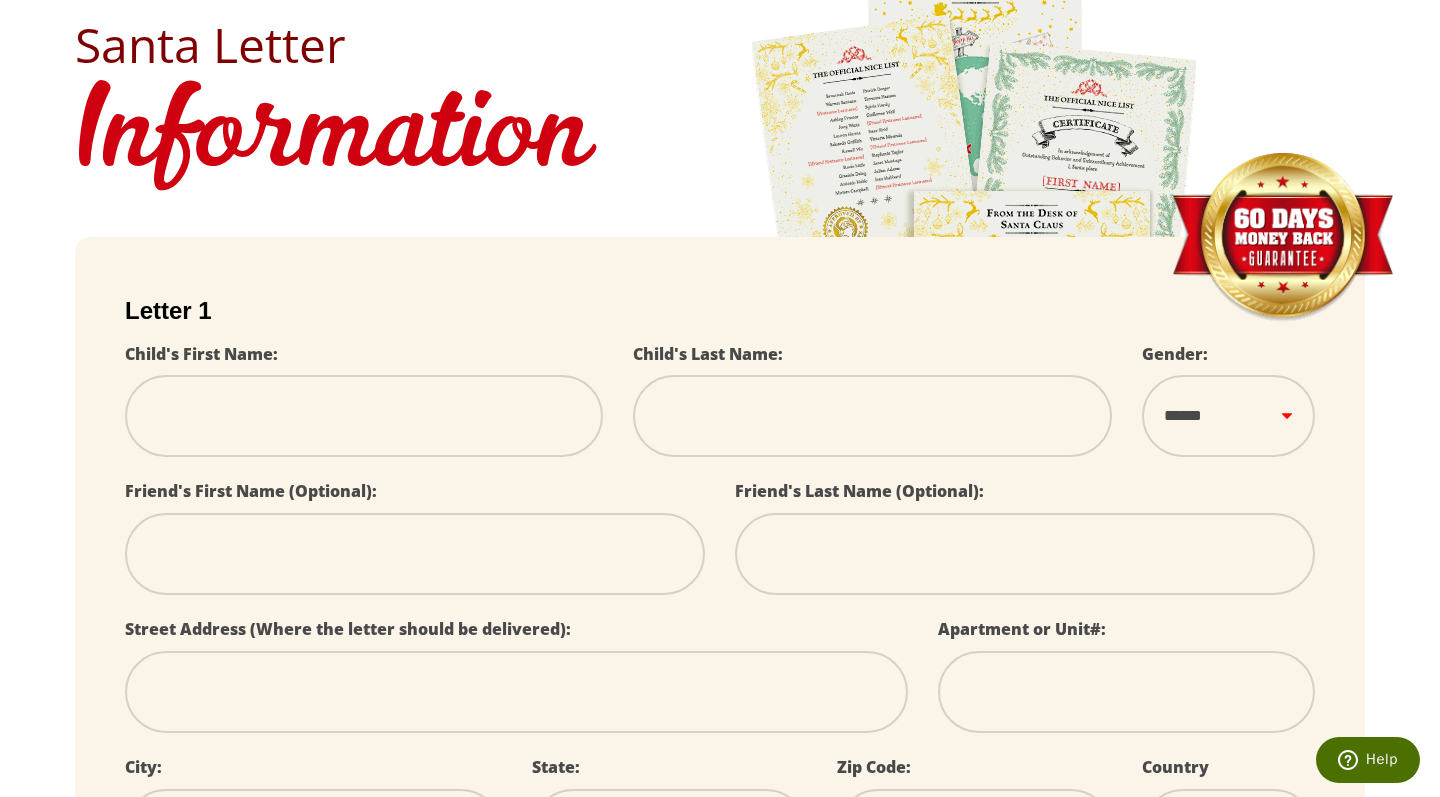 type on "*" 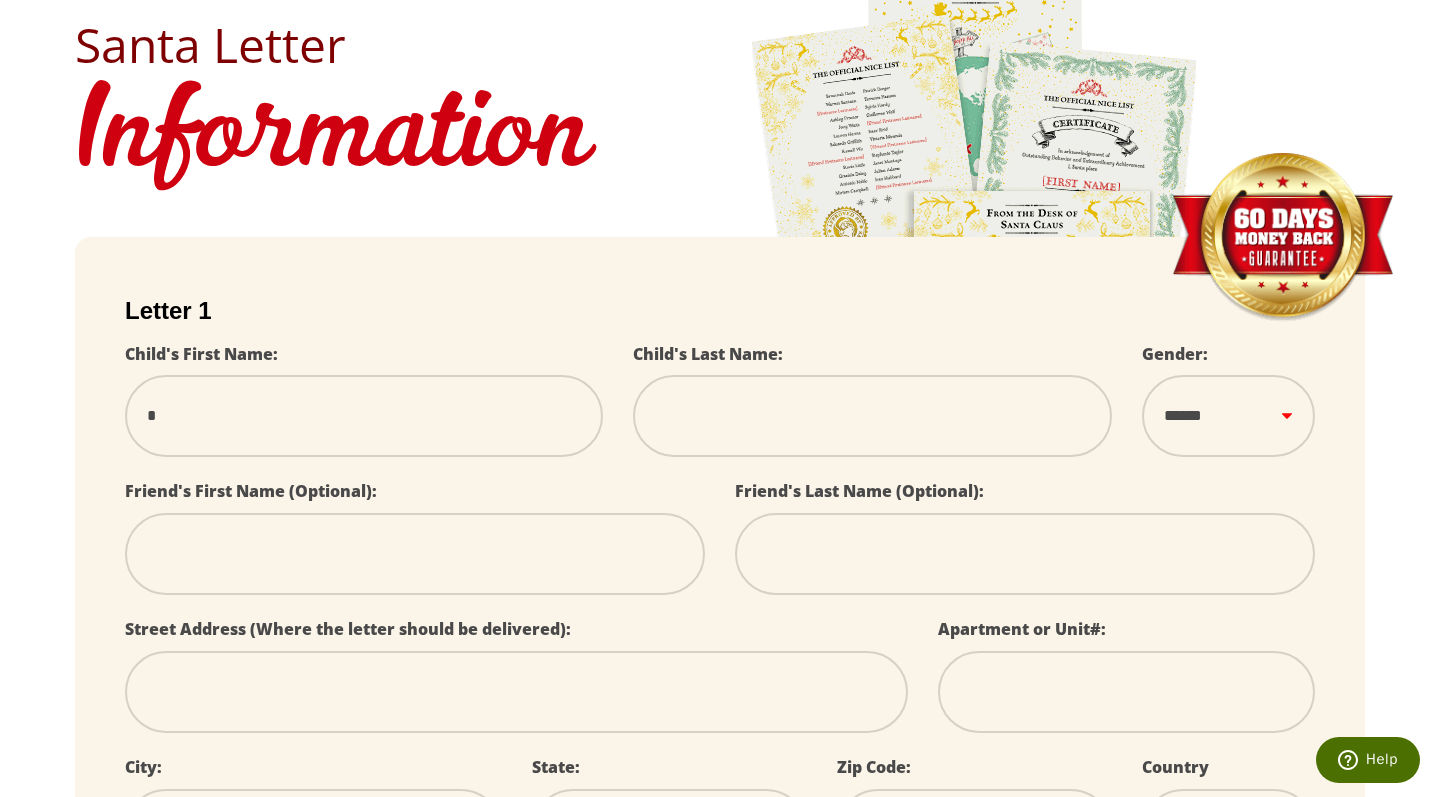 type on "**" 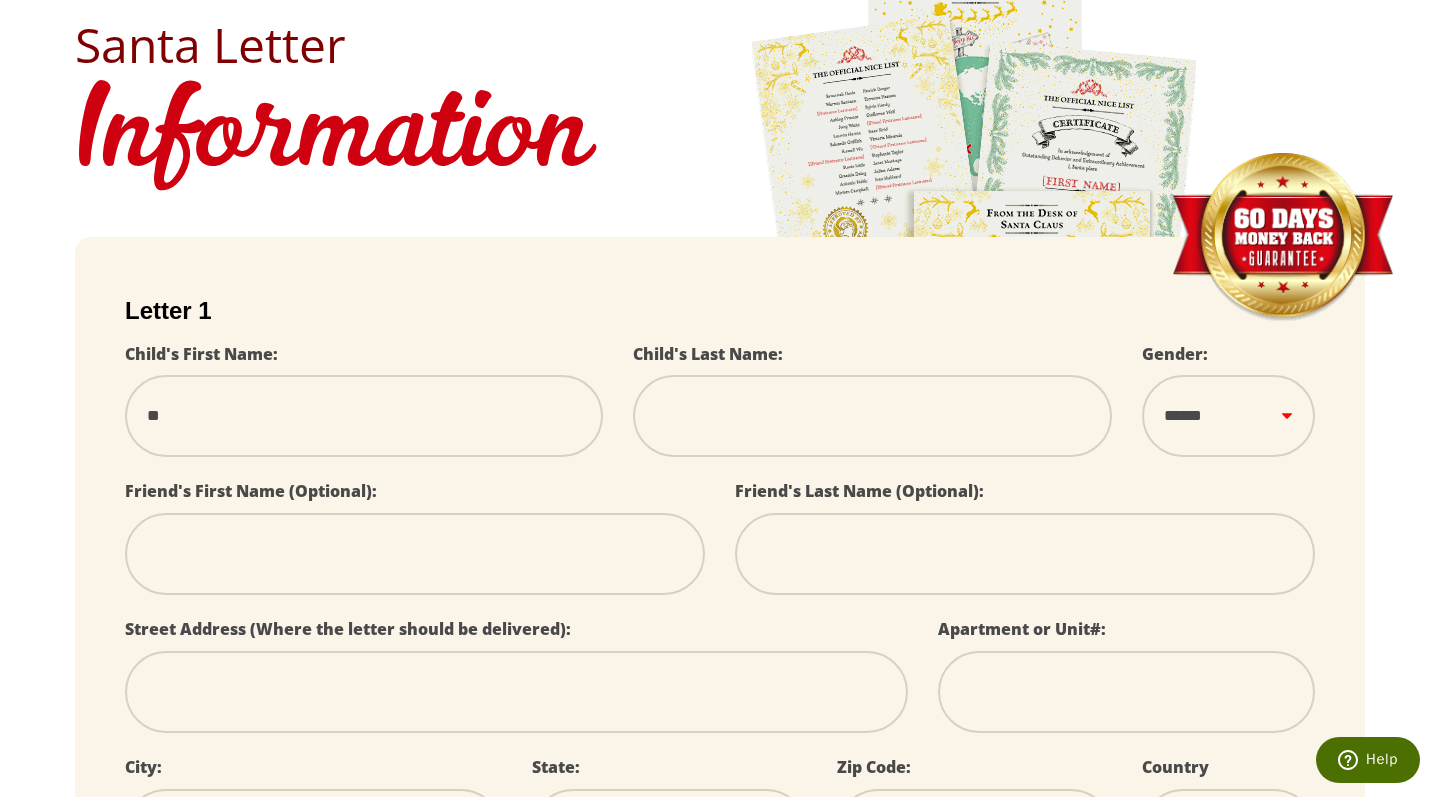 type on "***" 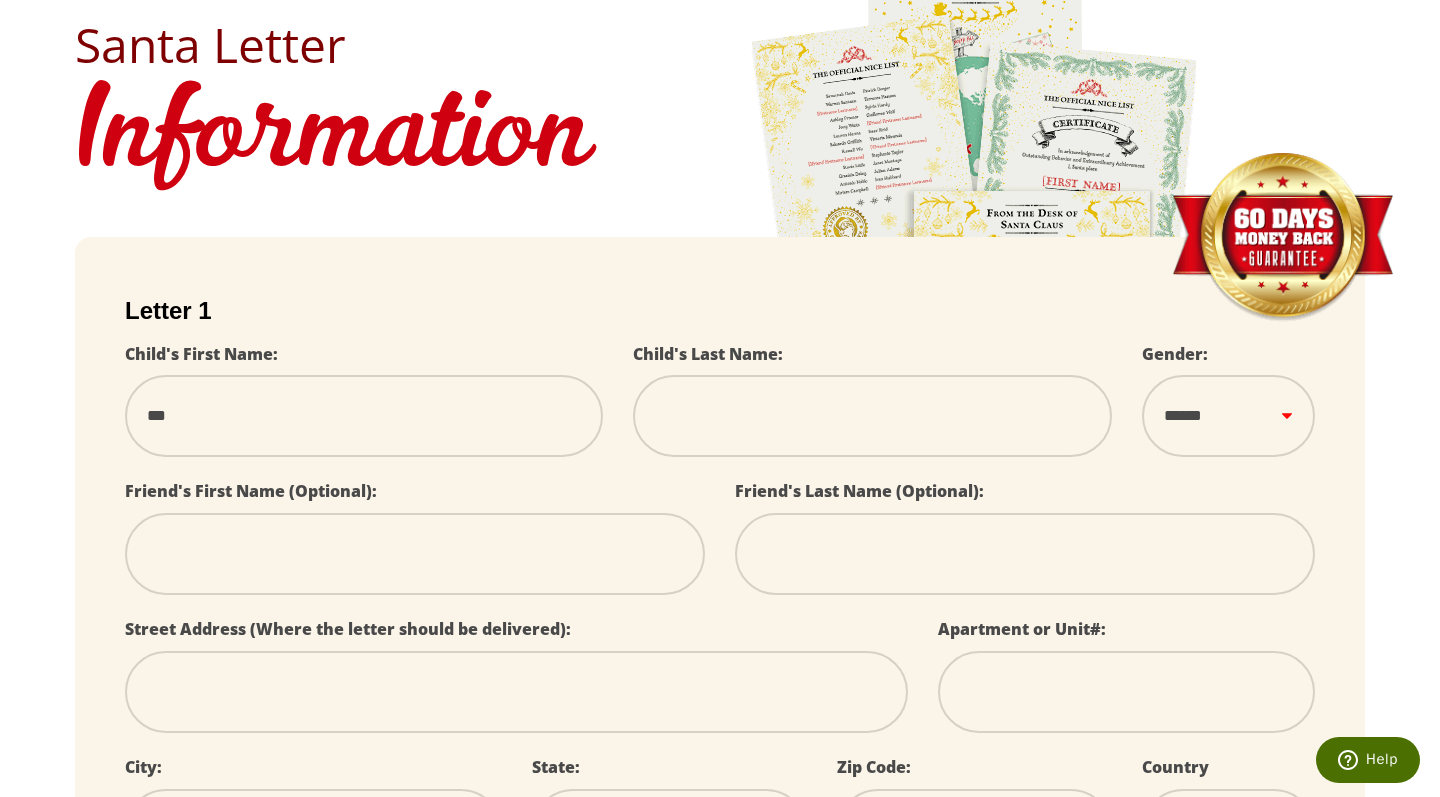type on "****" 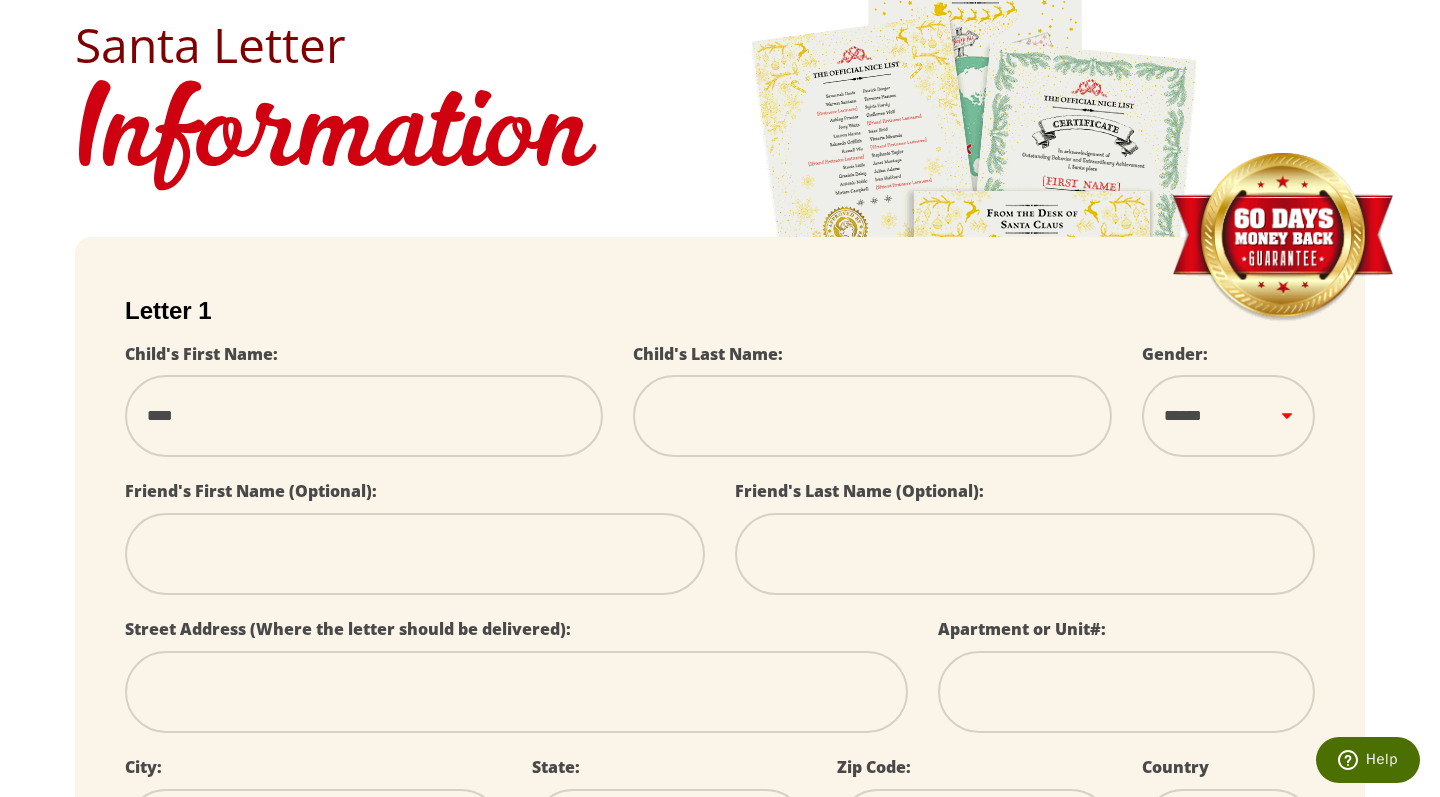 type on "*****" 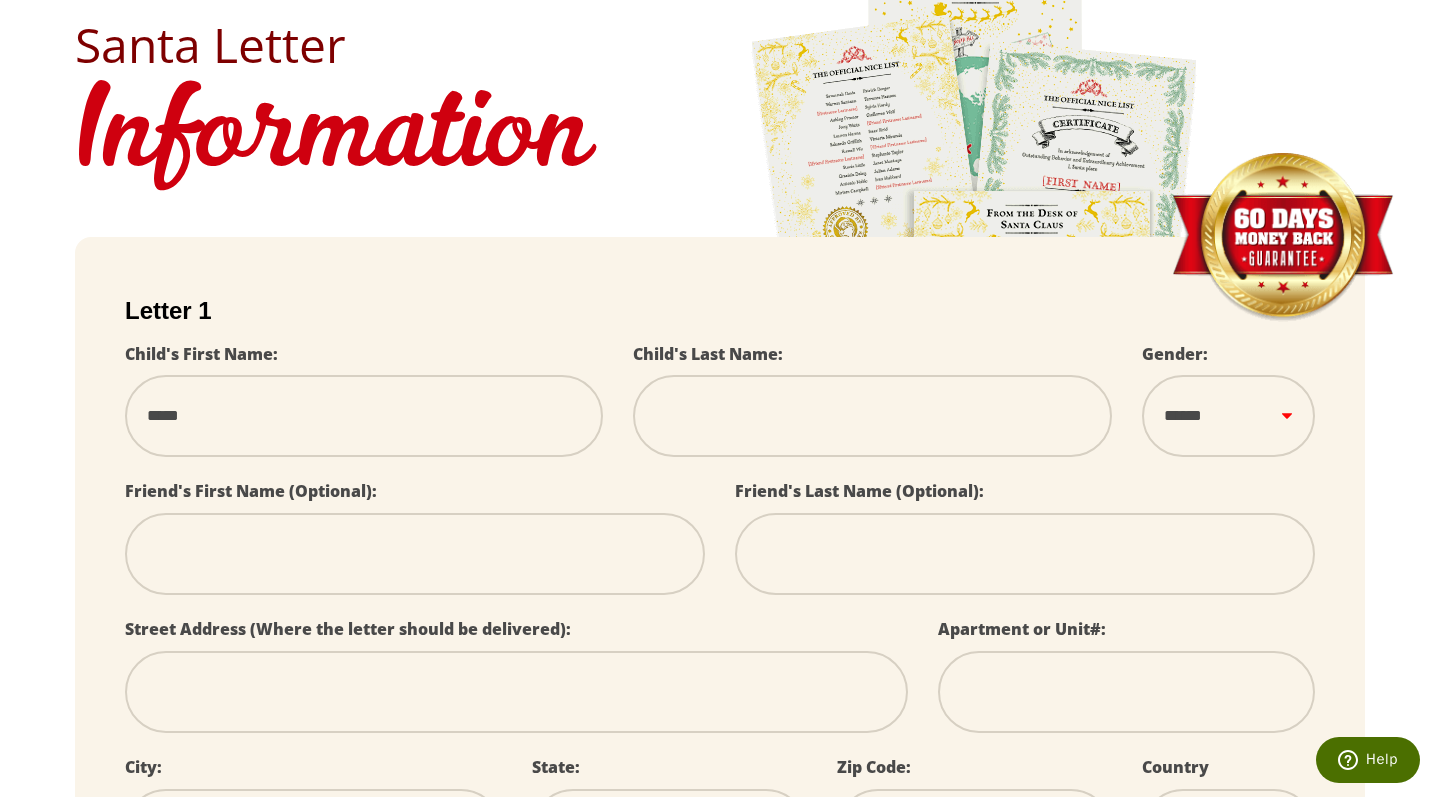 type on "******" 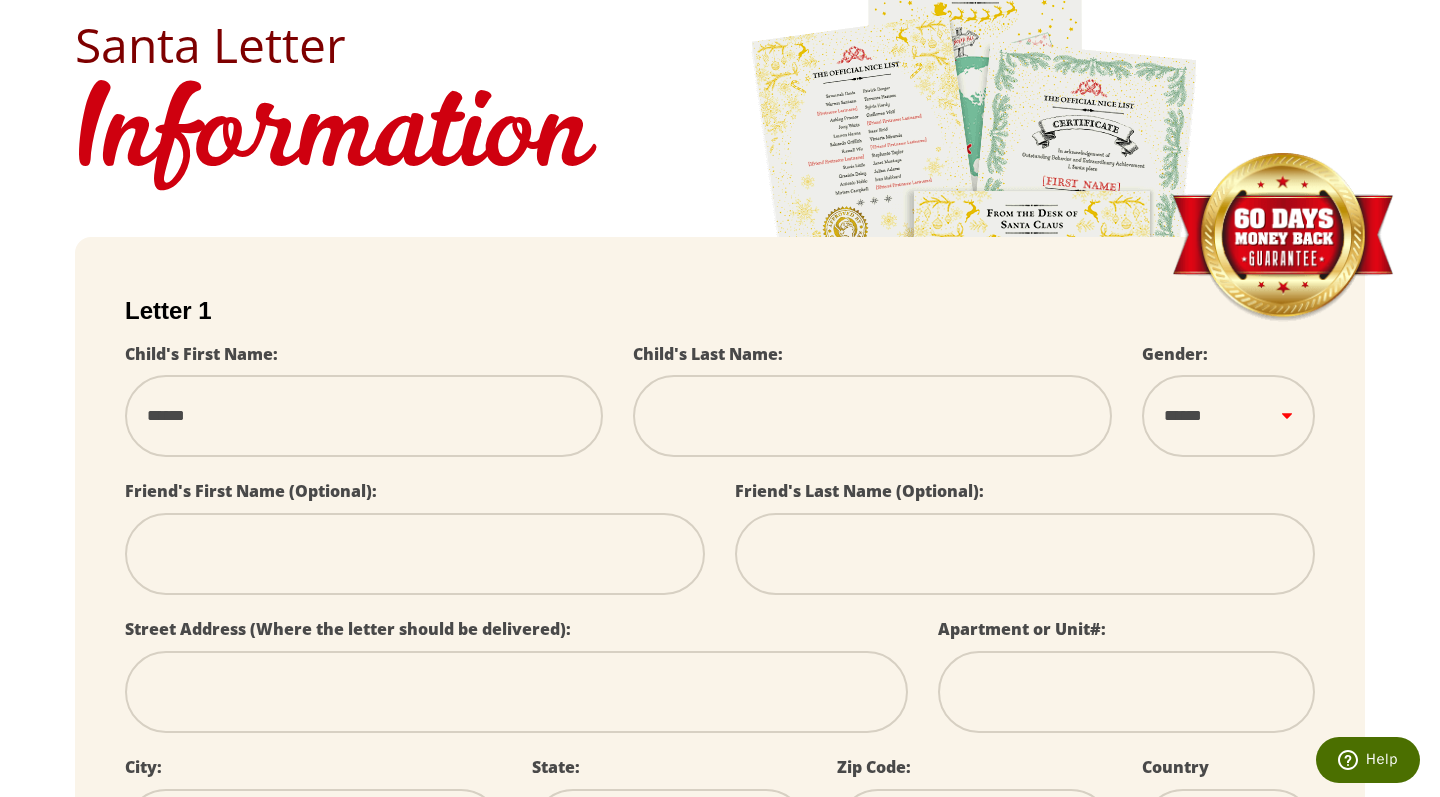 type on "*******" 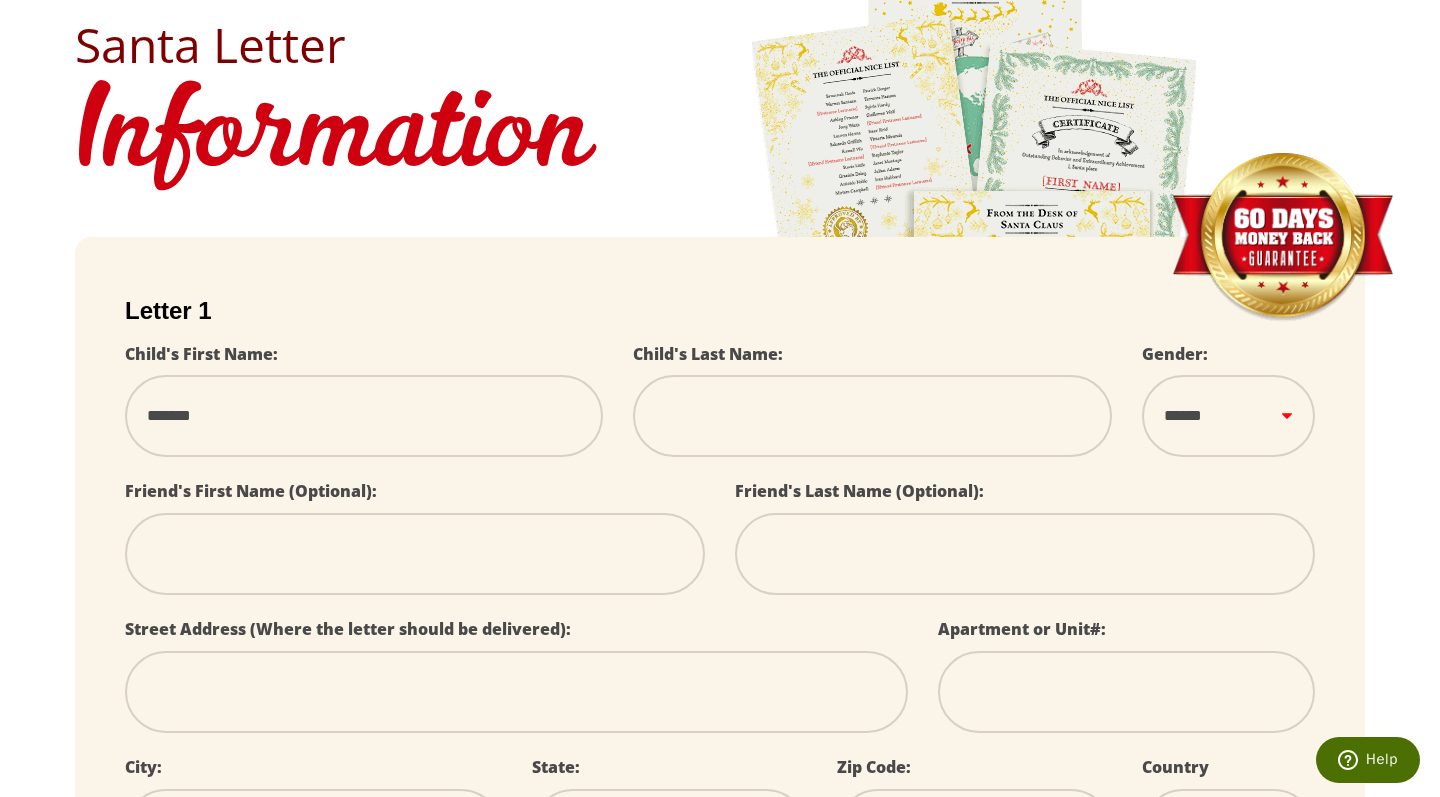 type on "*******" 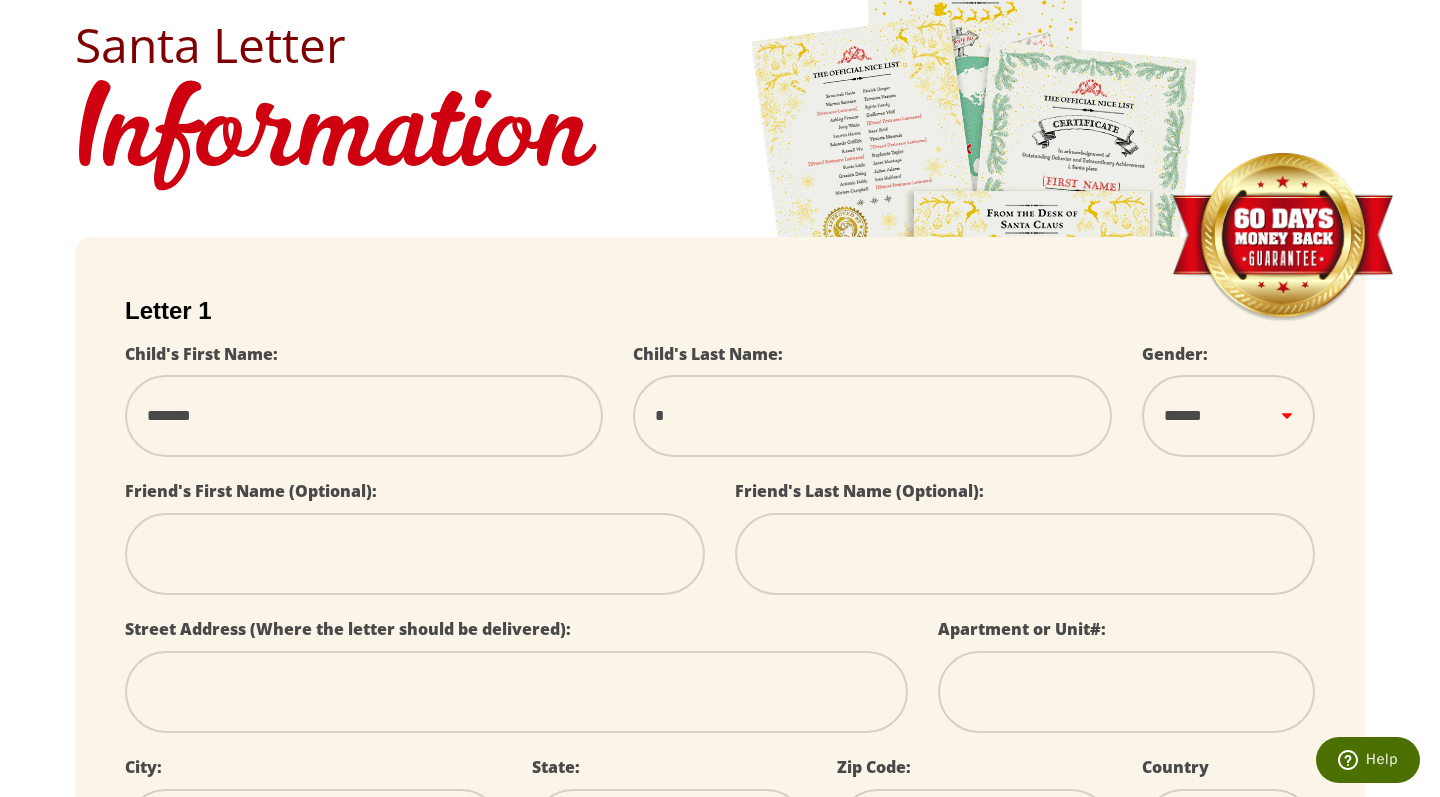 type on "**" 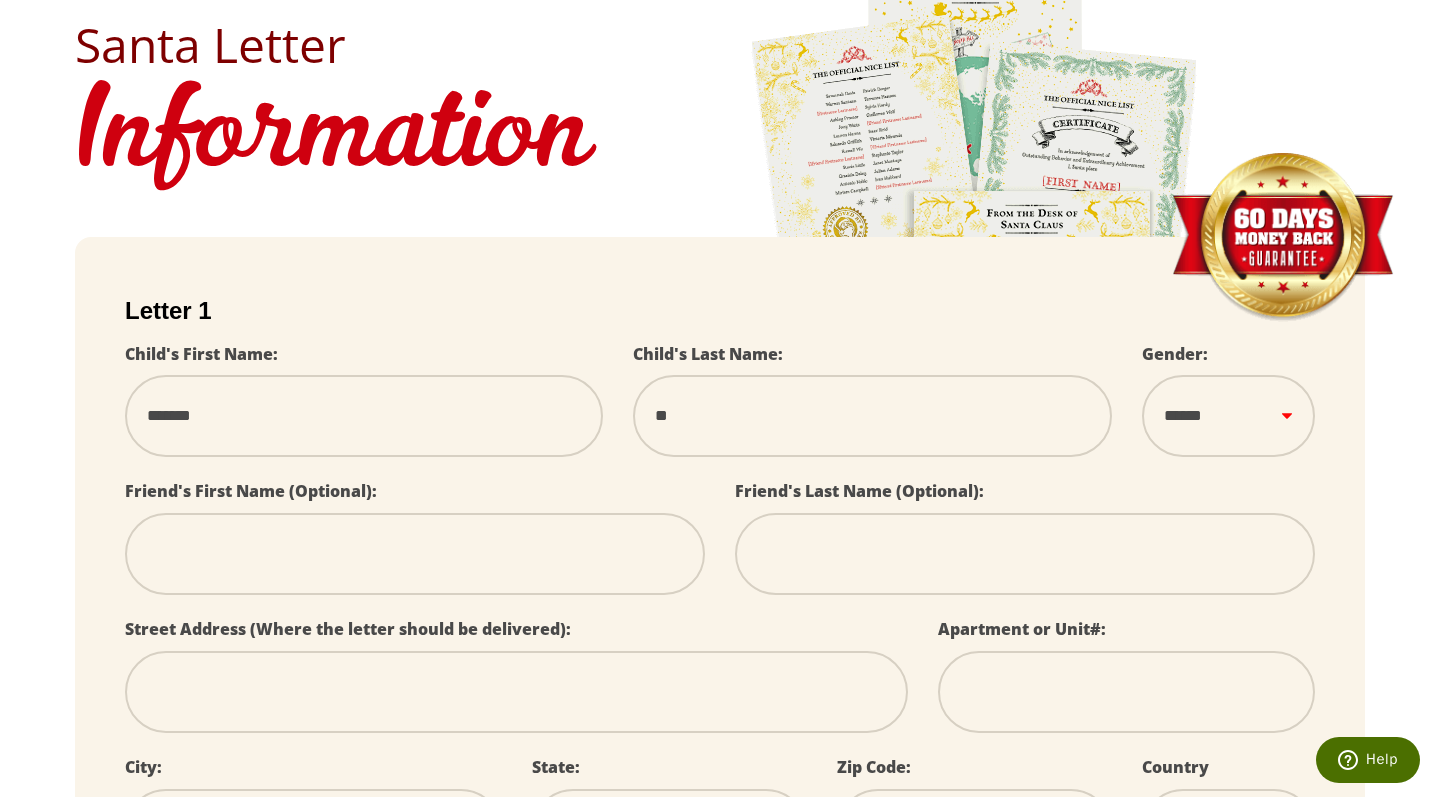 type on "***" 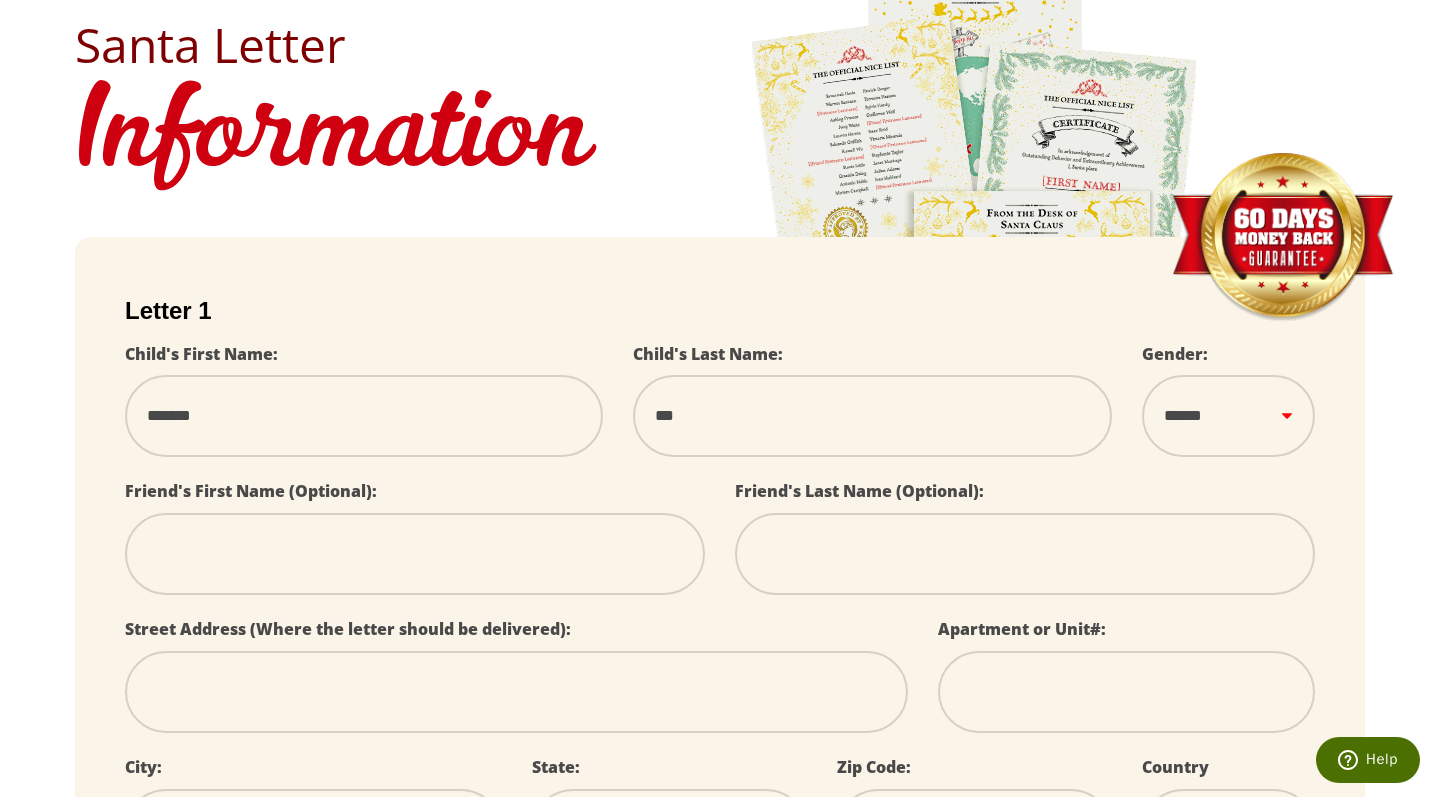 type on "****" 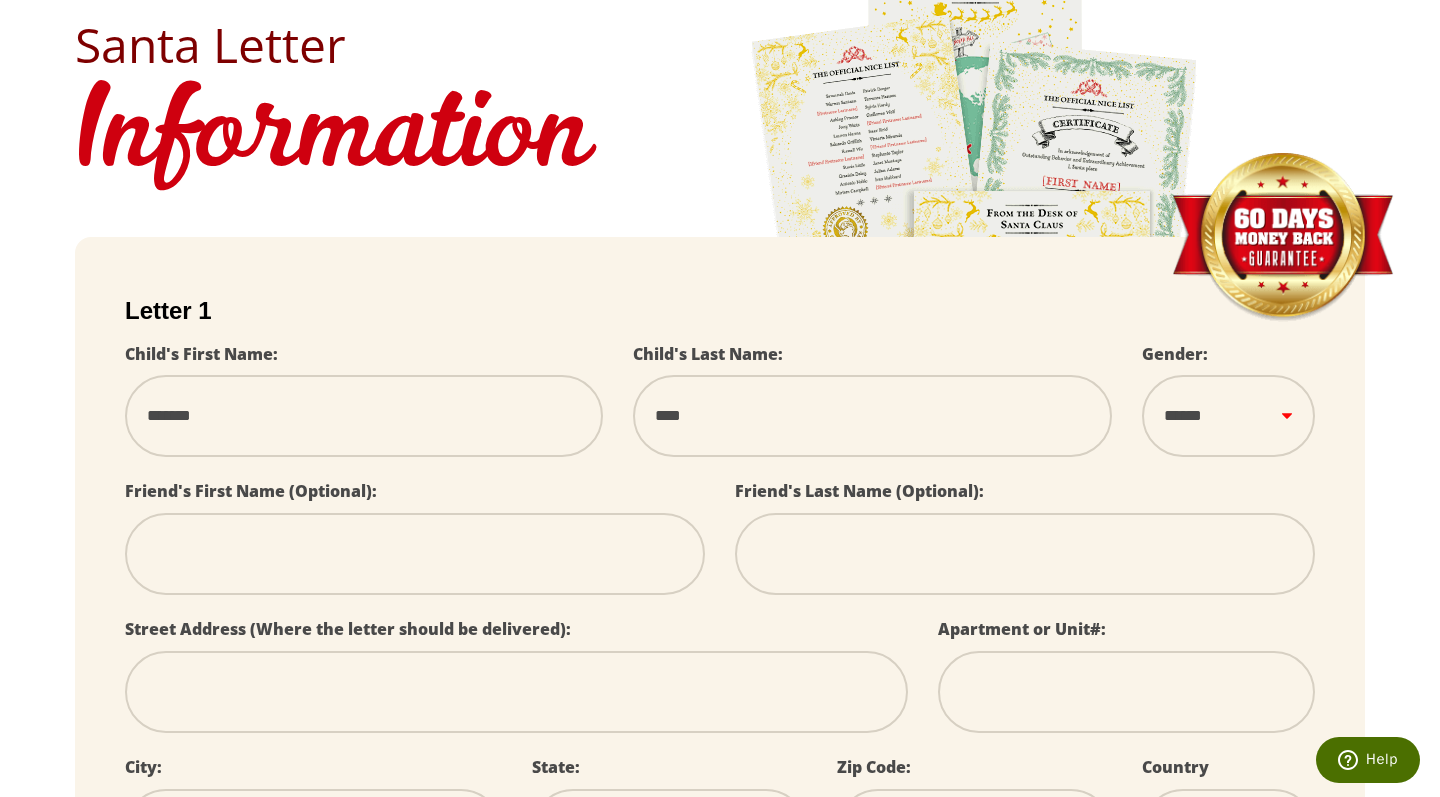 type on "*****" 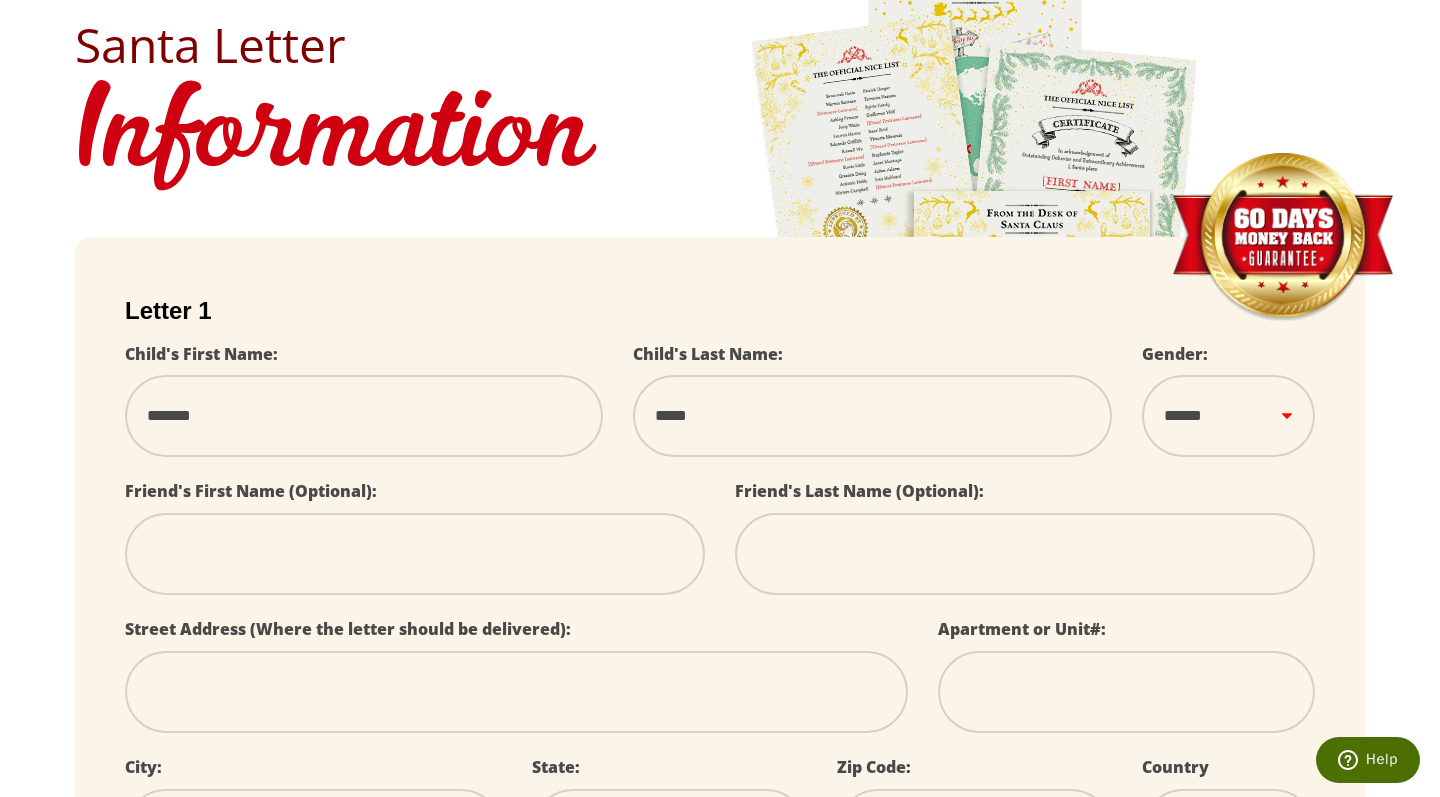 type on "******" 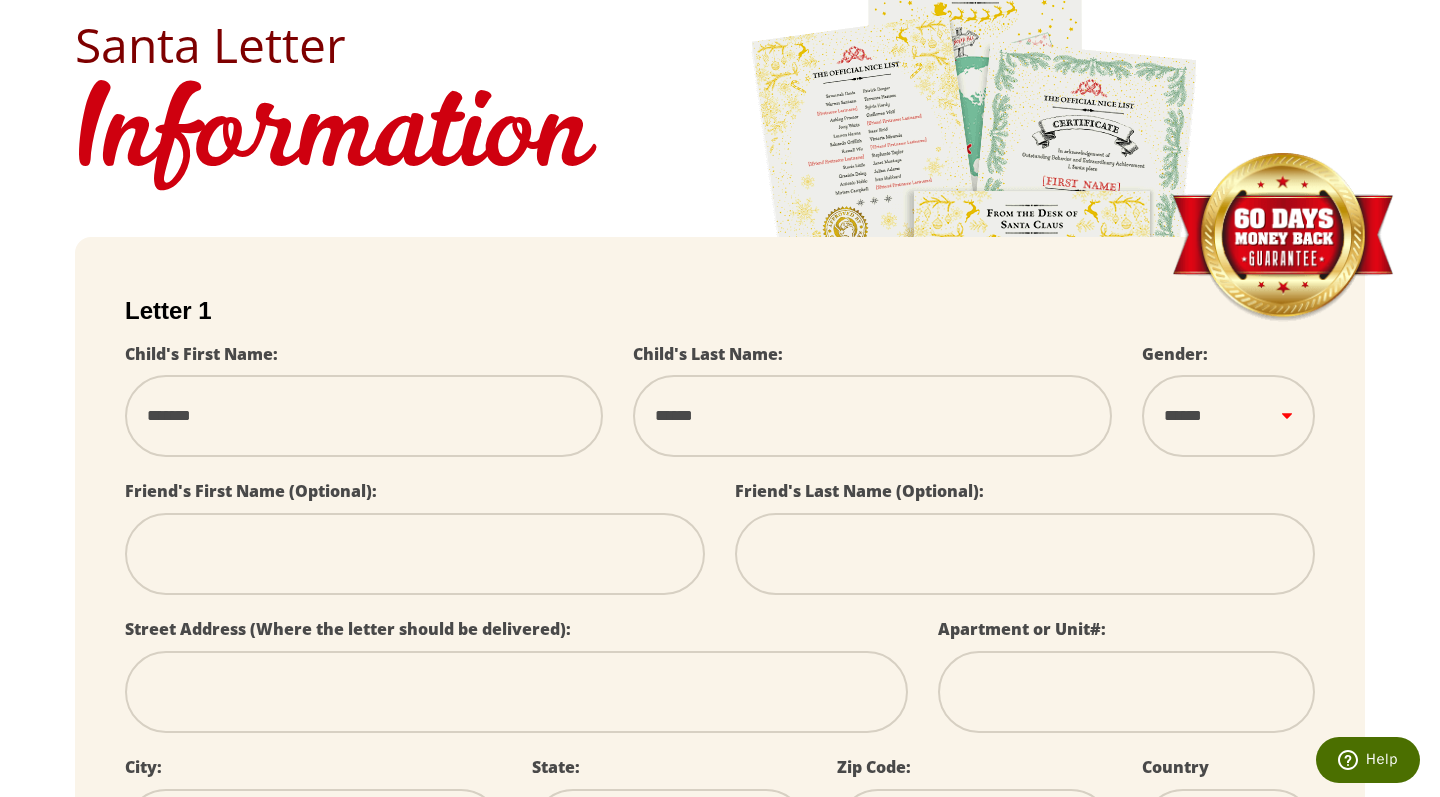 type on "******" 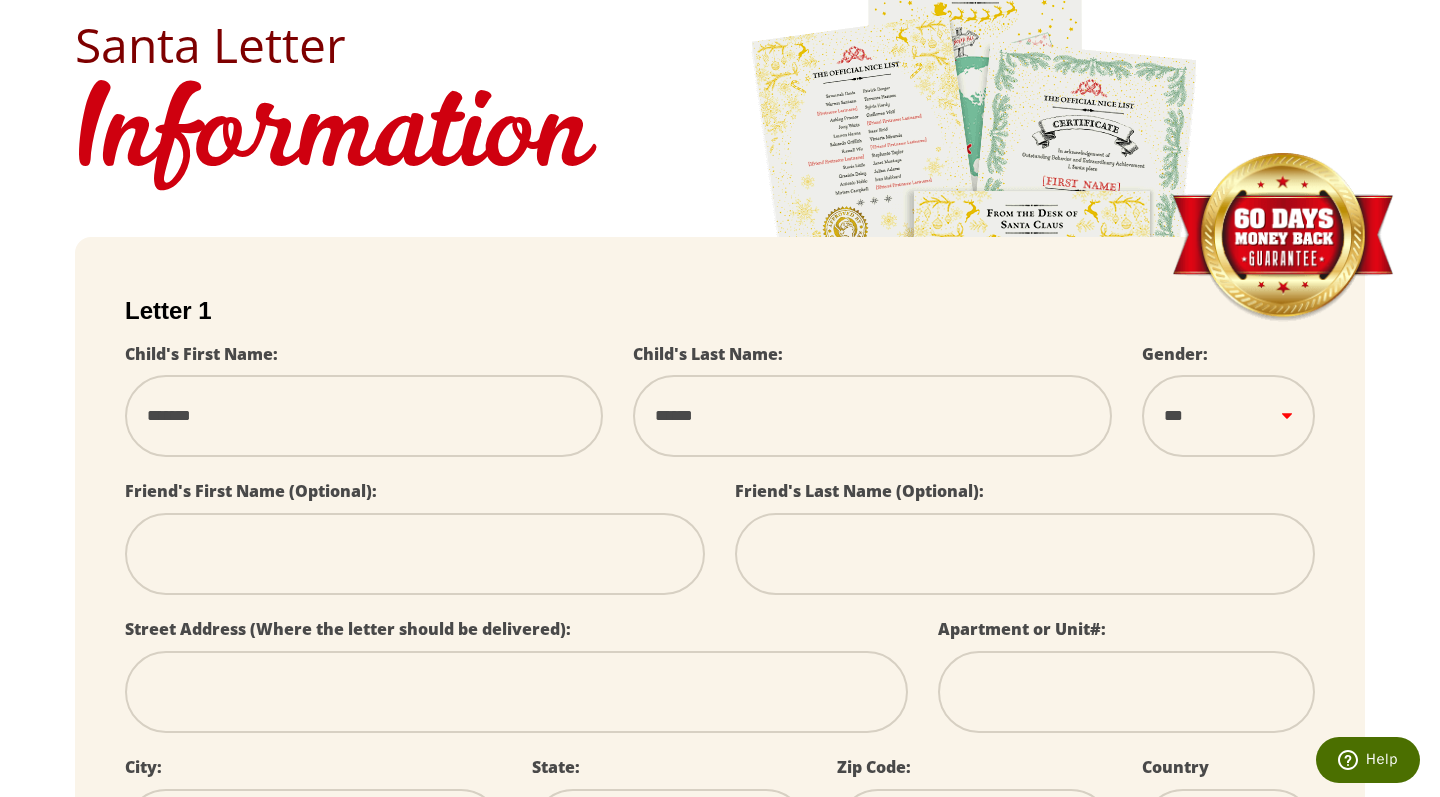 select 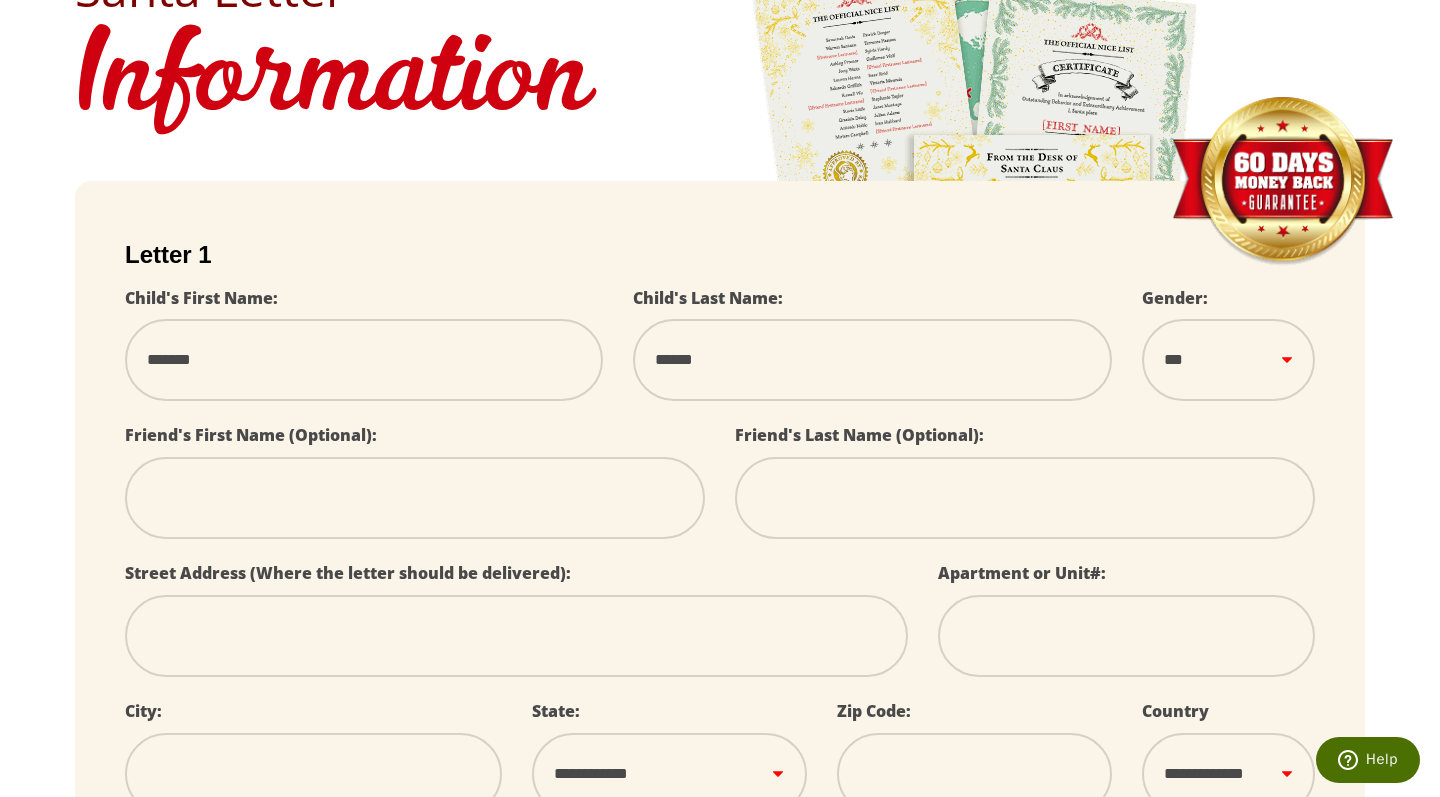 type on "*" 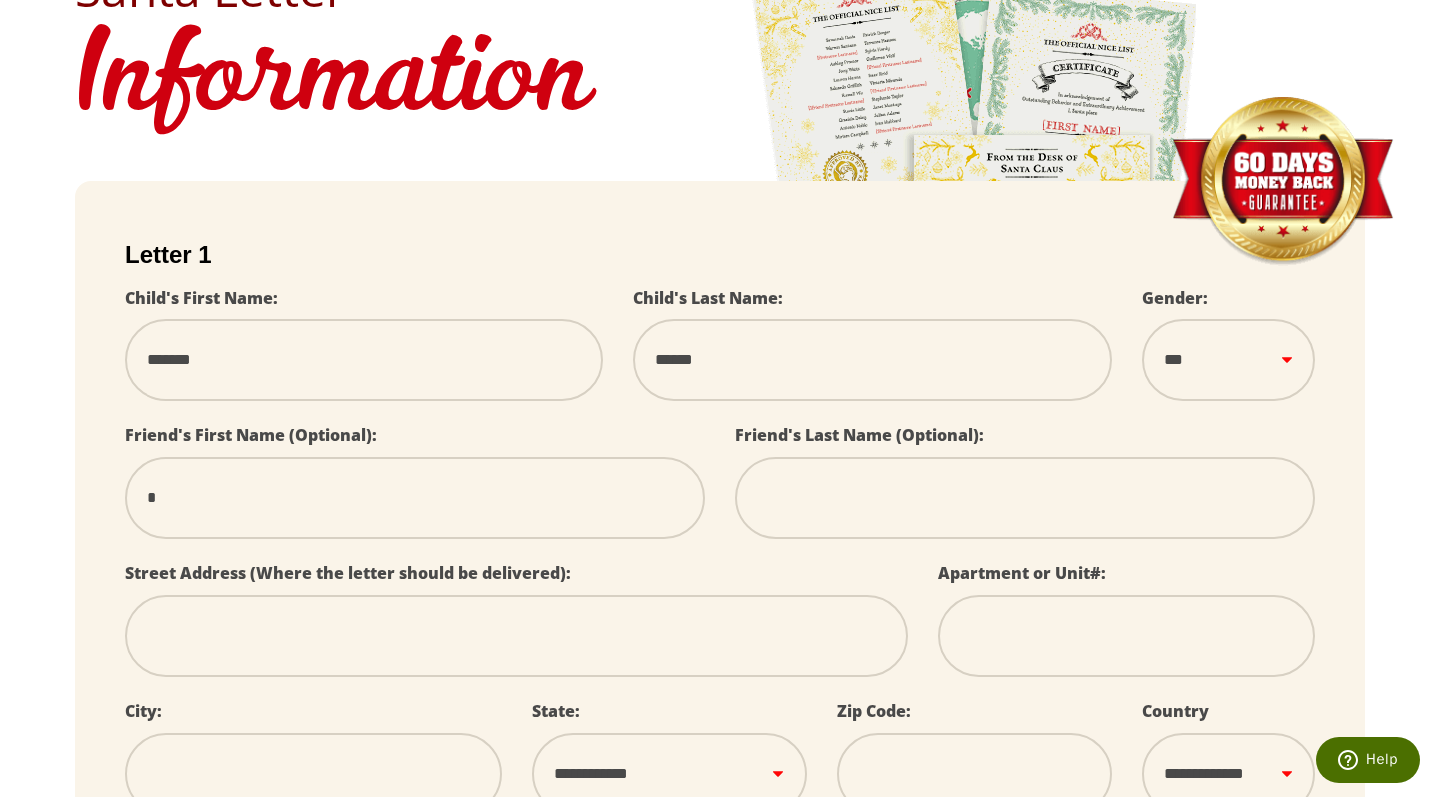 type on "**" 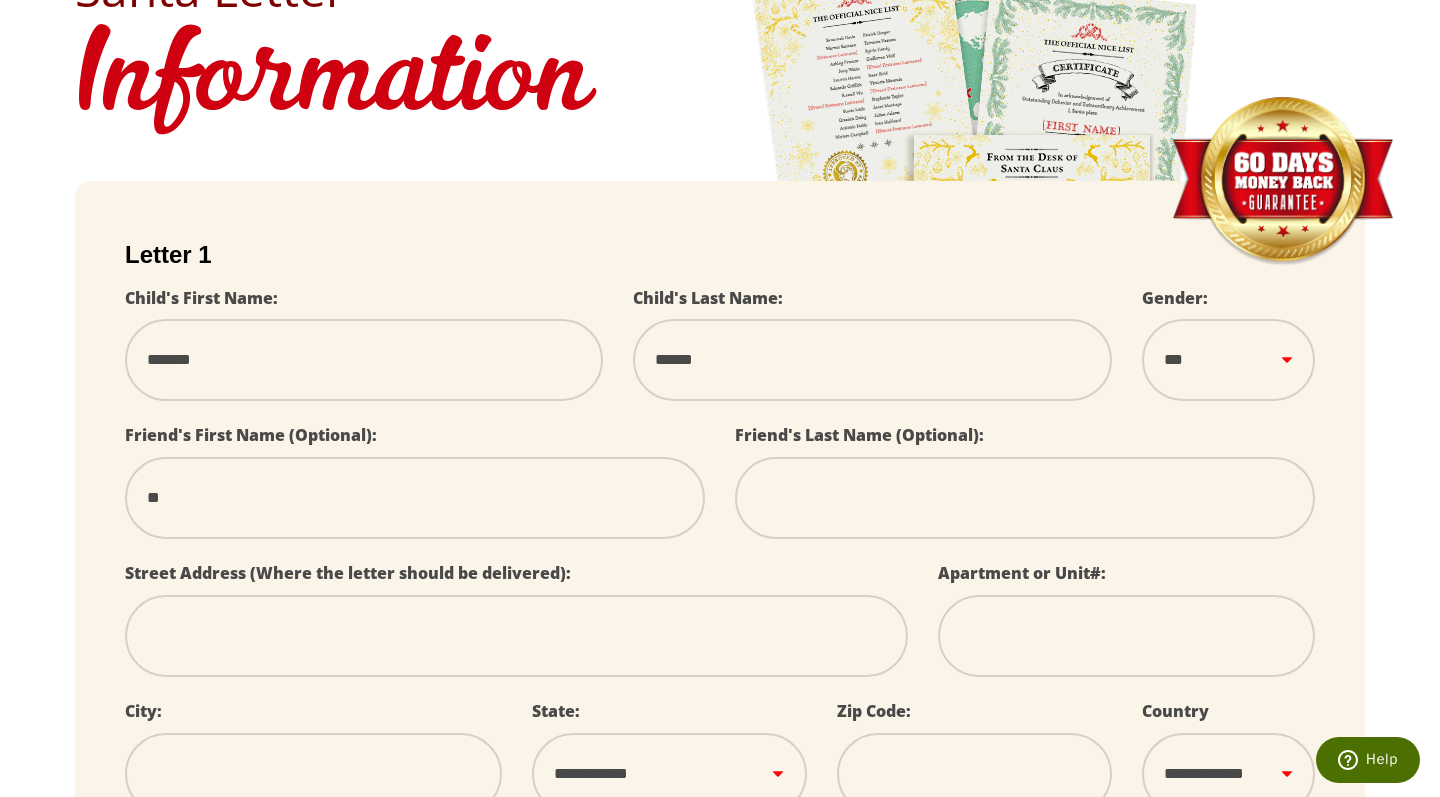 type on "***" 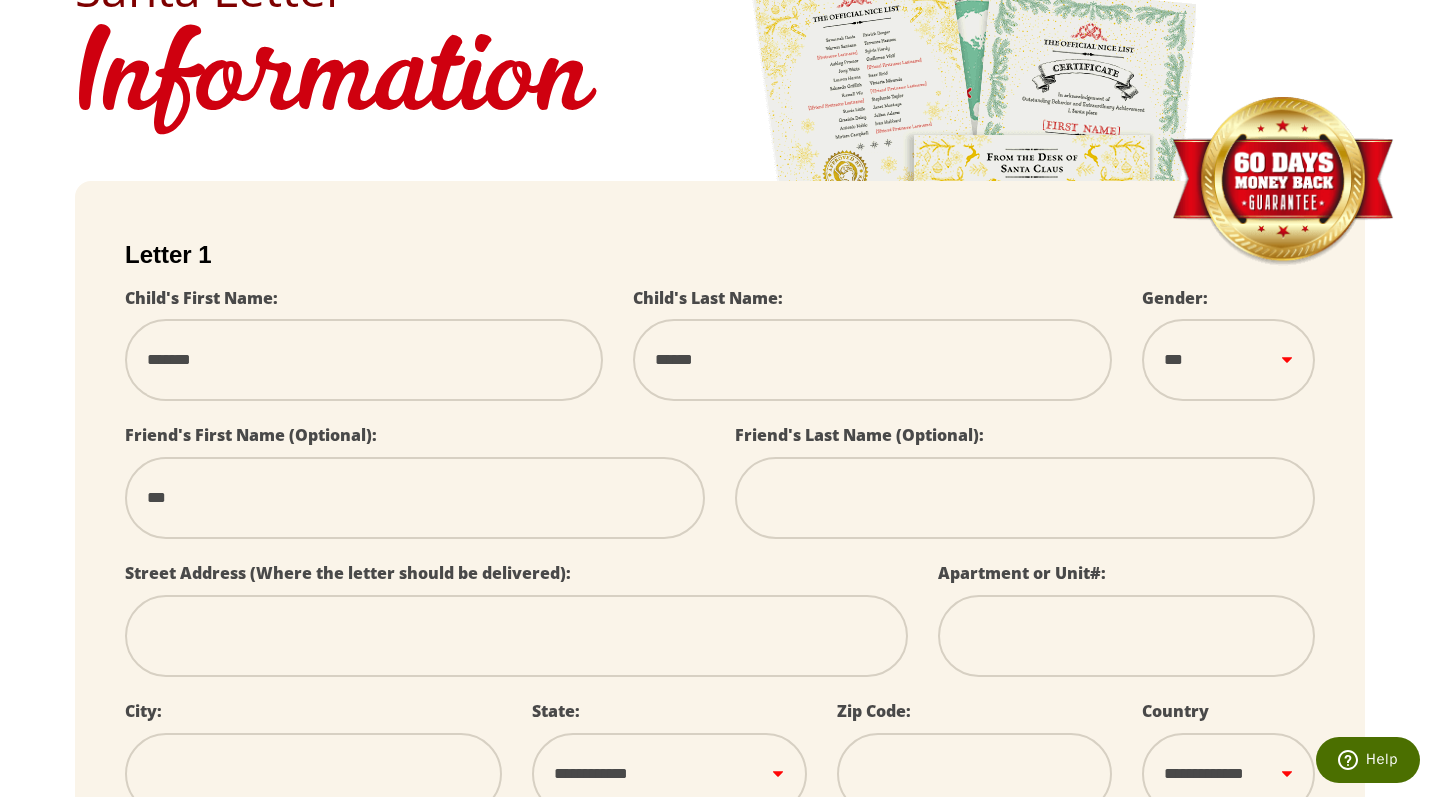 type on "****" 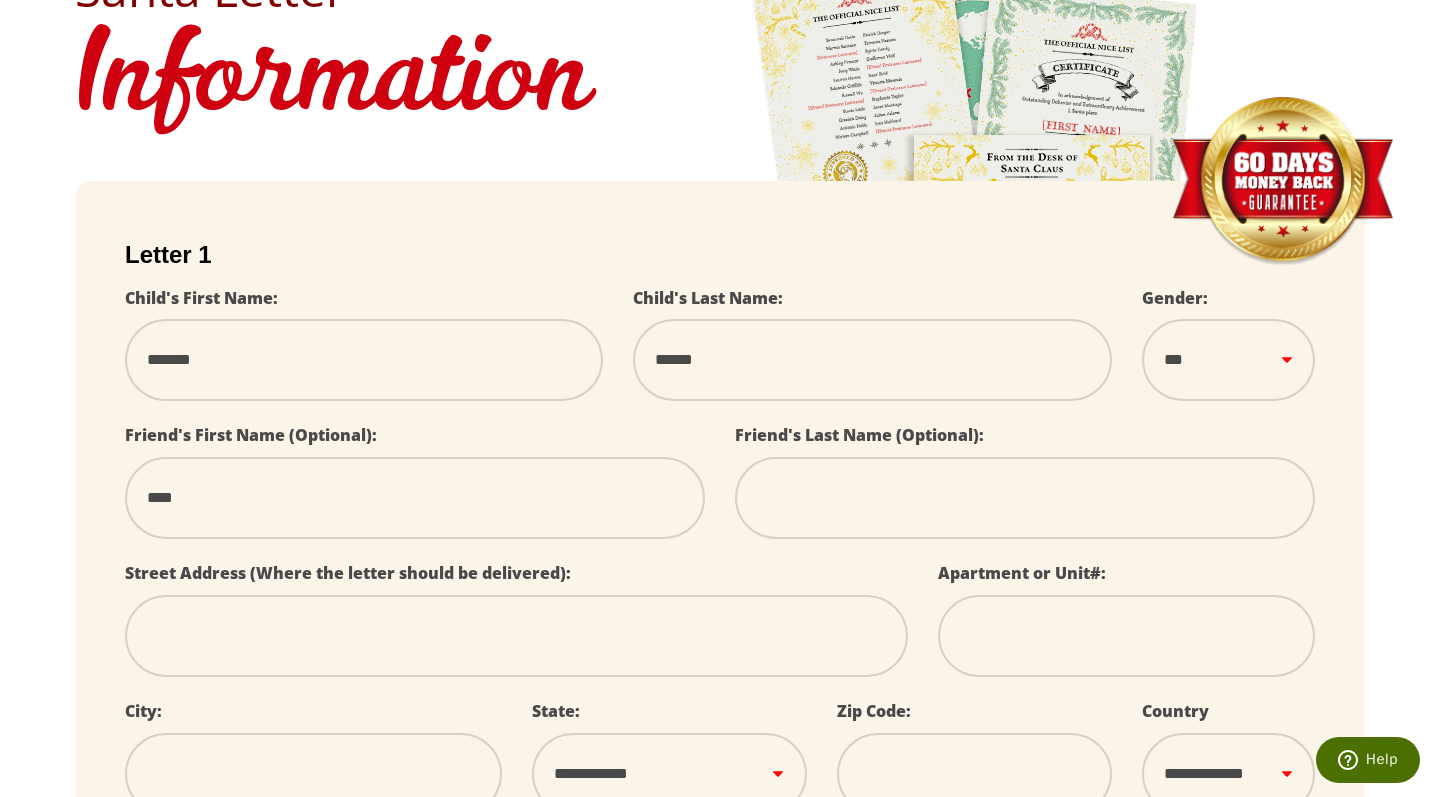 type on "*****" 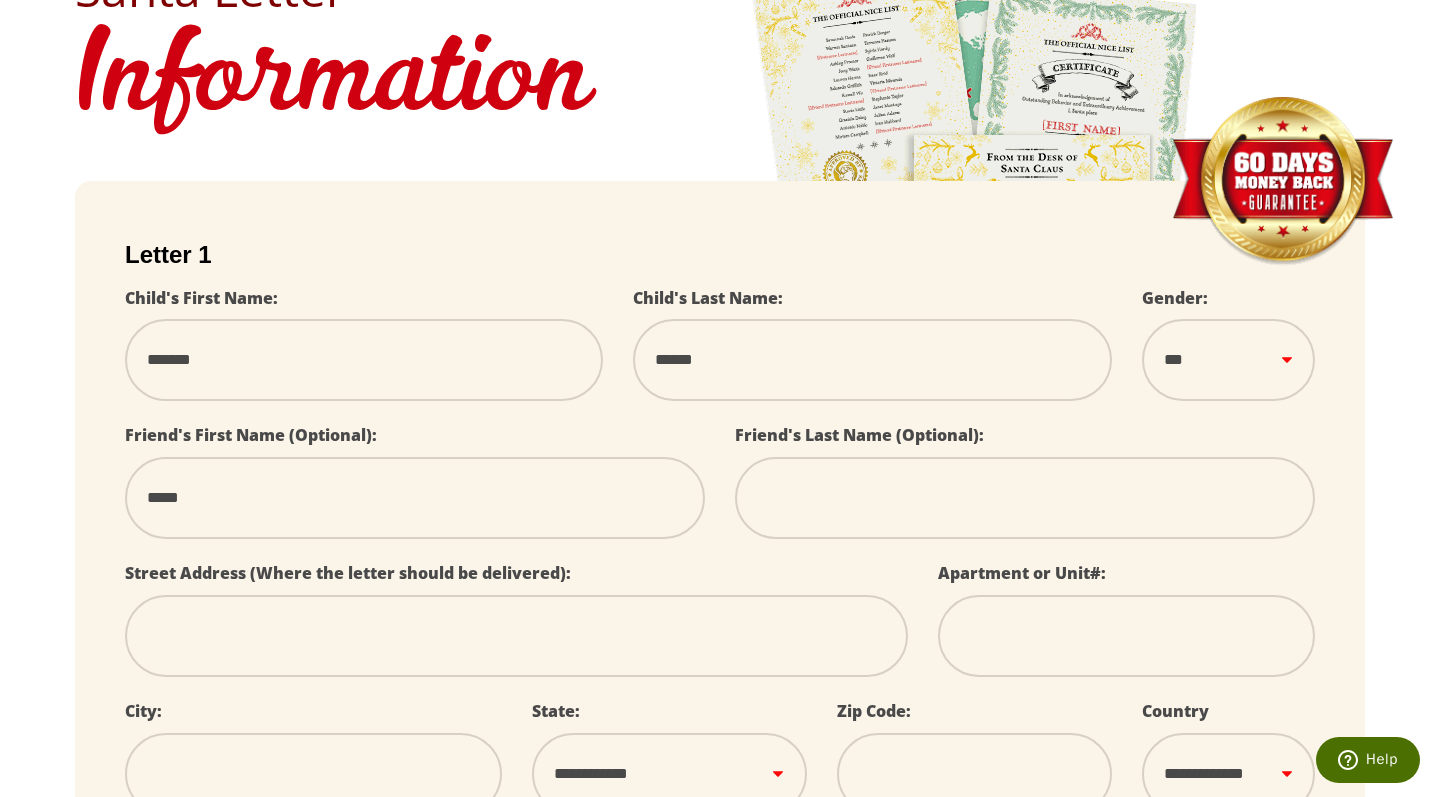type on "*****" 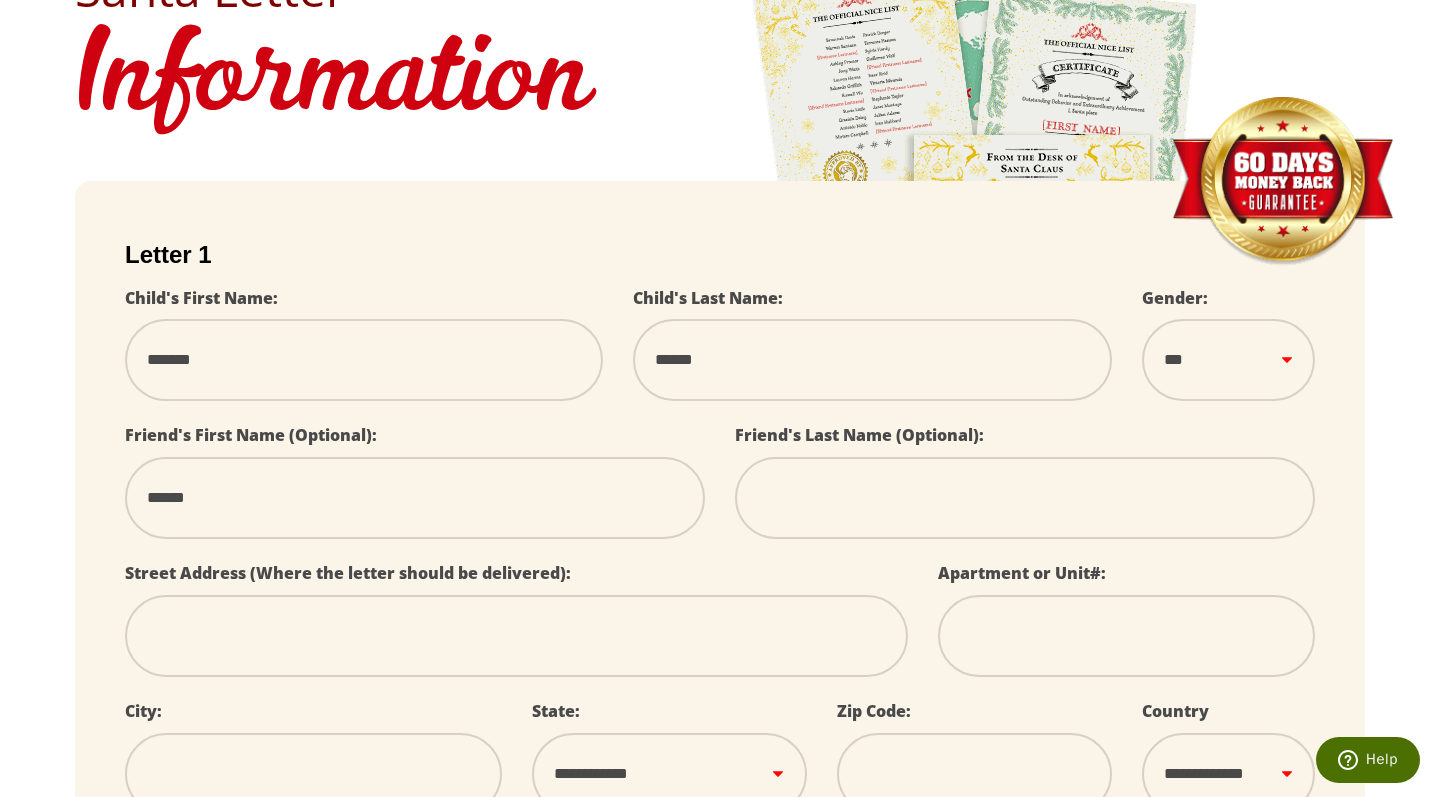 select 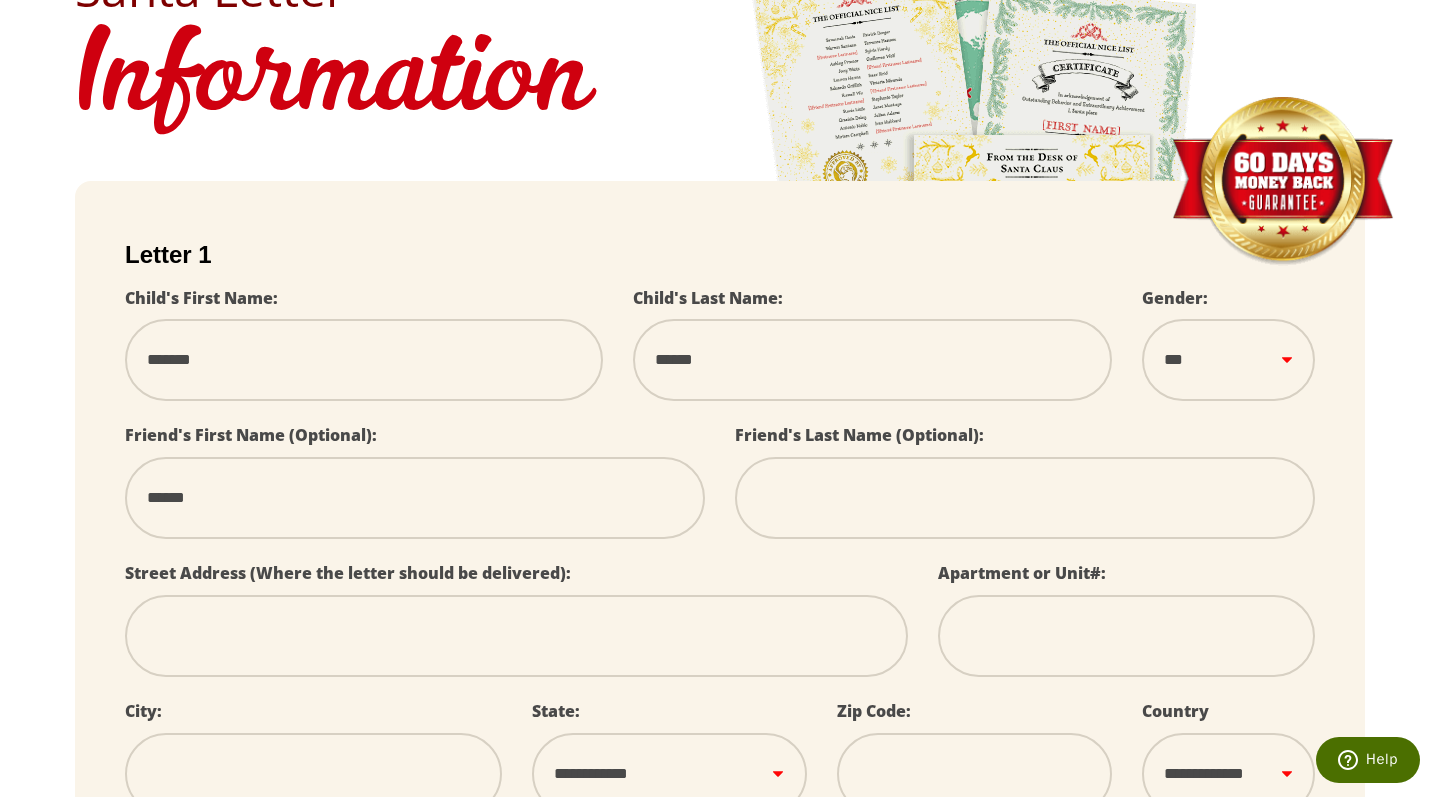 type on "*****" 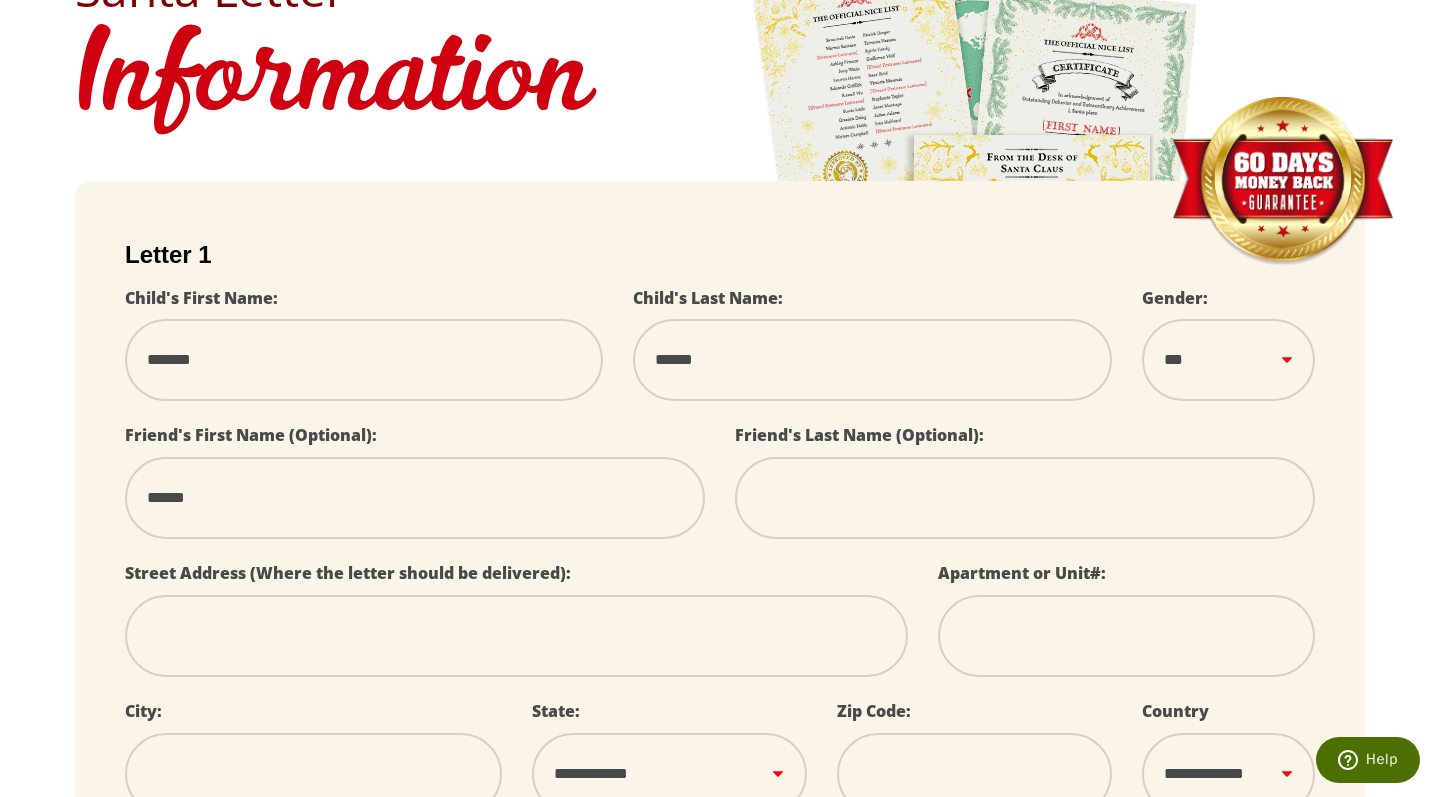type on "*" 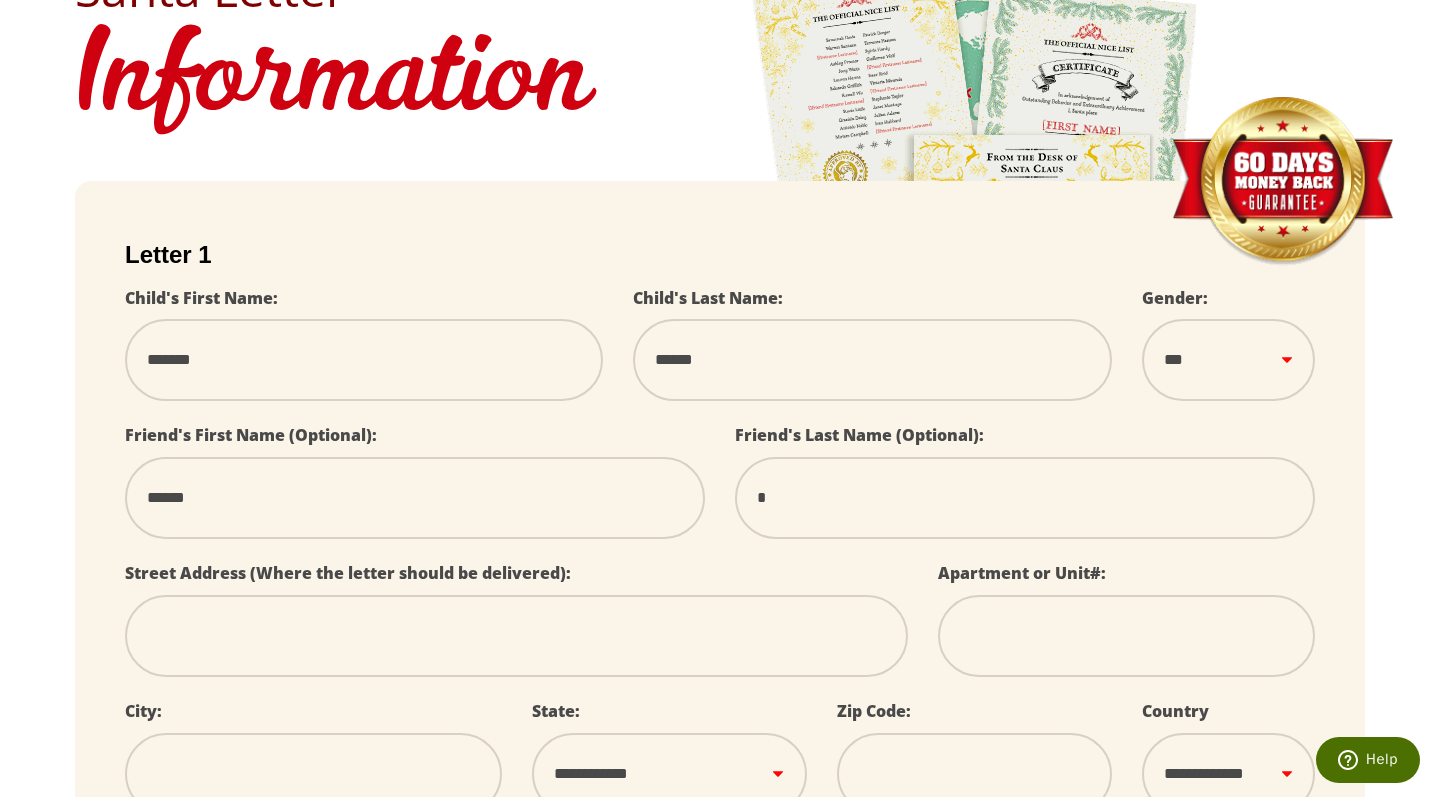 select 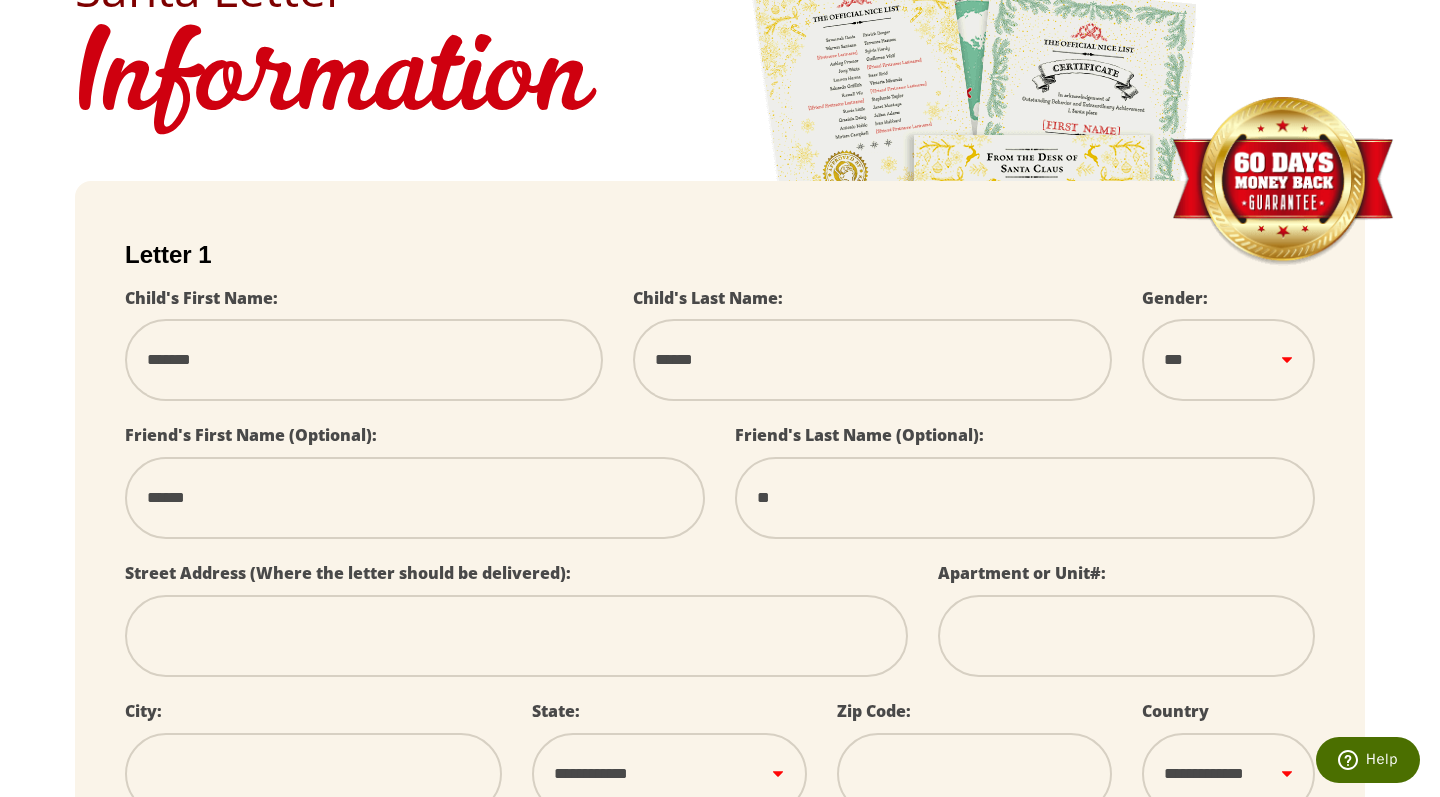type on "***" 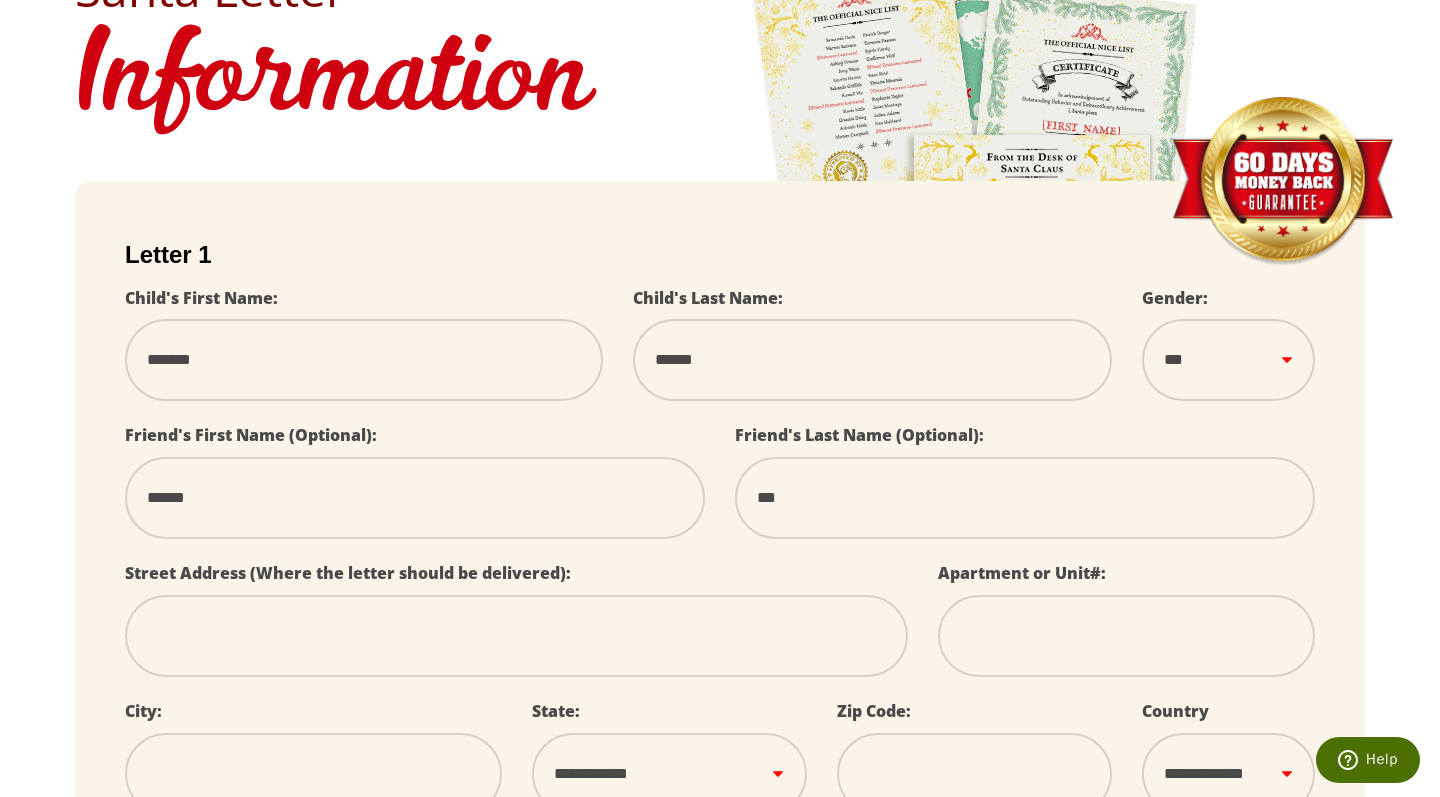 type on "****" 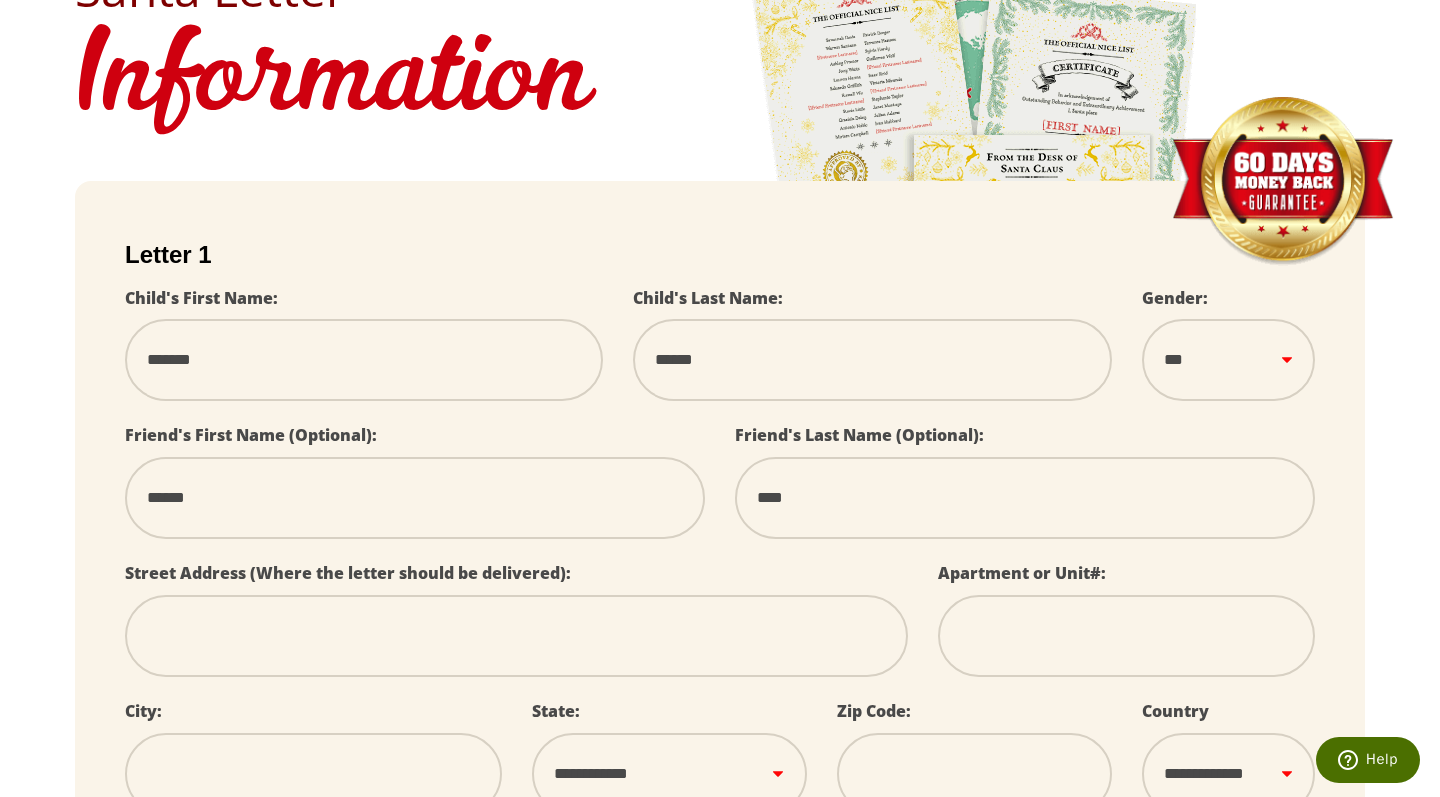 type on "*****" 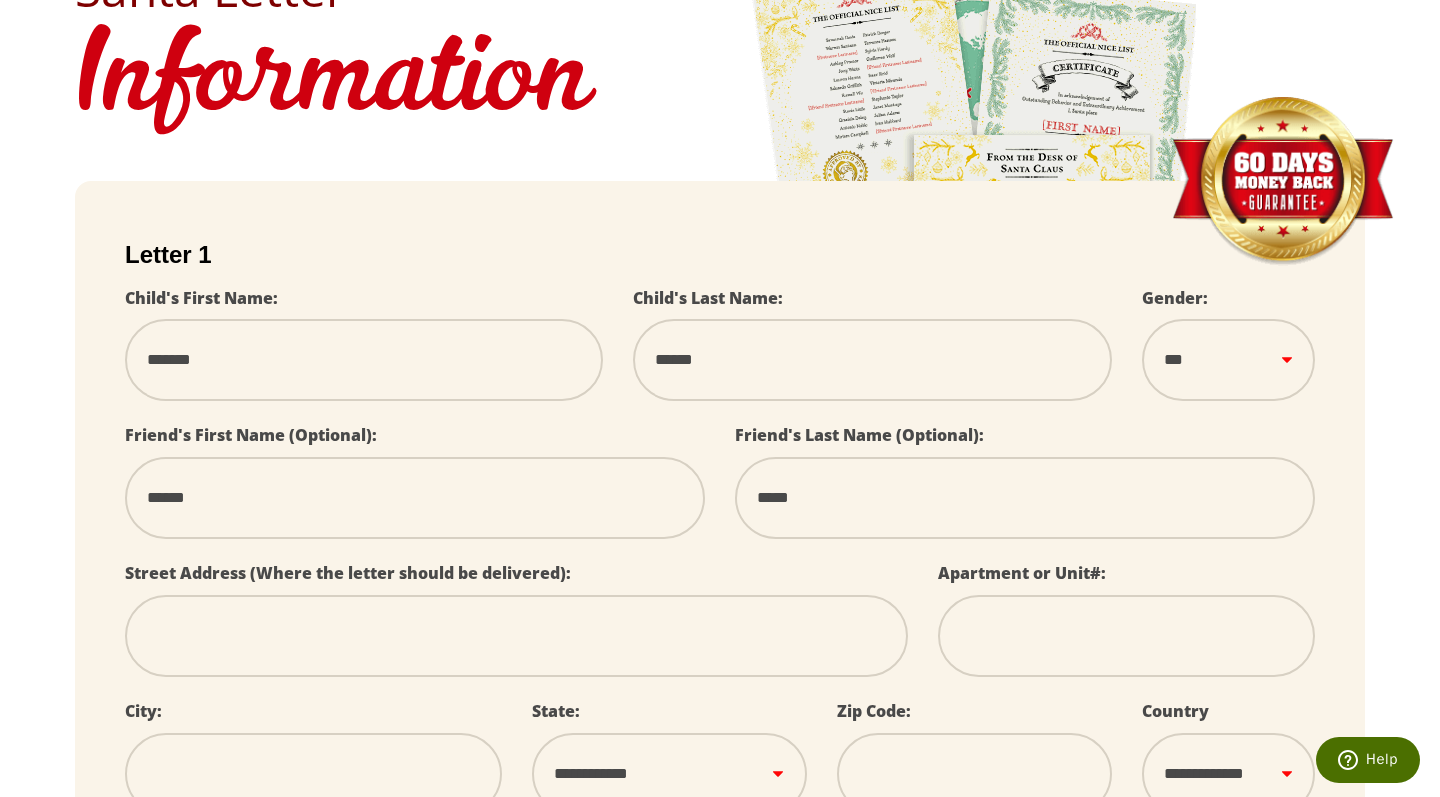 type on "******" 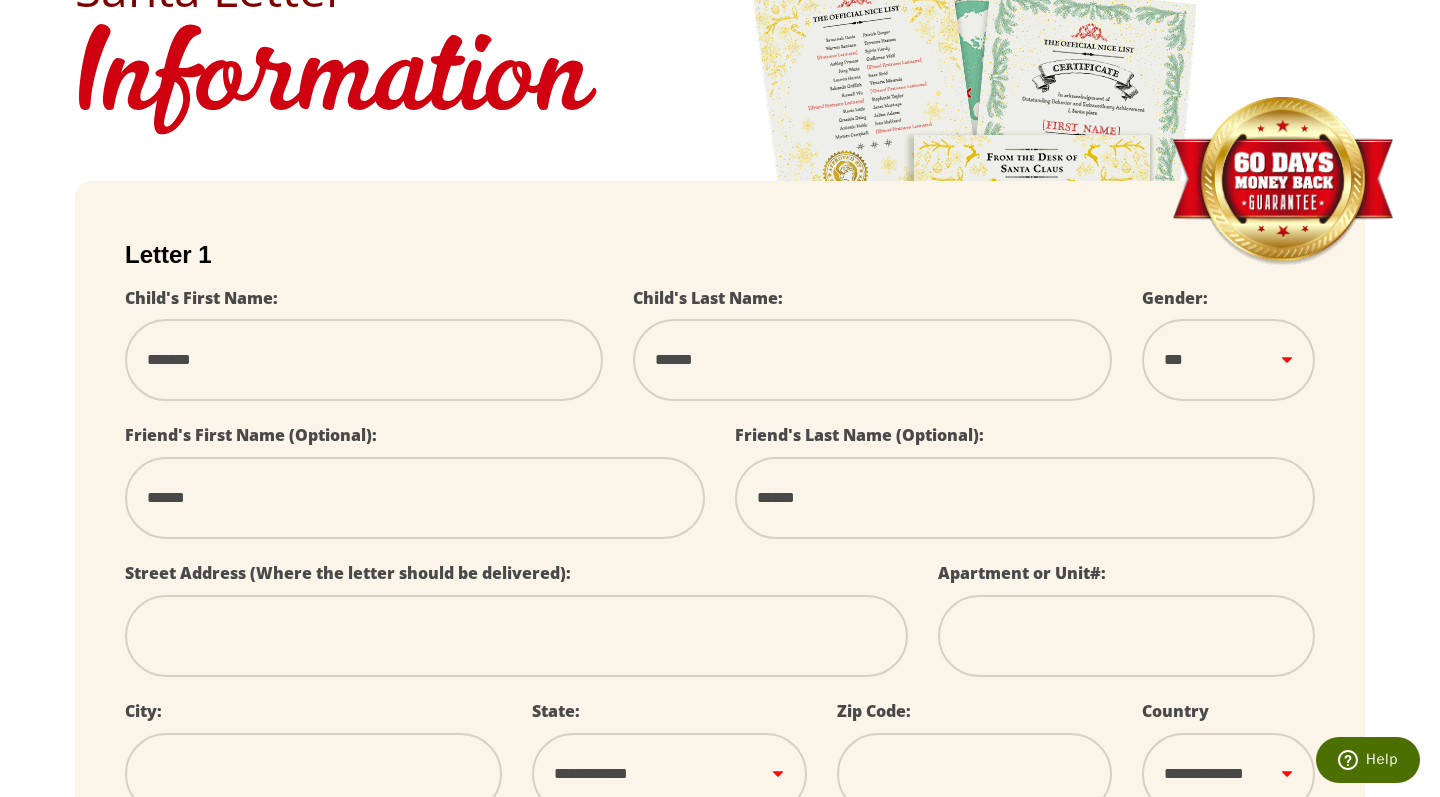 type on "******" 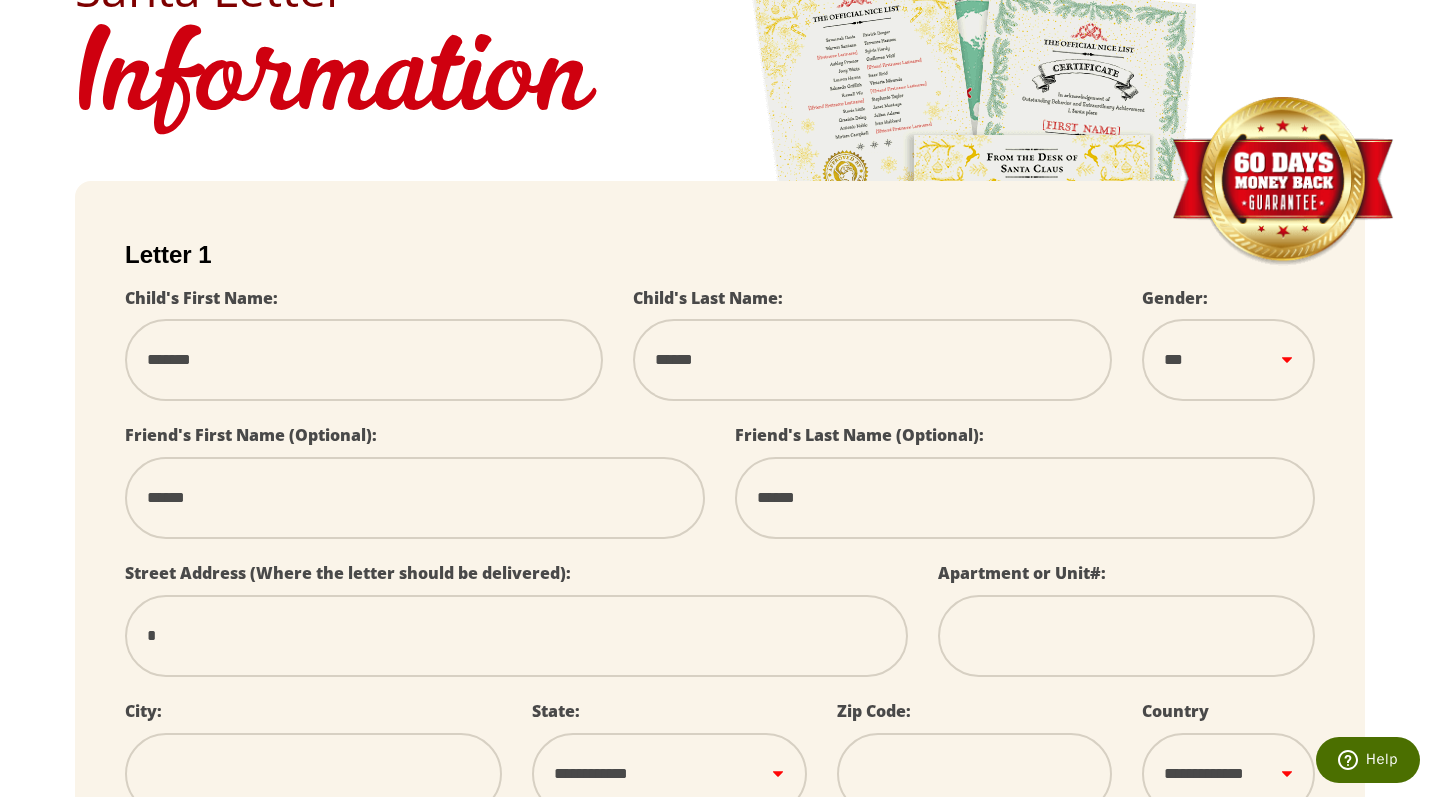 type on "**" 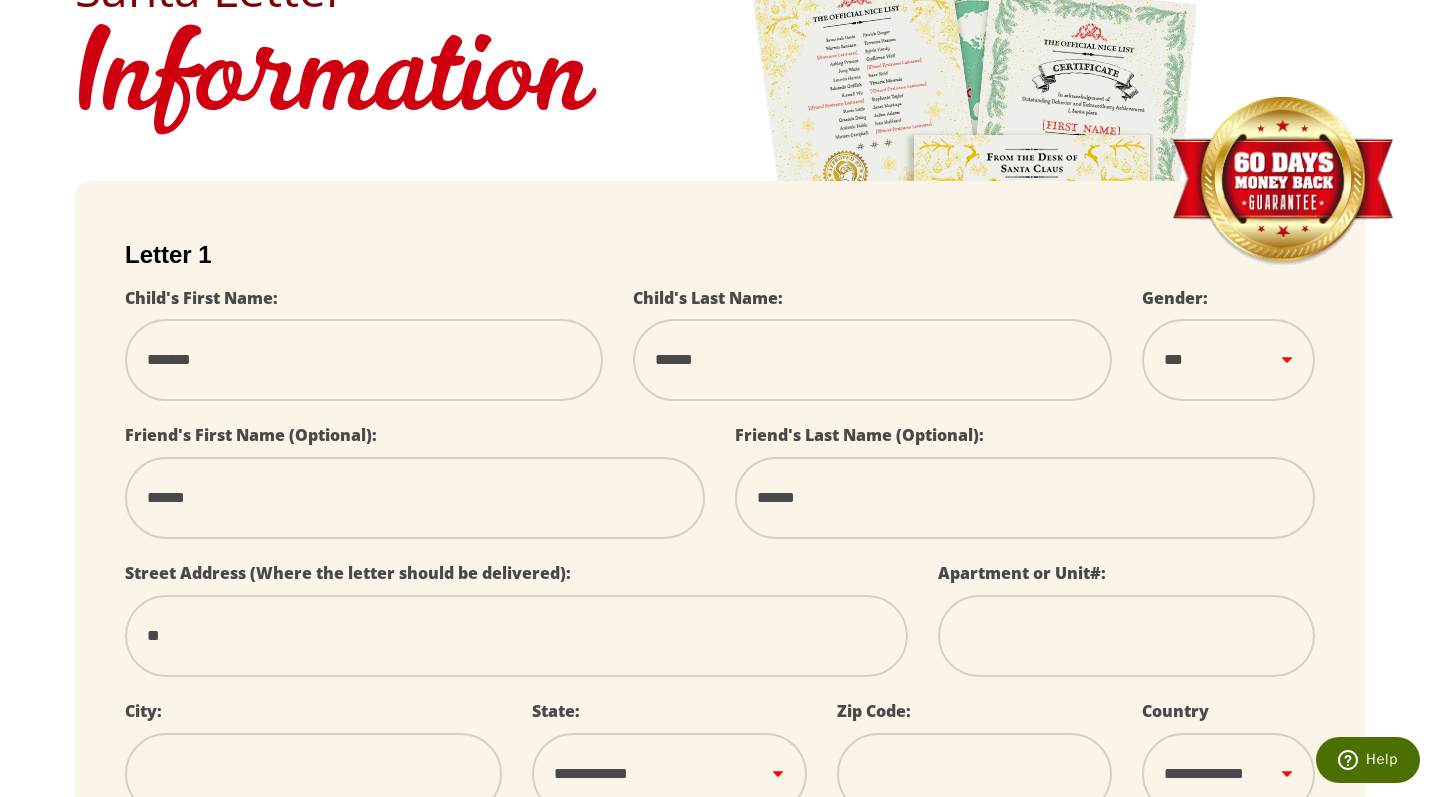 type on "***" 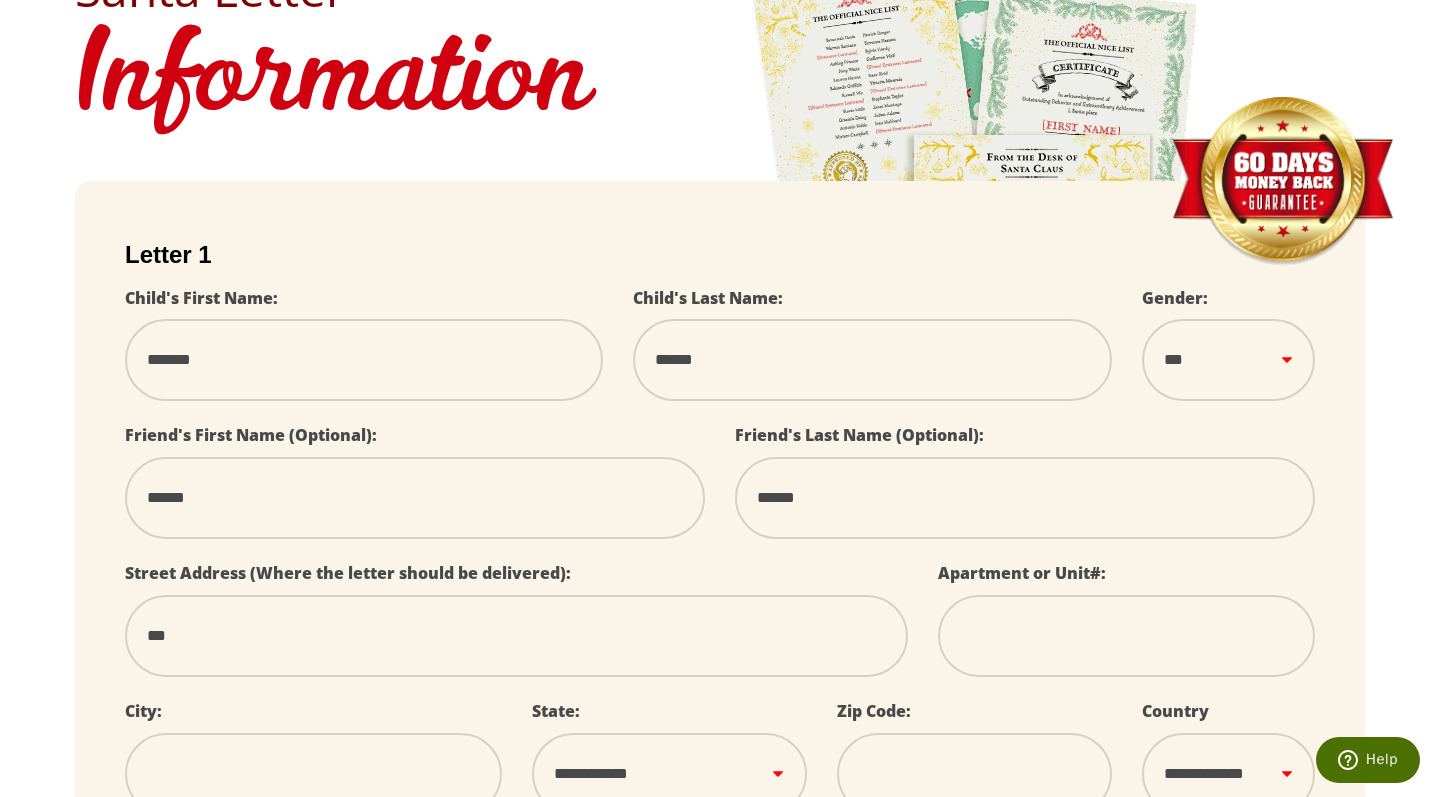 type on "***" 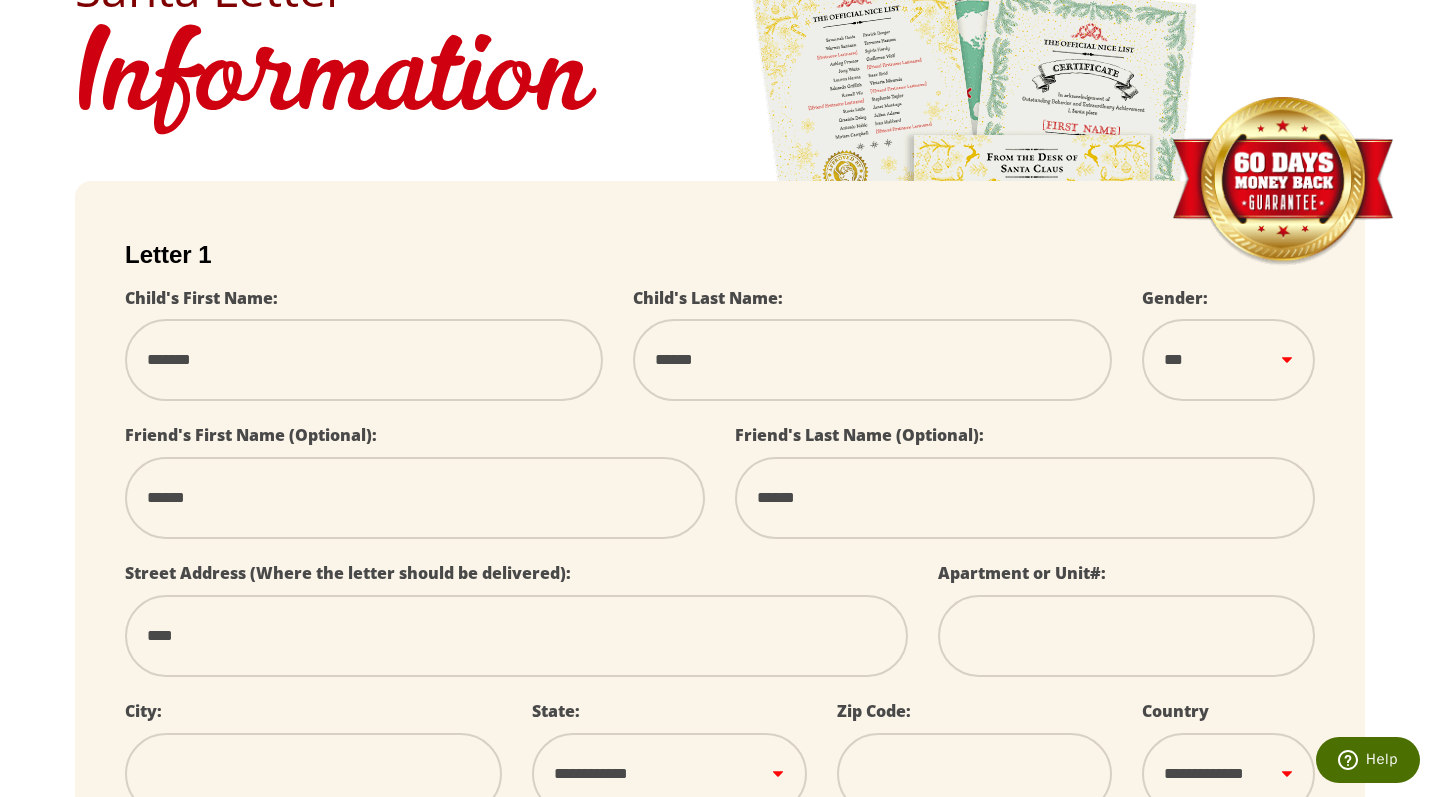 type on "*****" 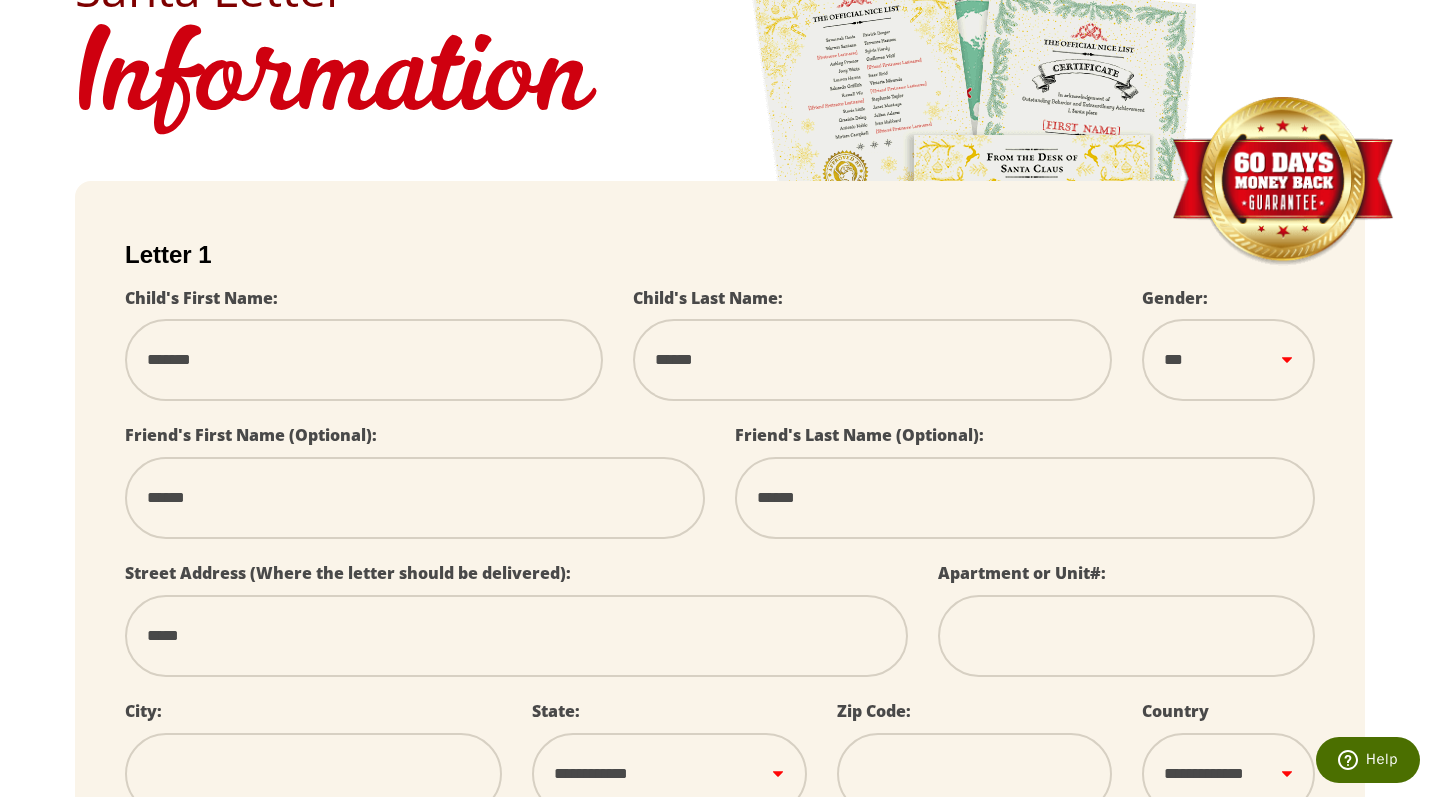 type on "******" 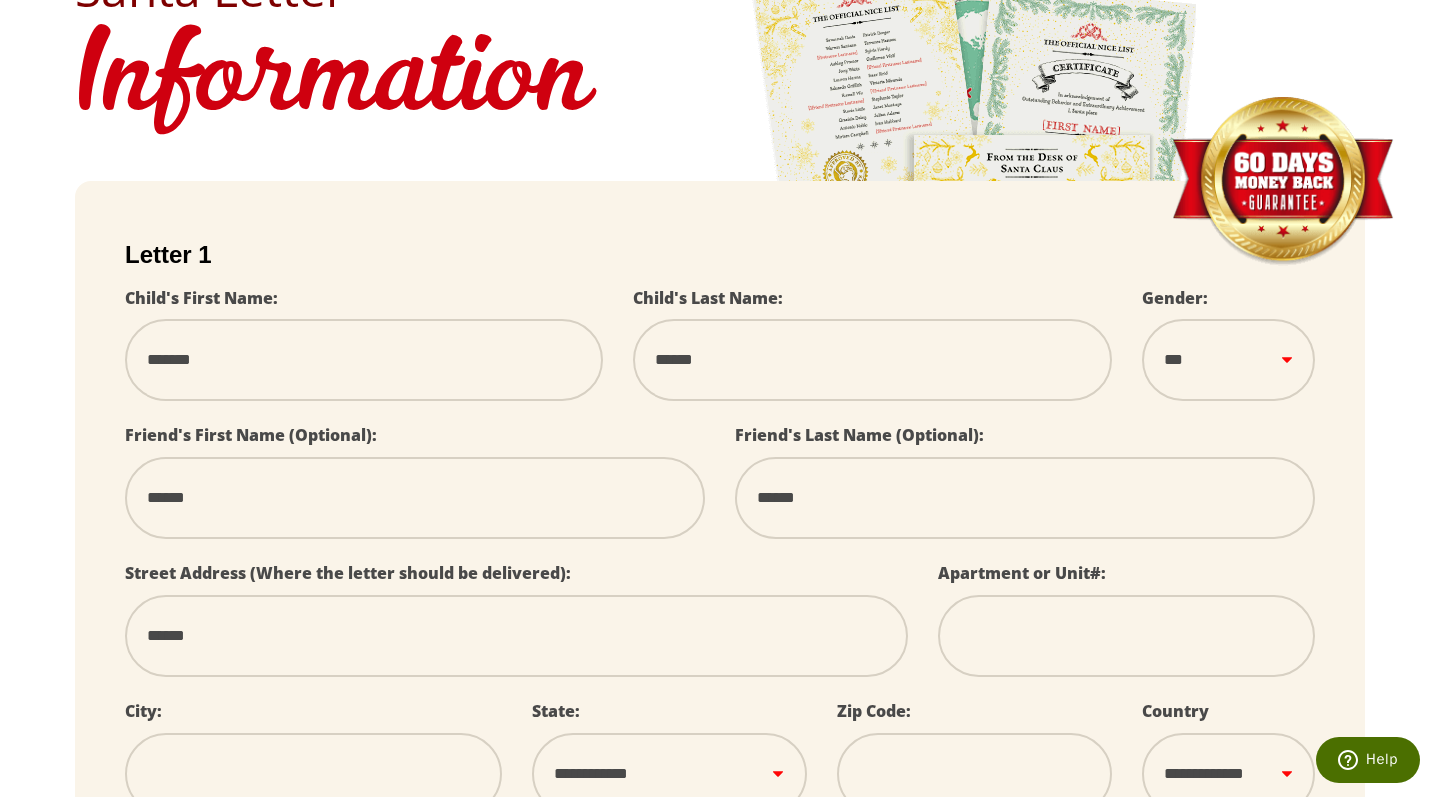 type on "******" 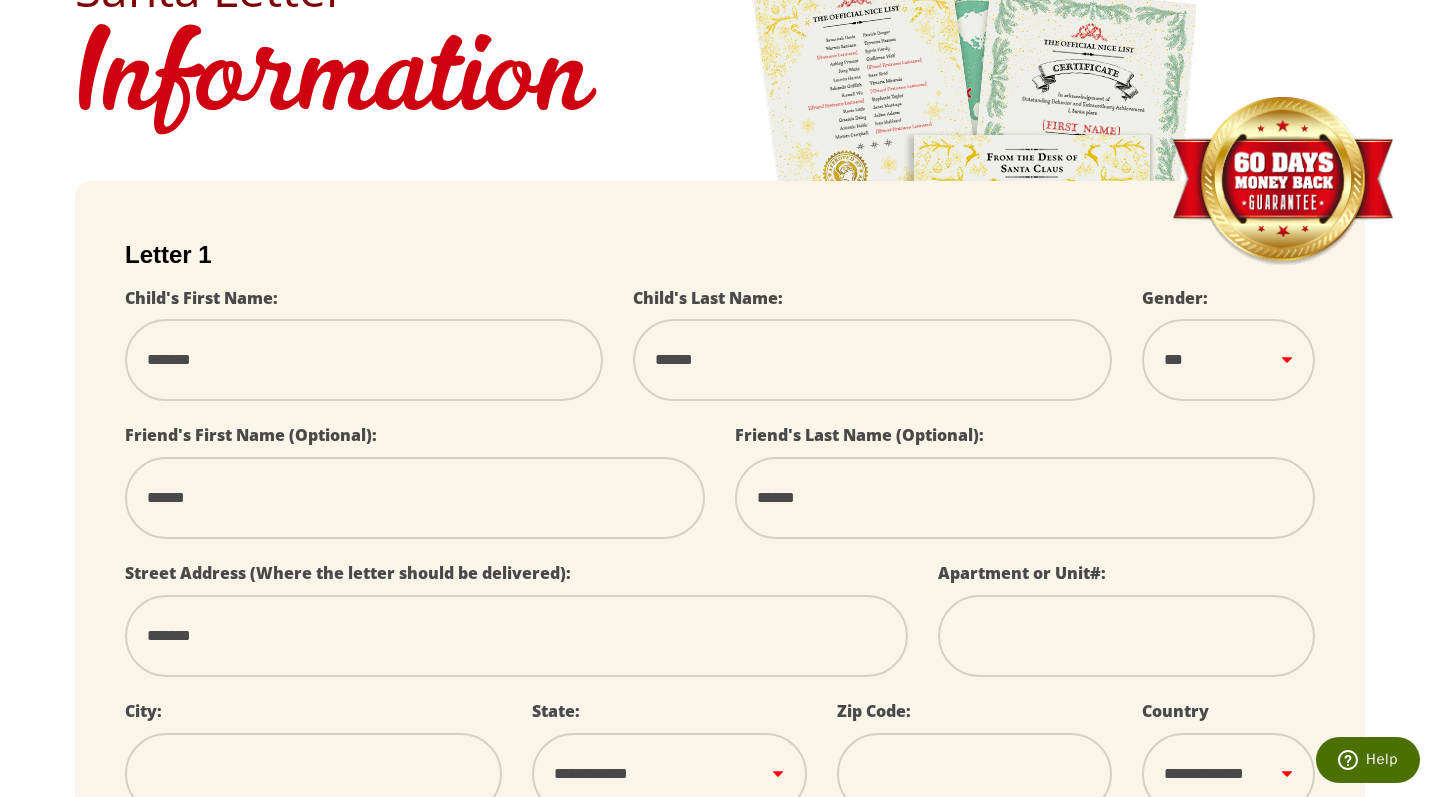 type on "********" 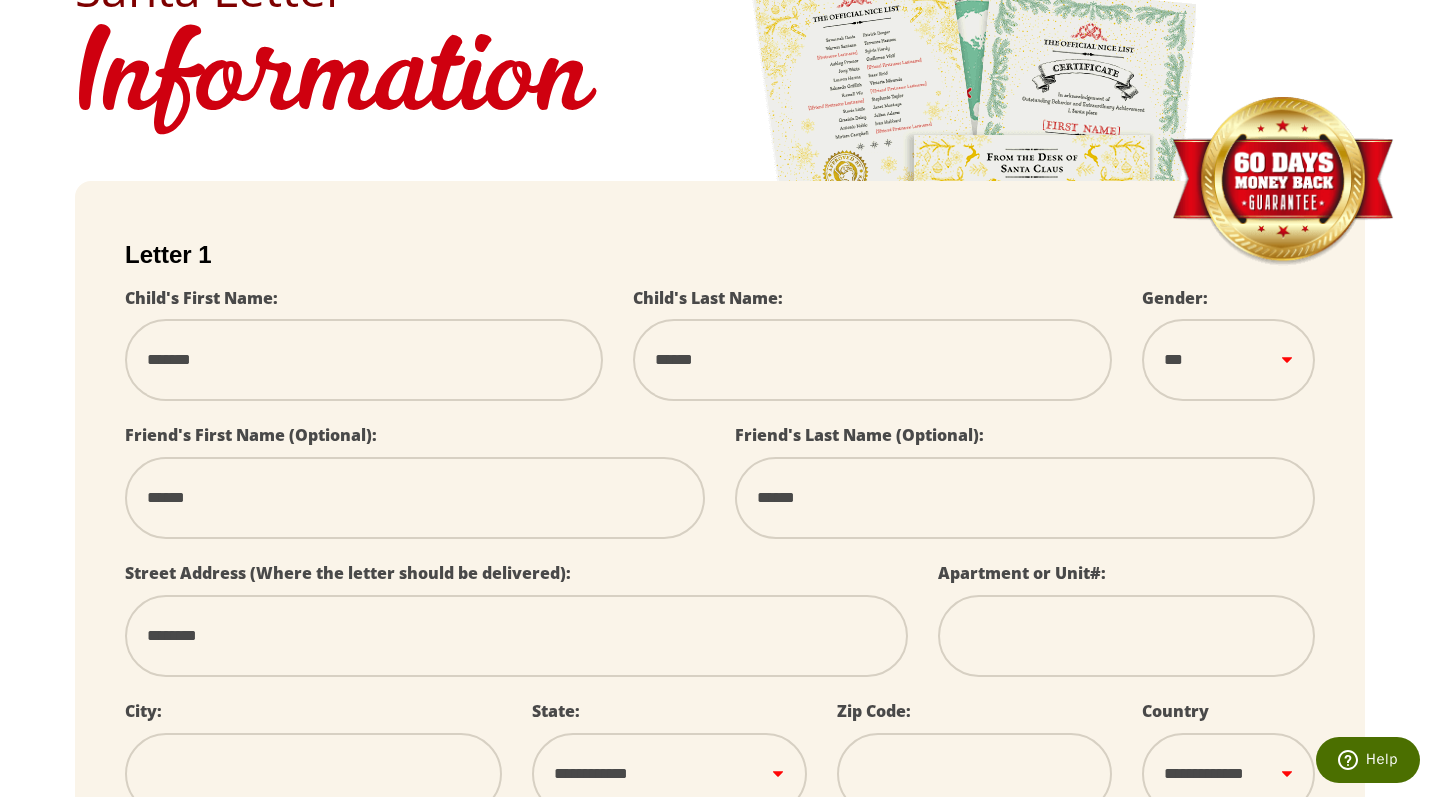 select 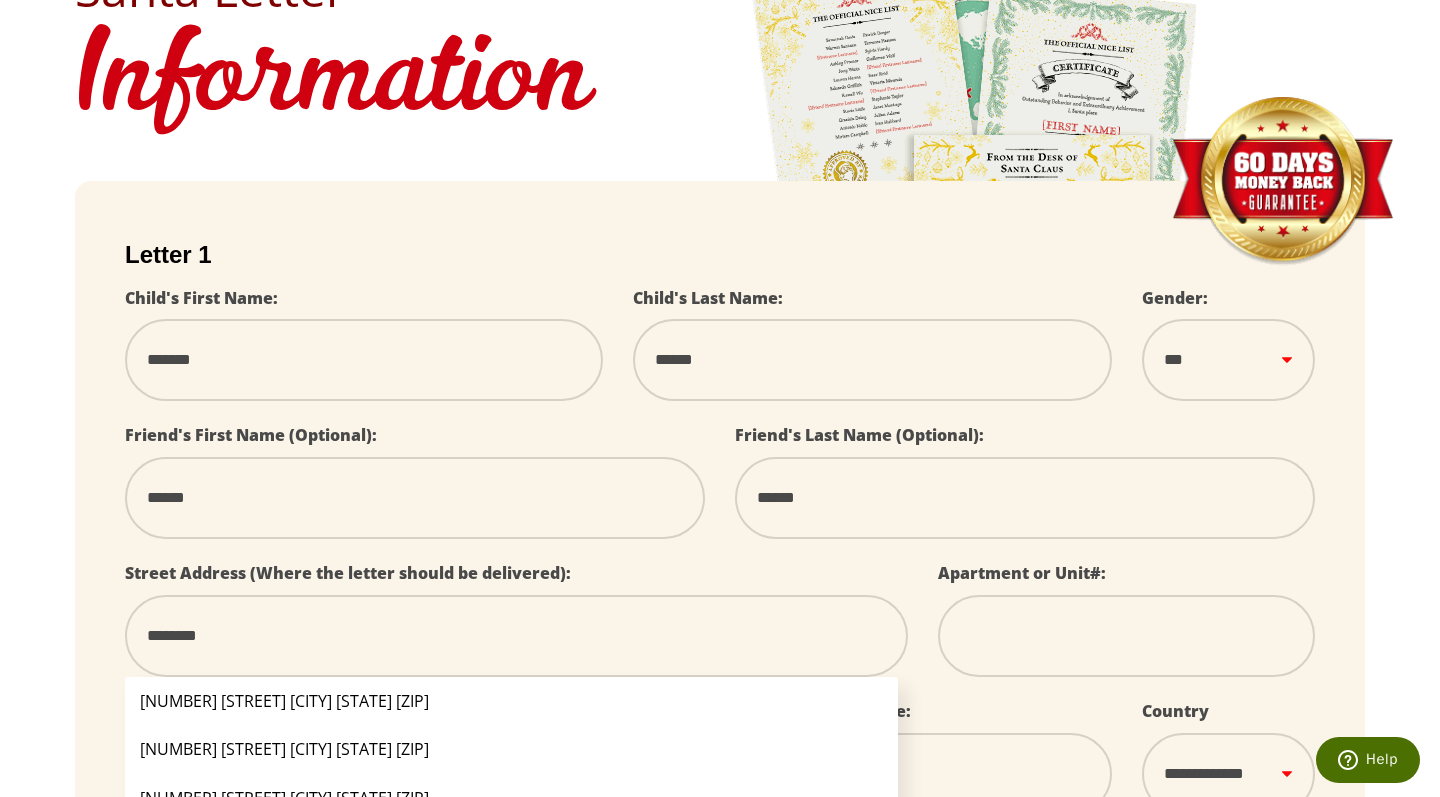 type on "*********" 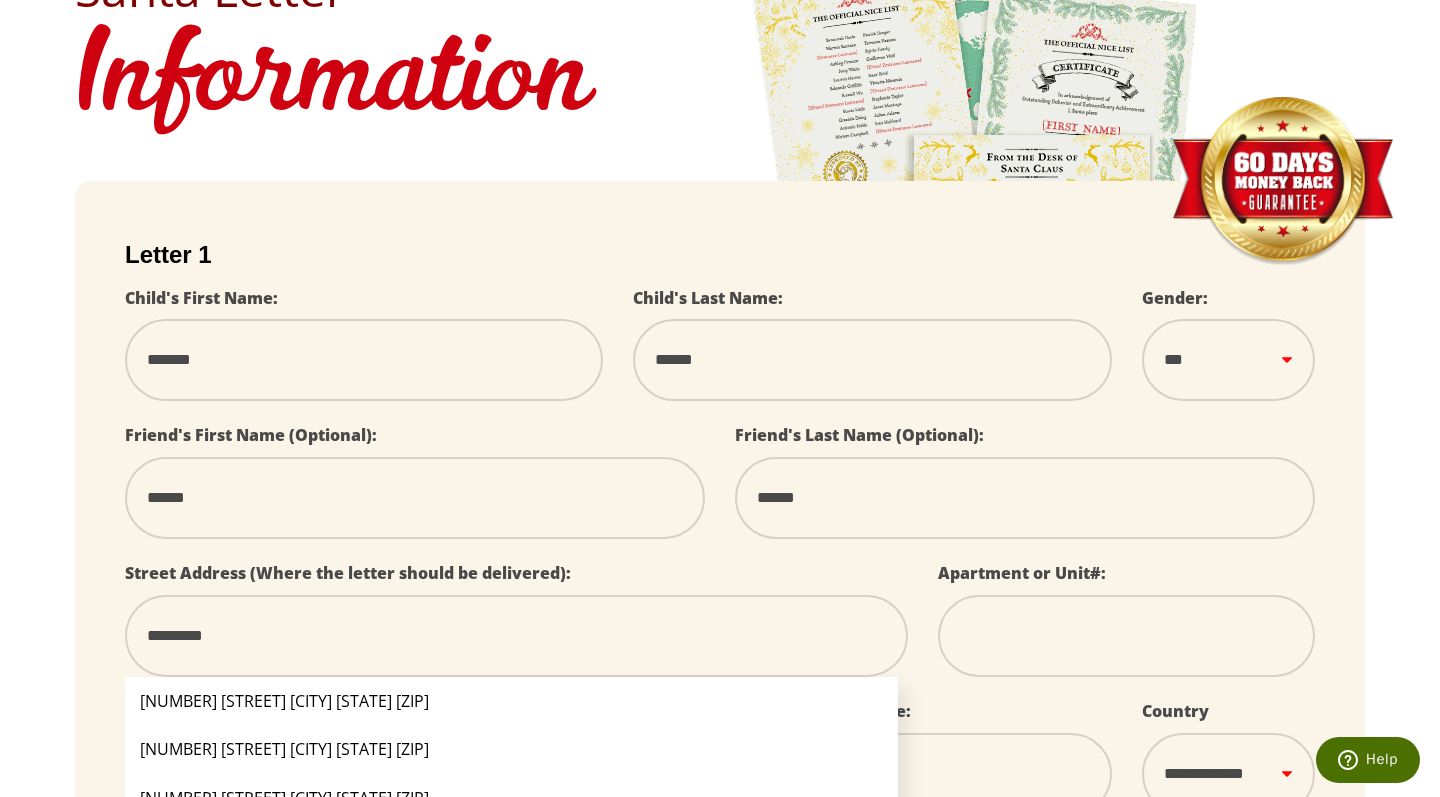 type on "**********" 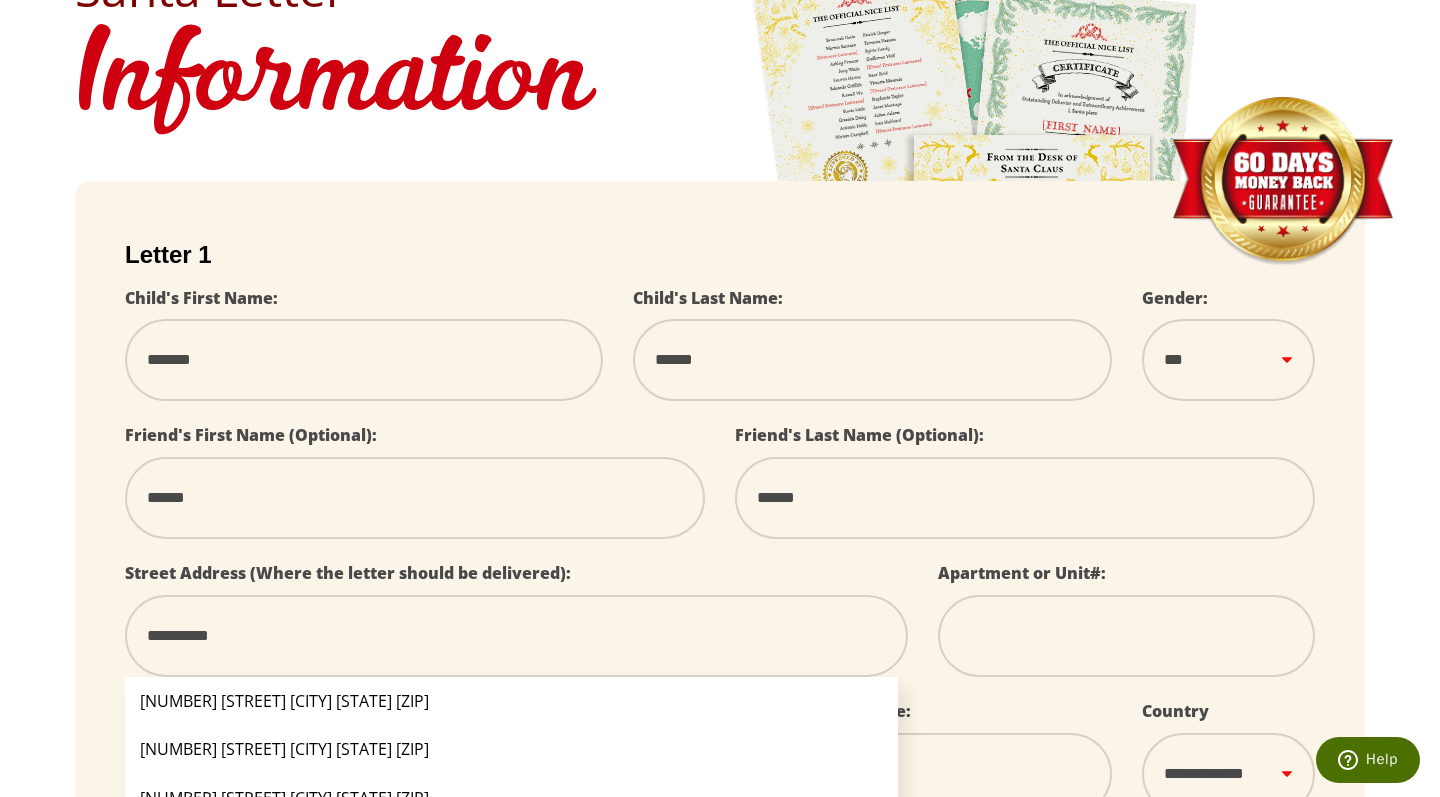 type on "**********" 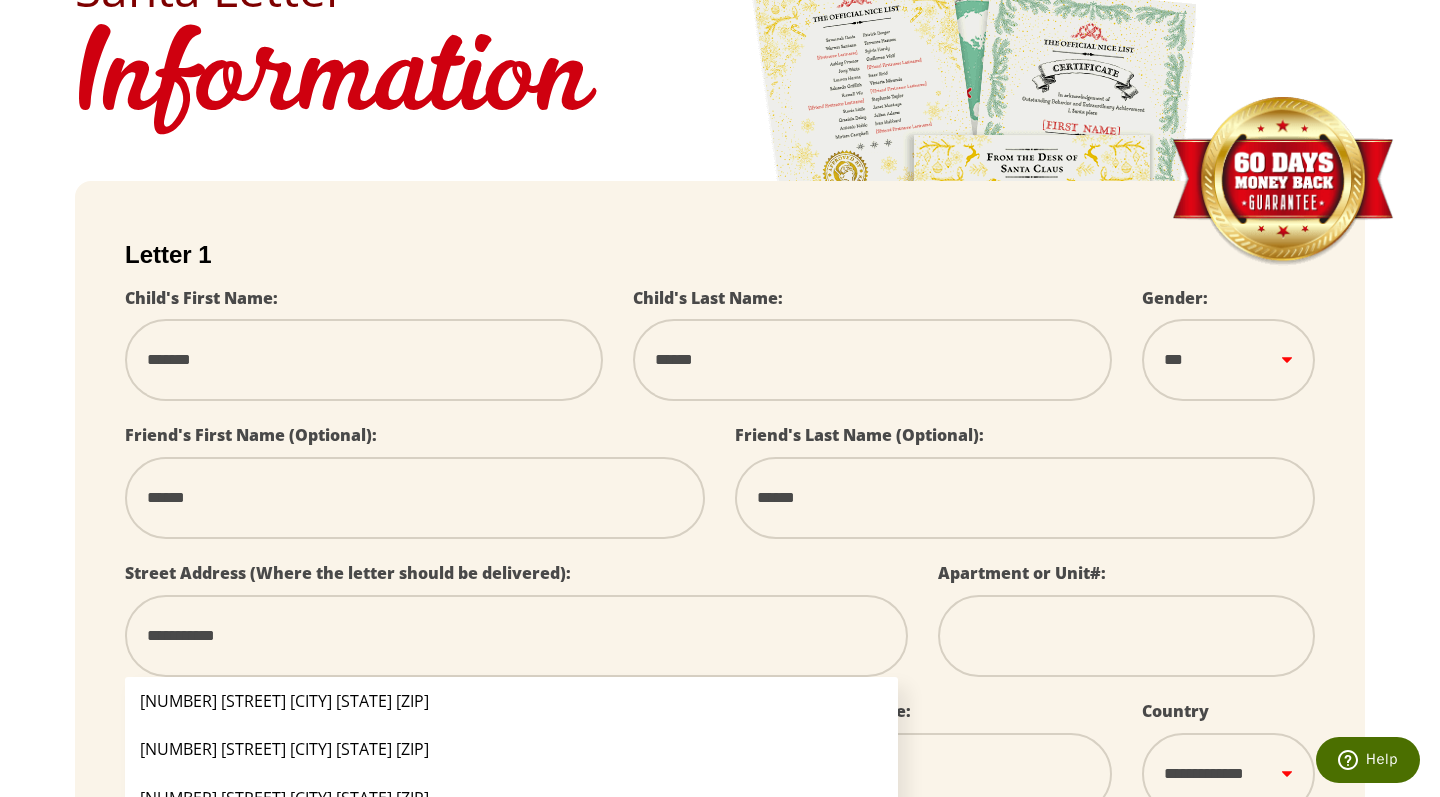 type on "**********" 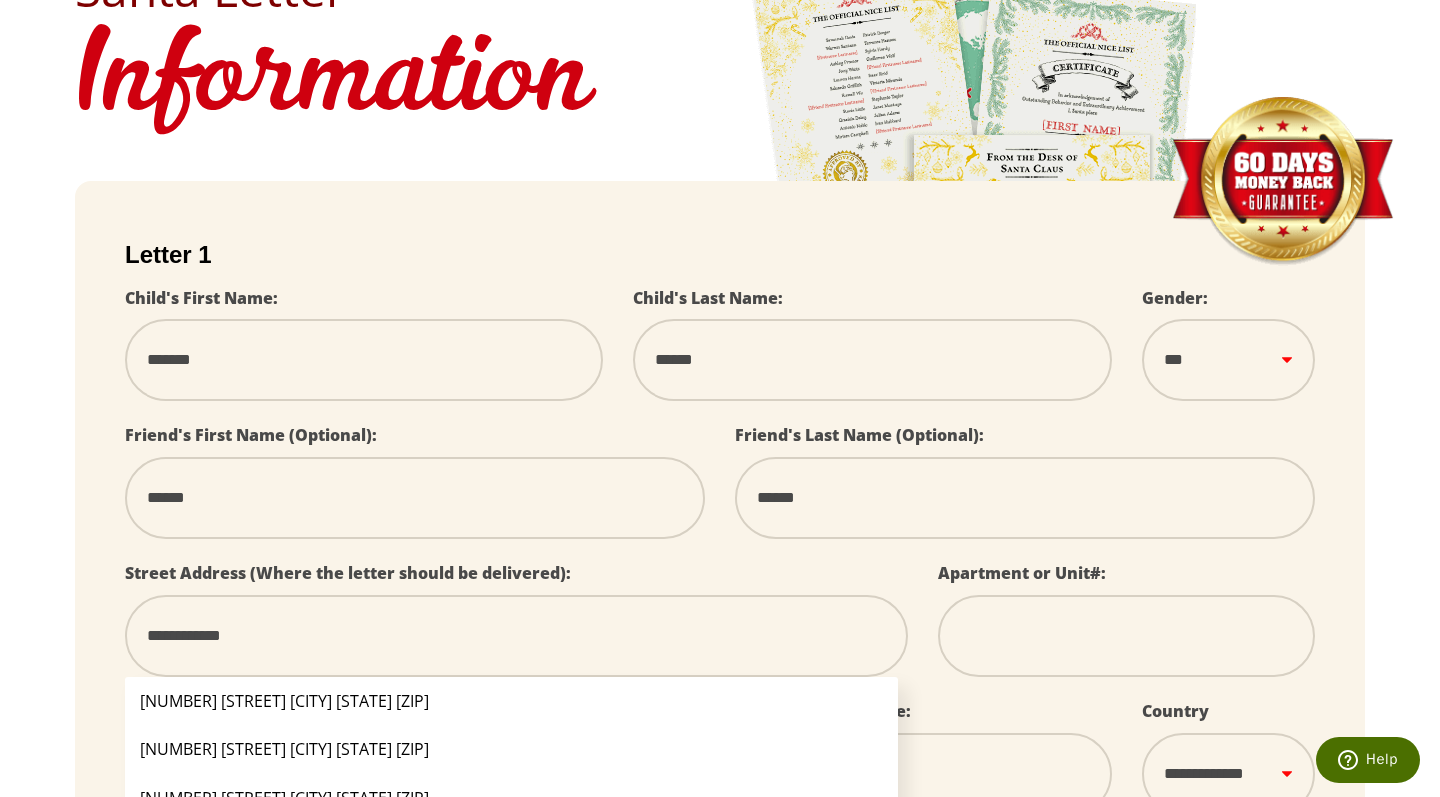 type on "**********" 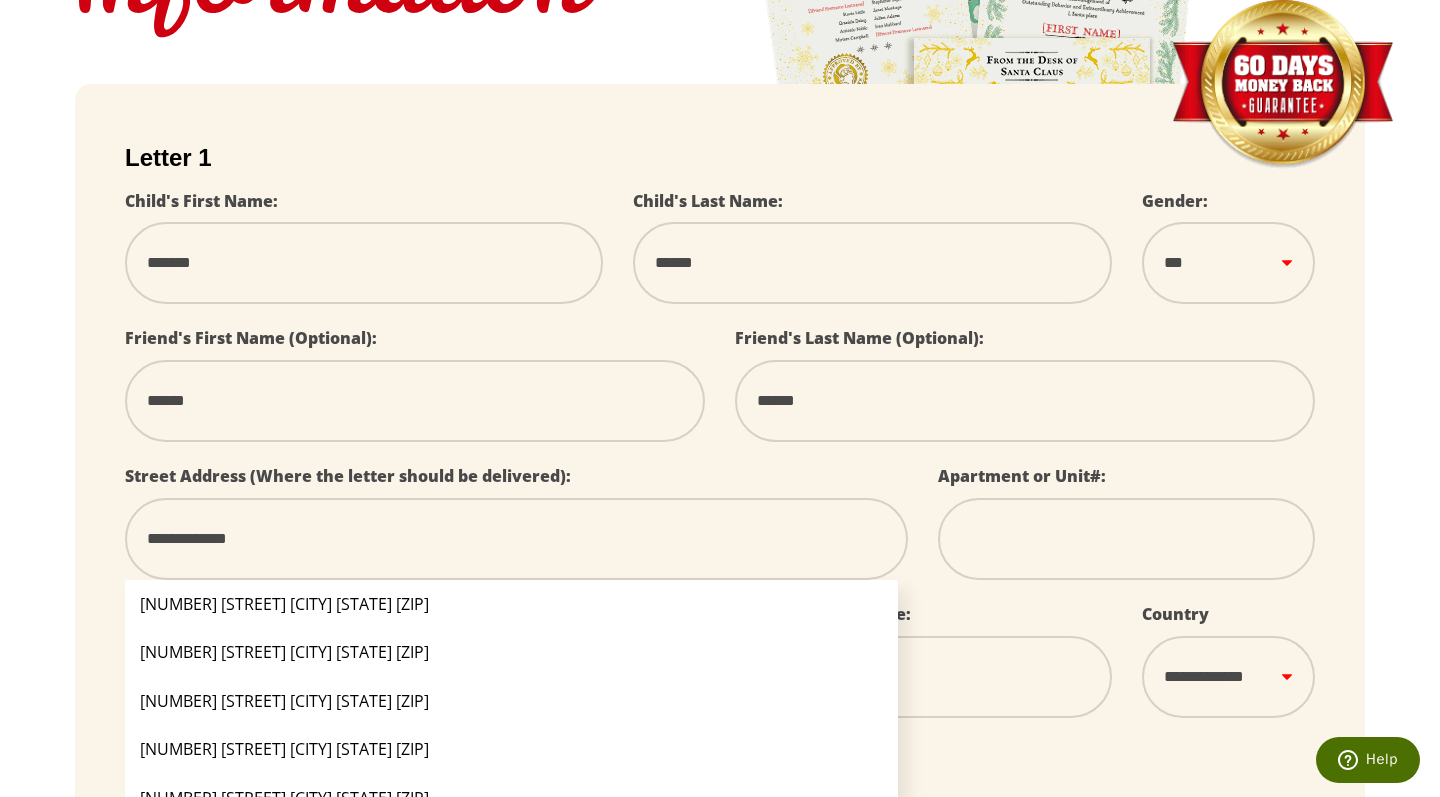 scroll, scrollTop: 373, scrollLeft: 0, axis: vertical 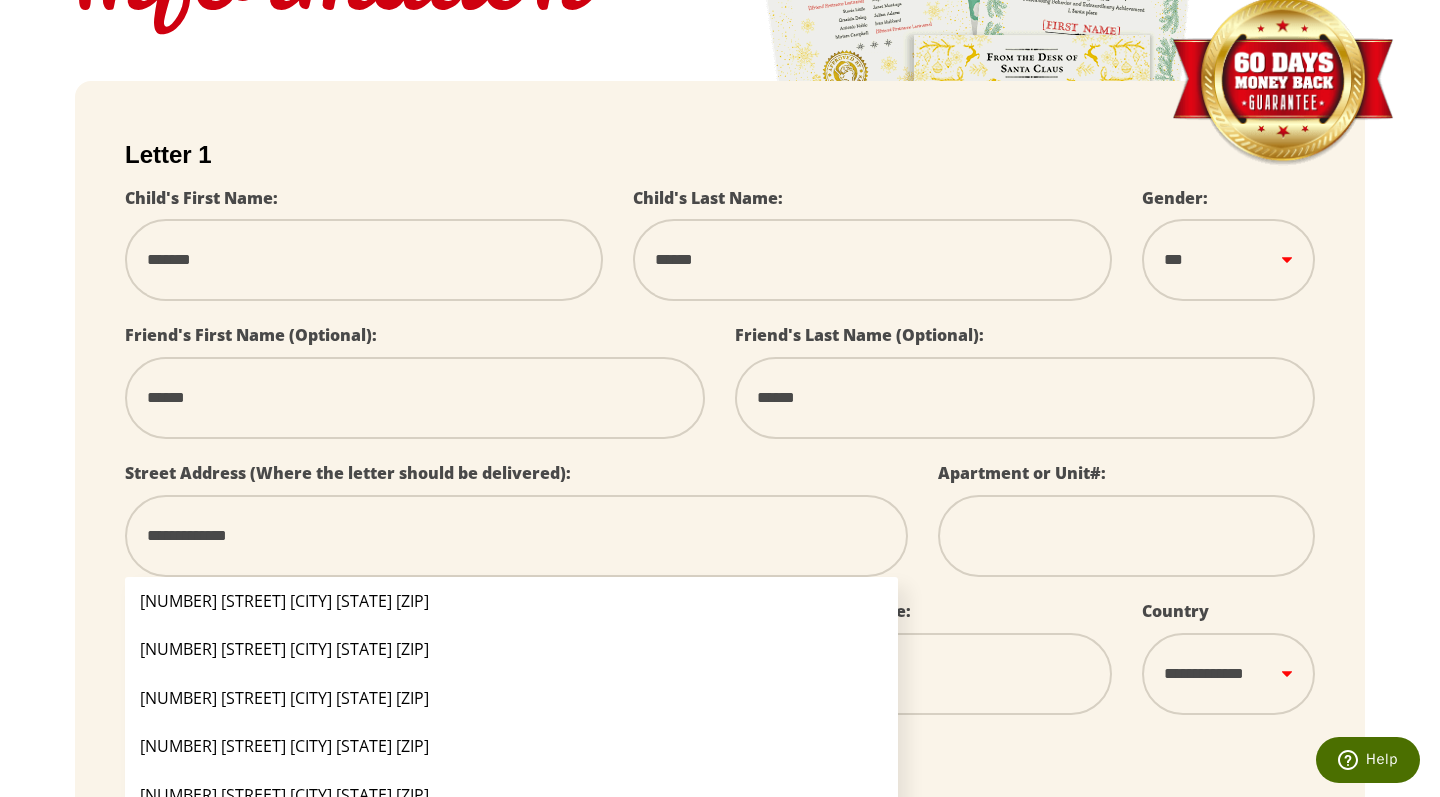 click on "[NUMBER] [STREET] [CITY]
[STATE] [ZIP]" at bounding box center [511, 649] 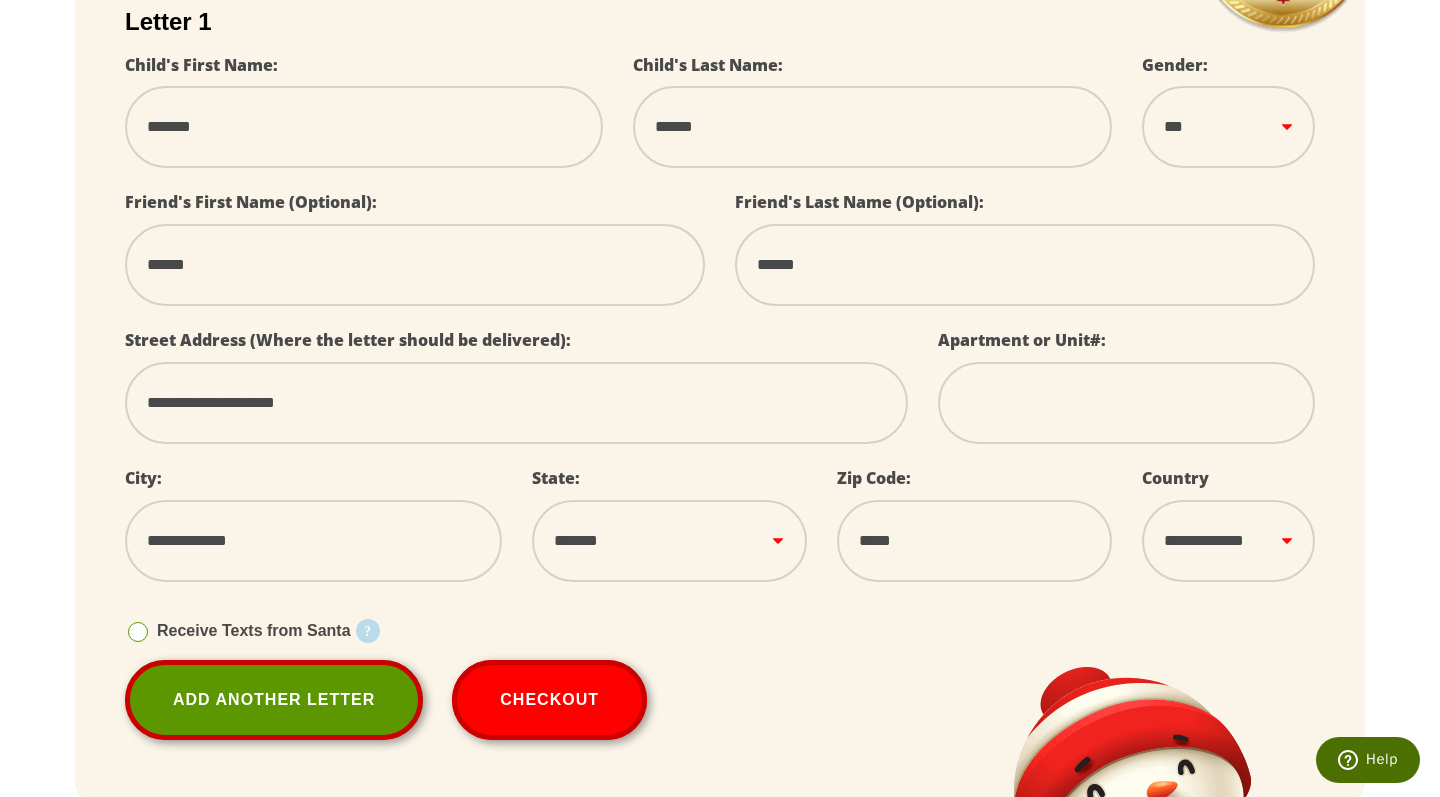 scroll, scrollTop: 511, scrollLeft: 0, axis: vertical 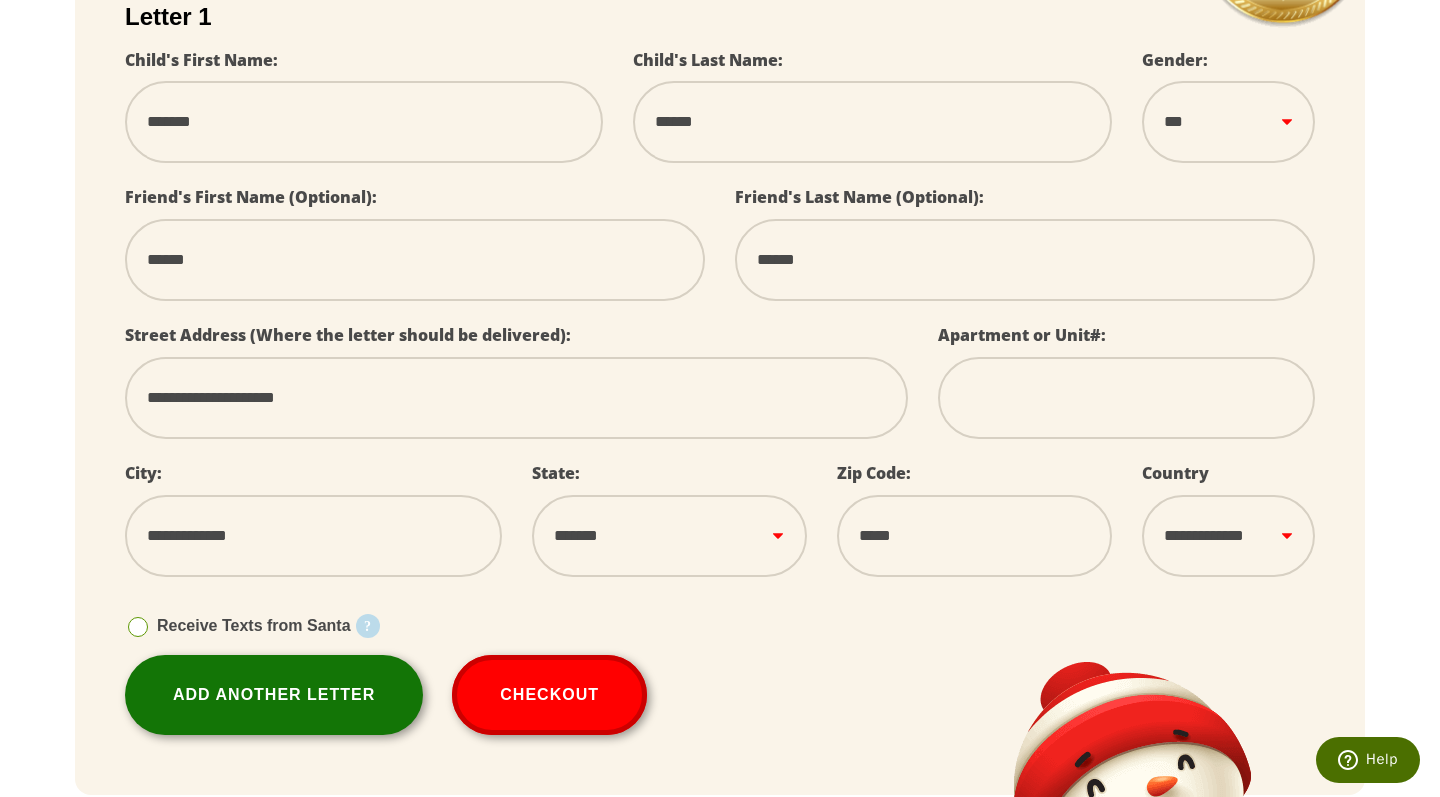 click on "Add Another Letter" at bounding box center (274, 695) 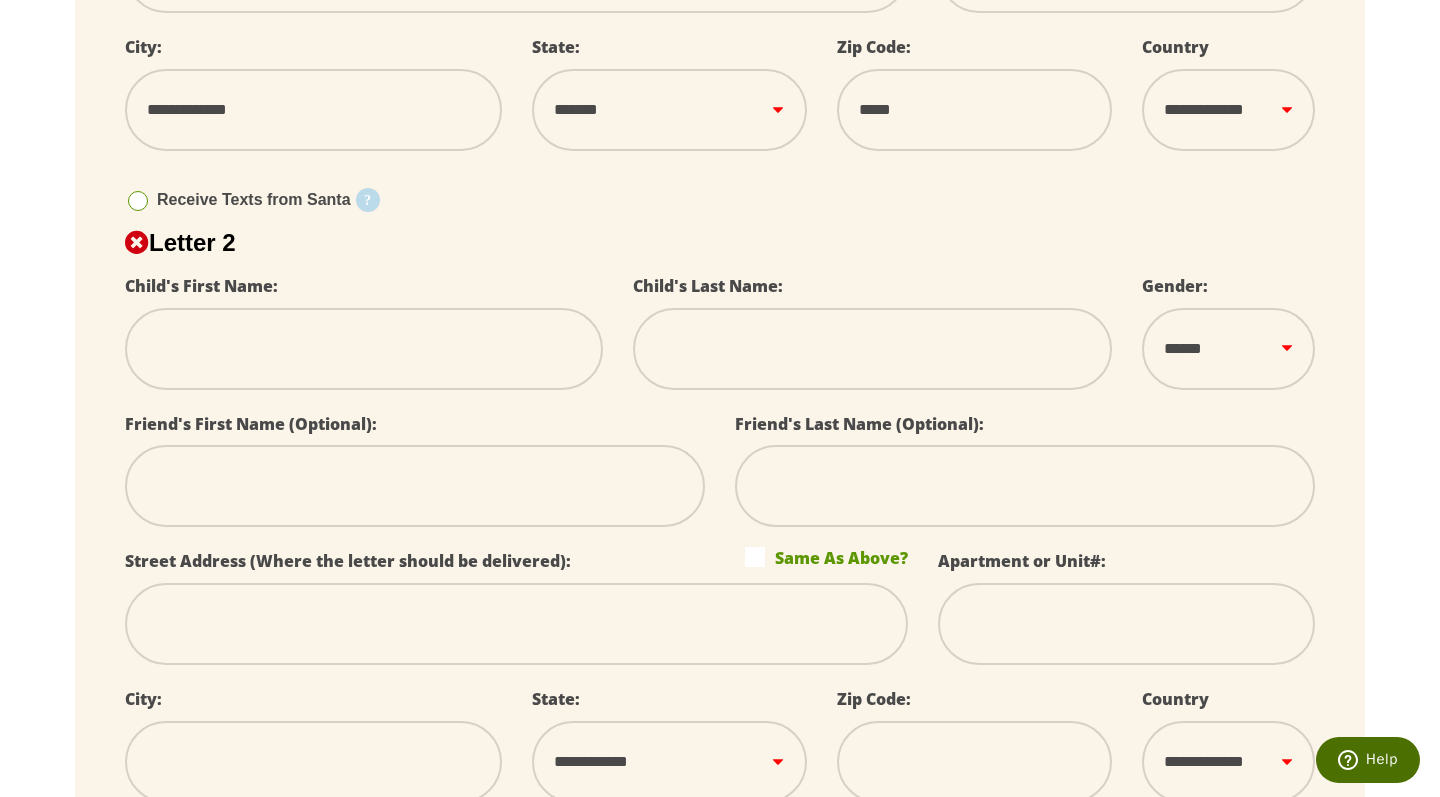 scroll, scrollTop: 941, scrollLeft: 0, axis: vertical 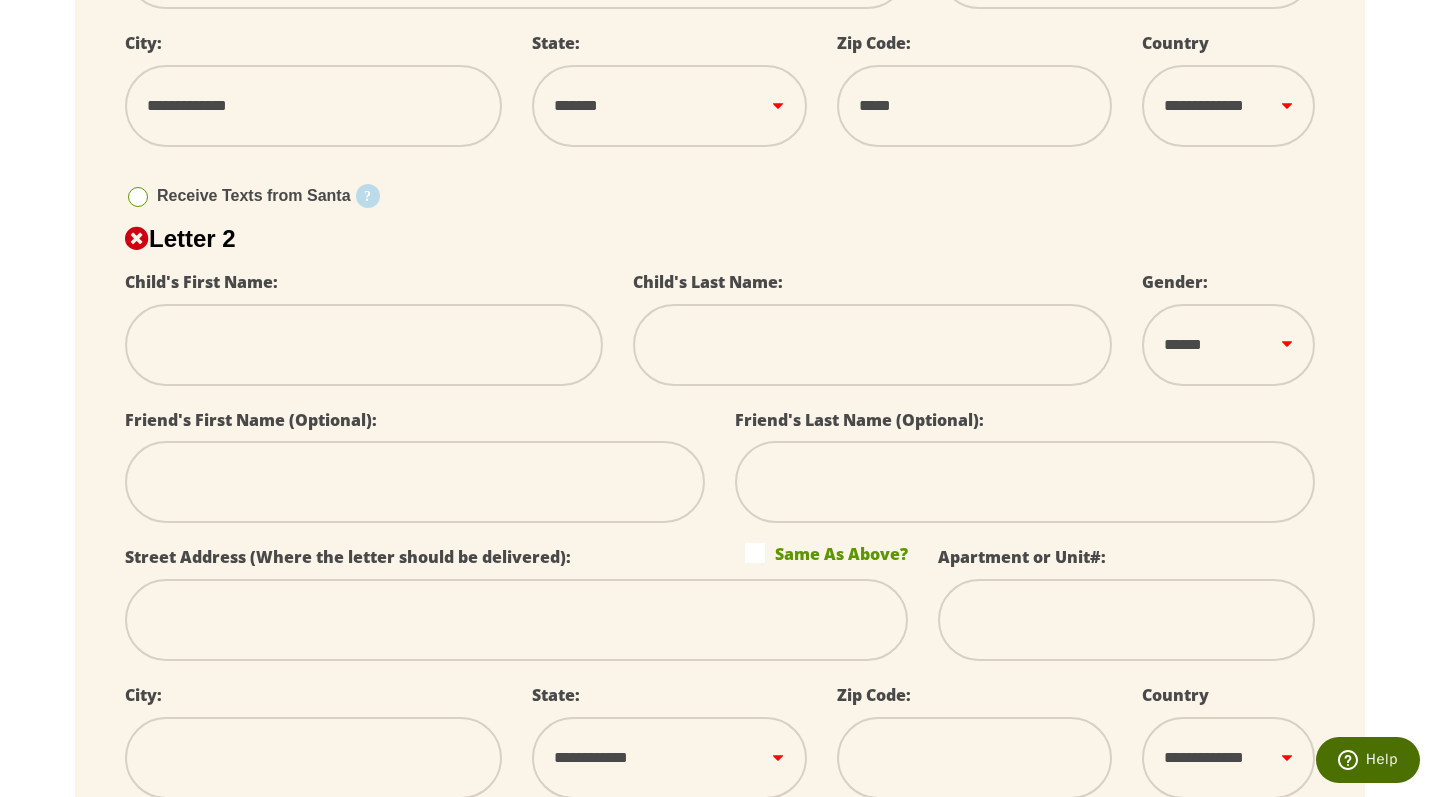 type on "*" 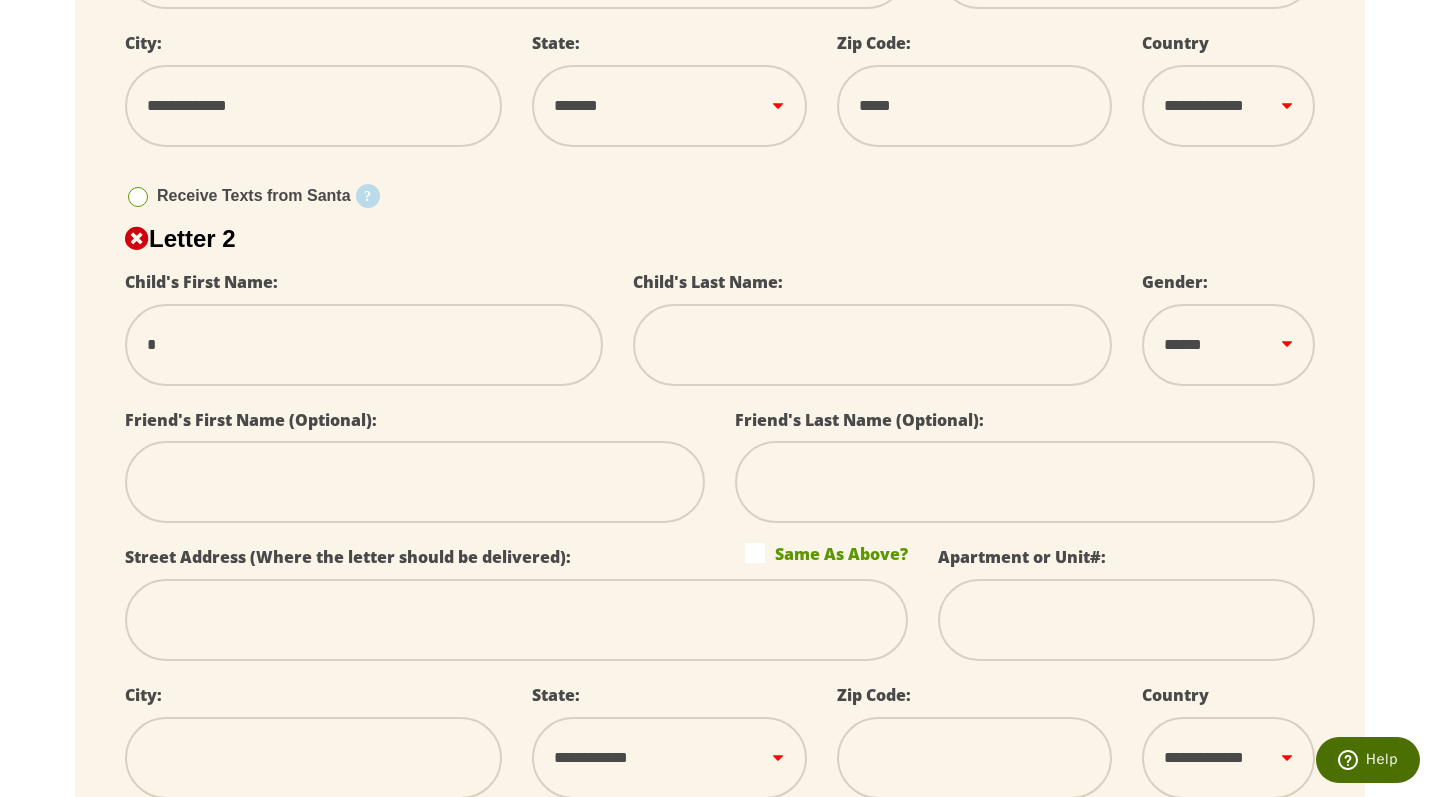type on "**" 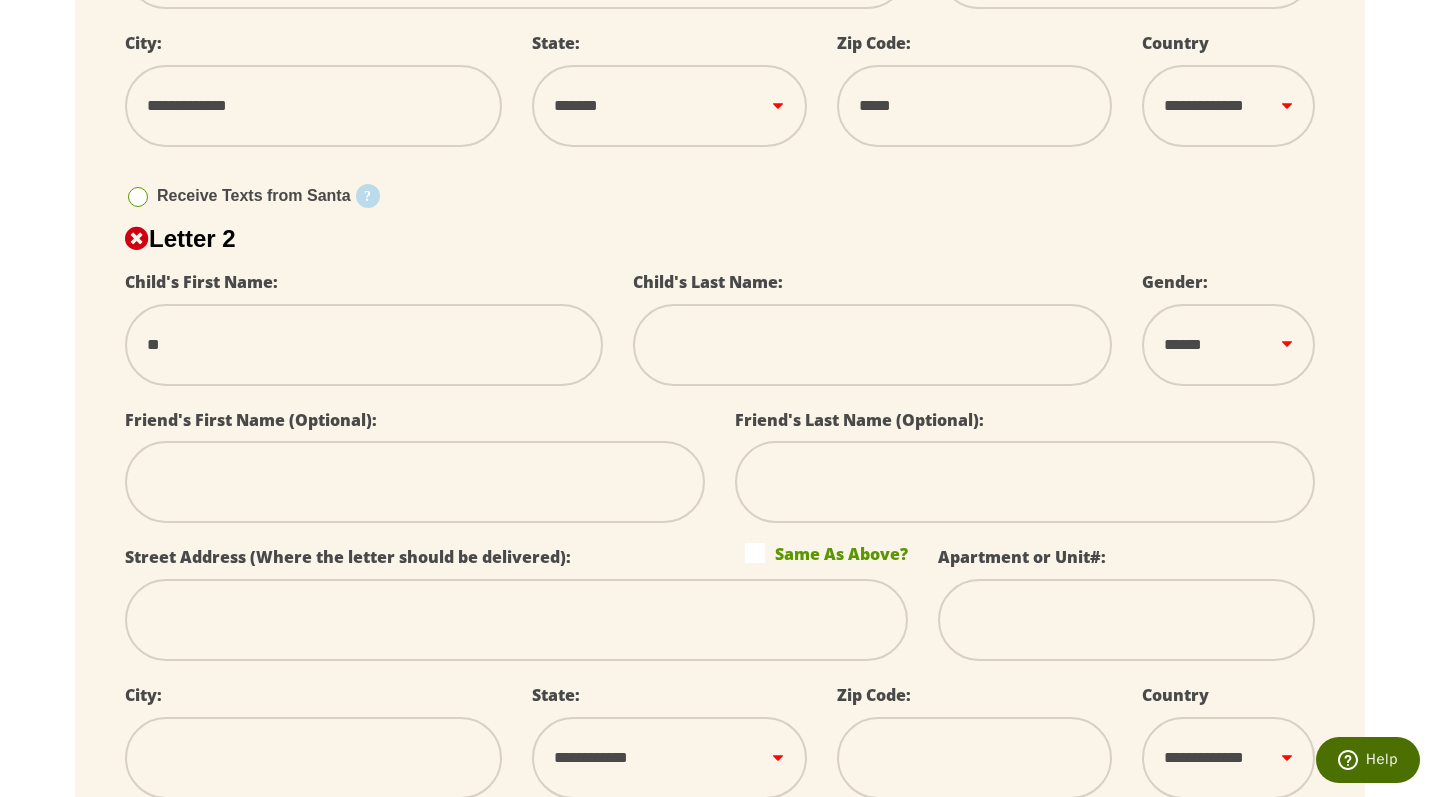 type on "***" 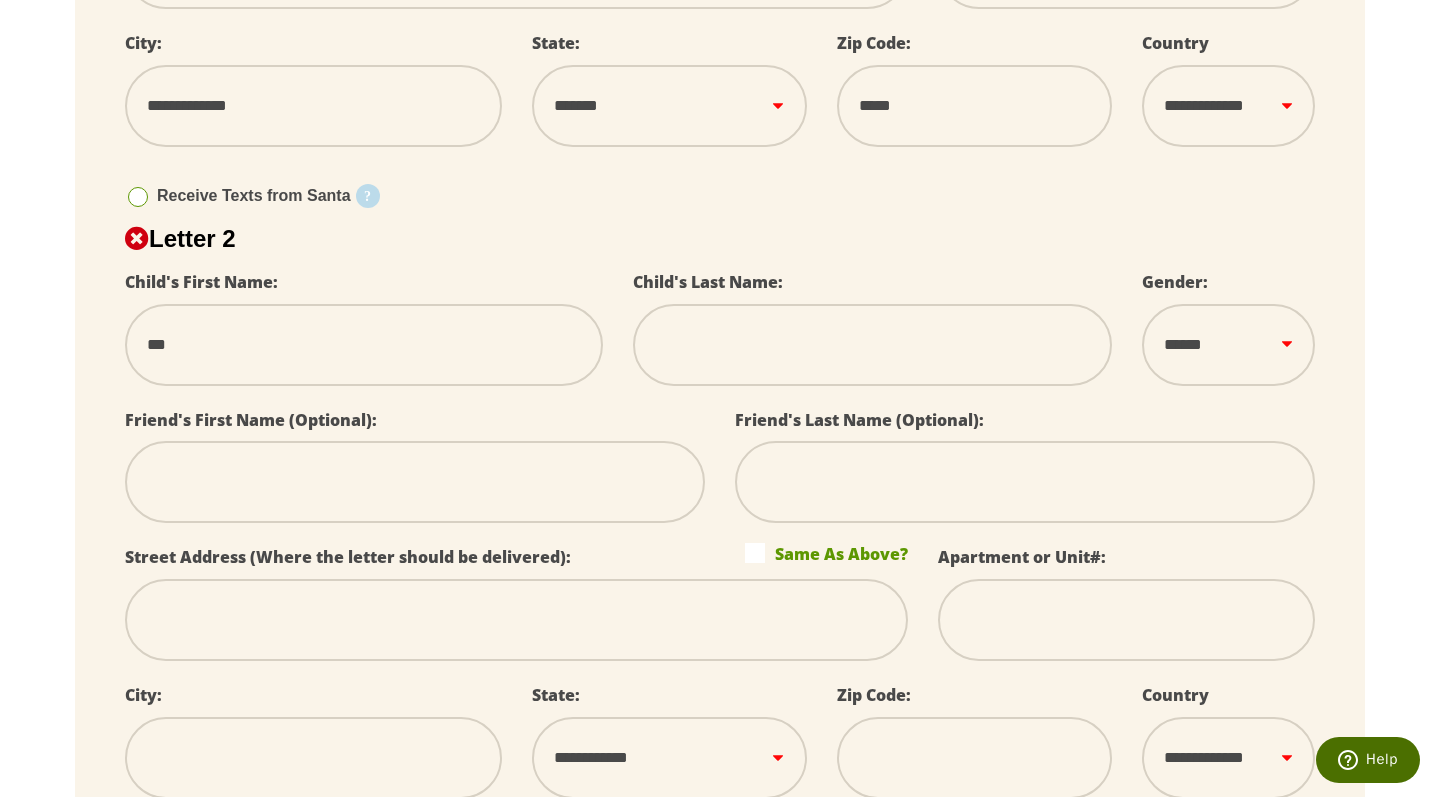 type on "****" 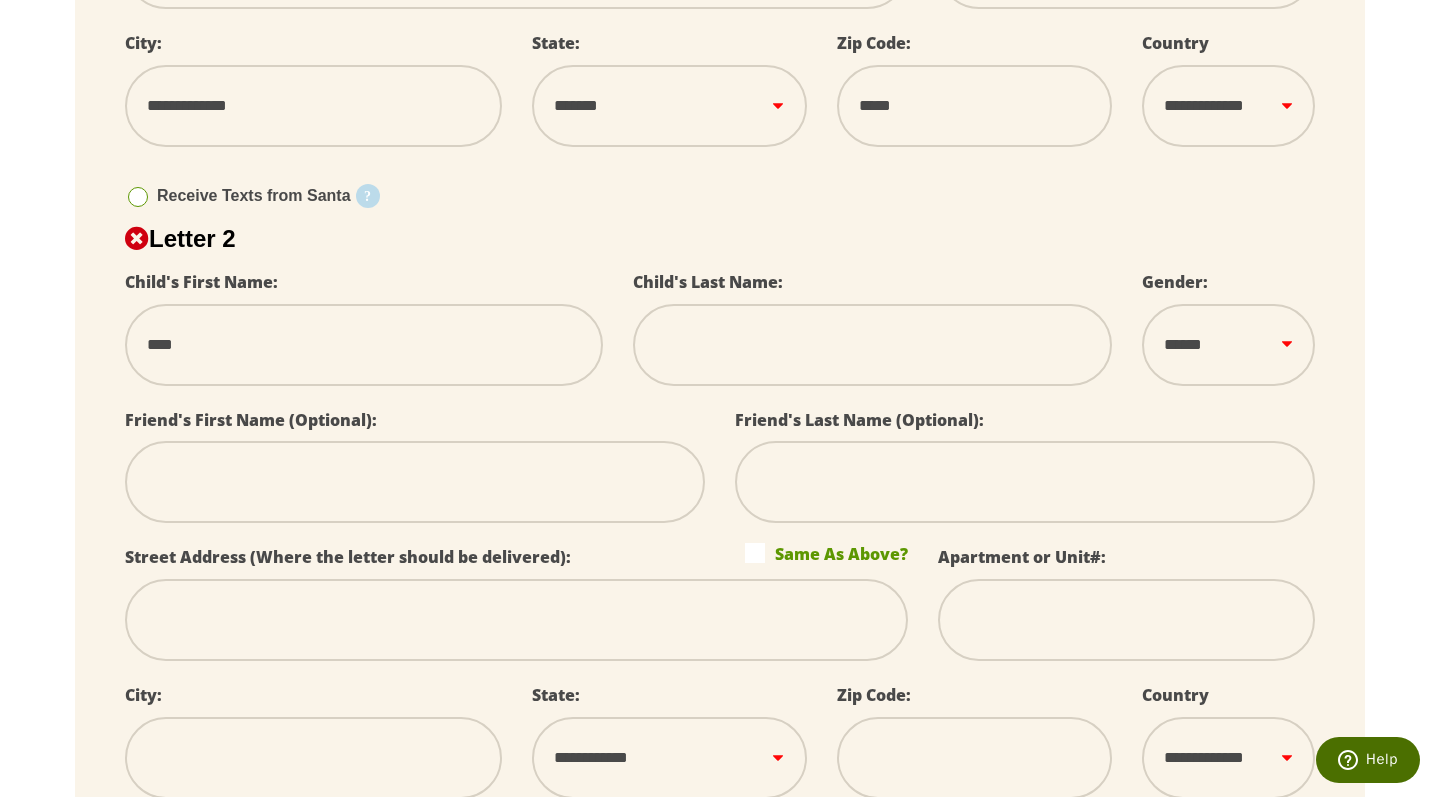 type on "*****" 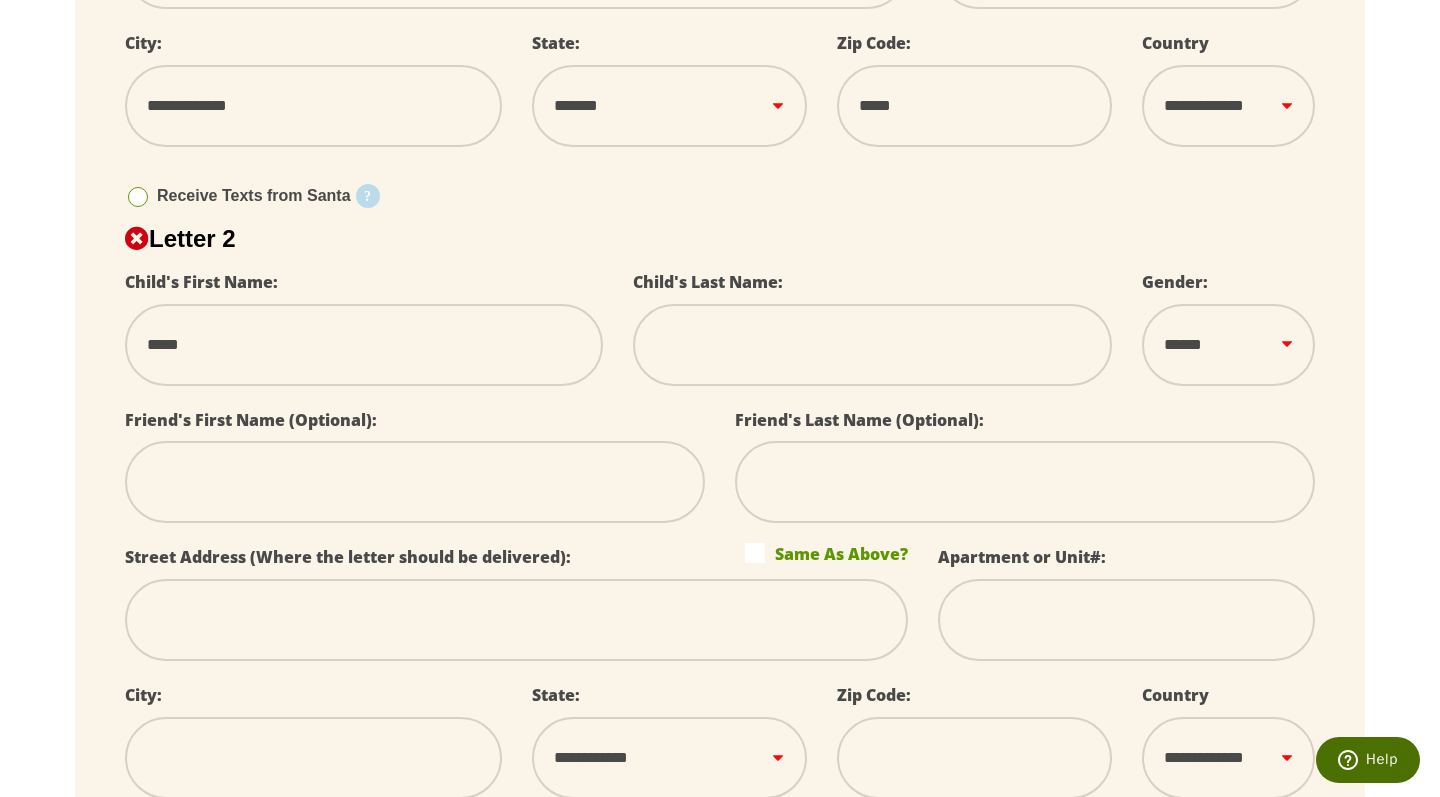 type on "******" 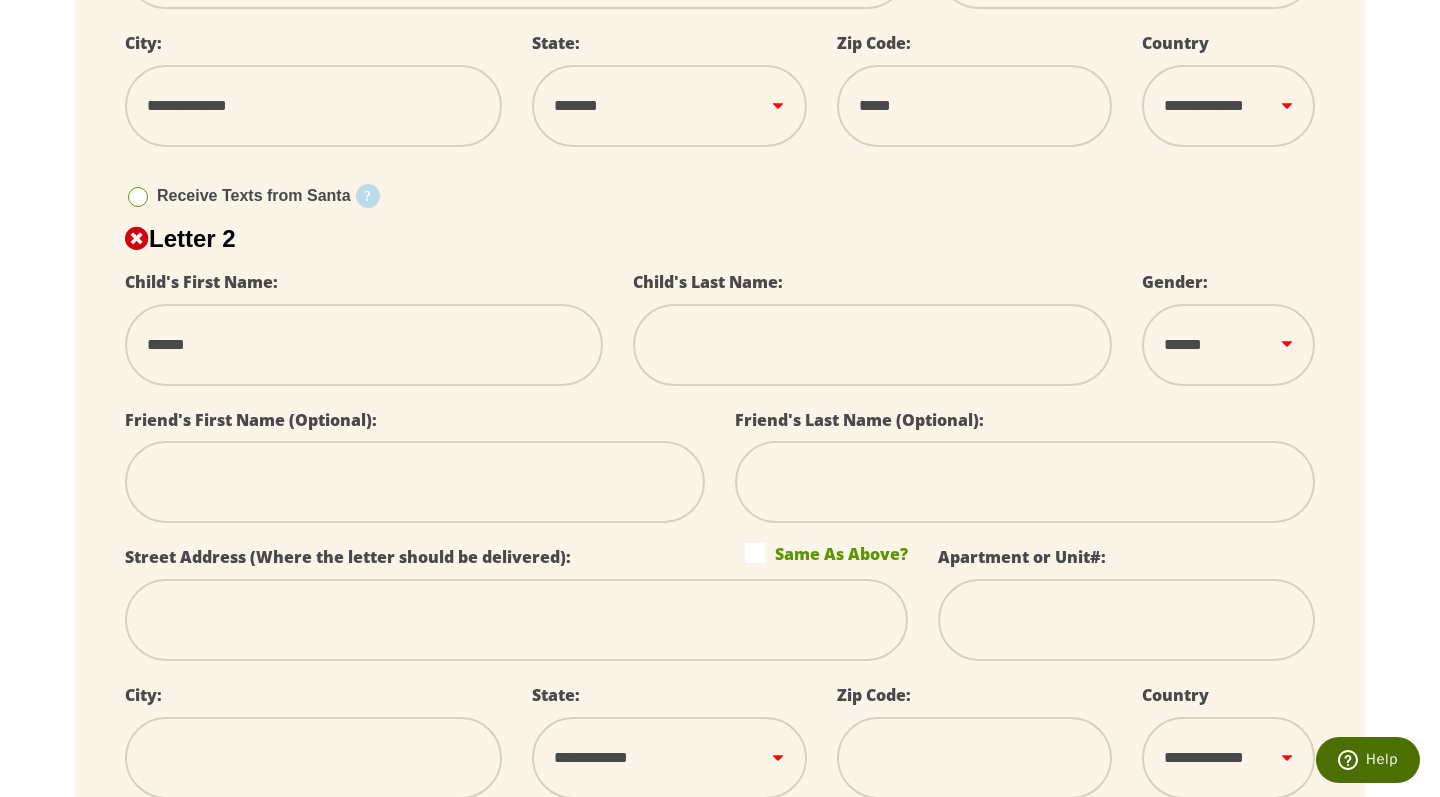 type on "******" 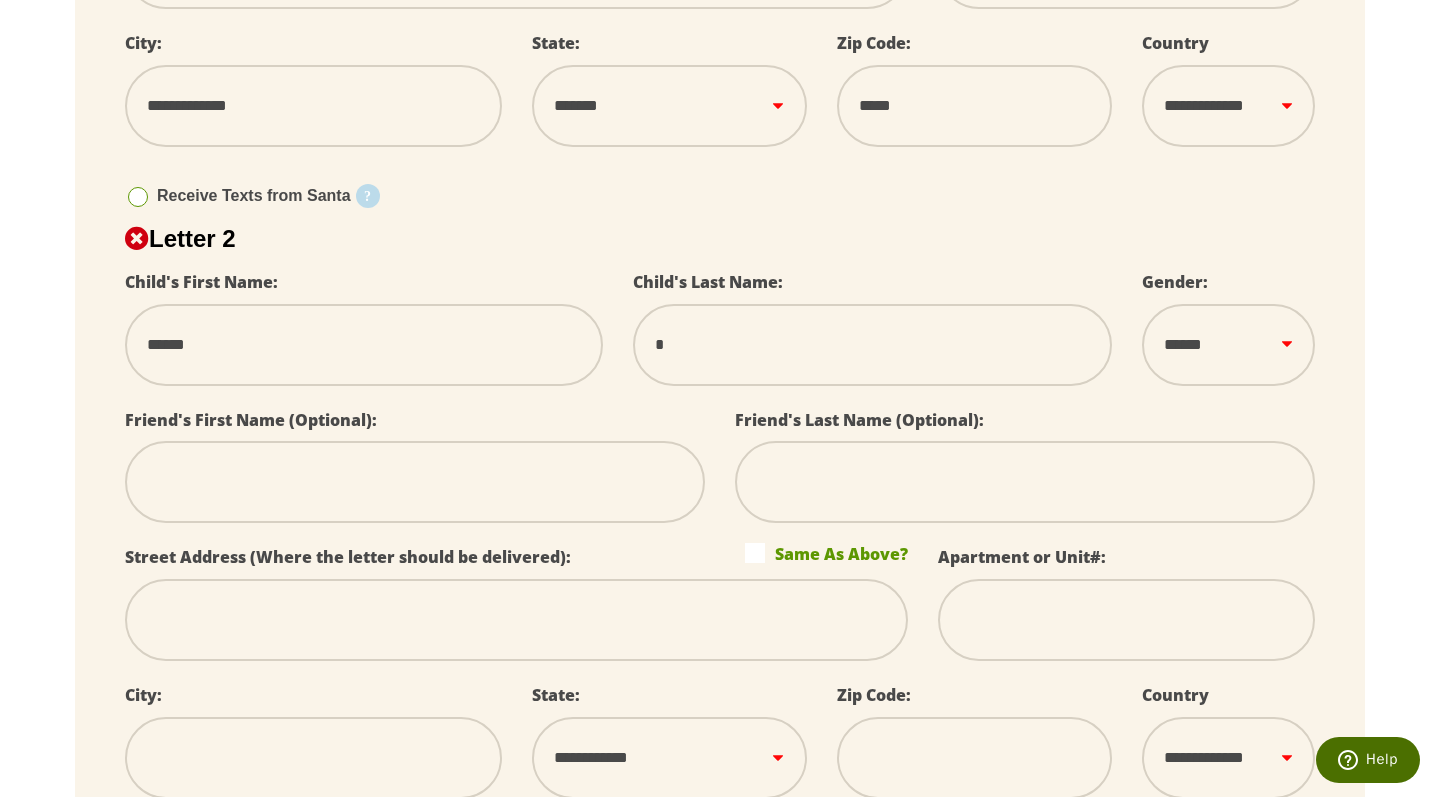 type on "**" 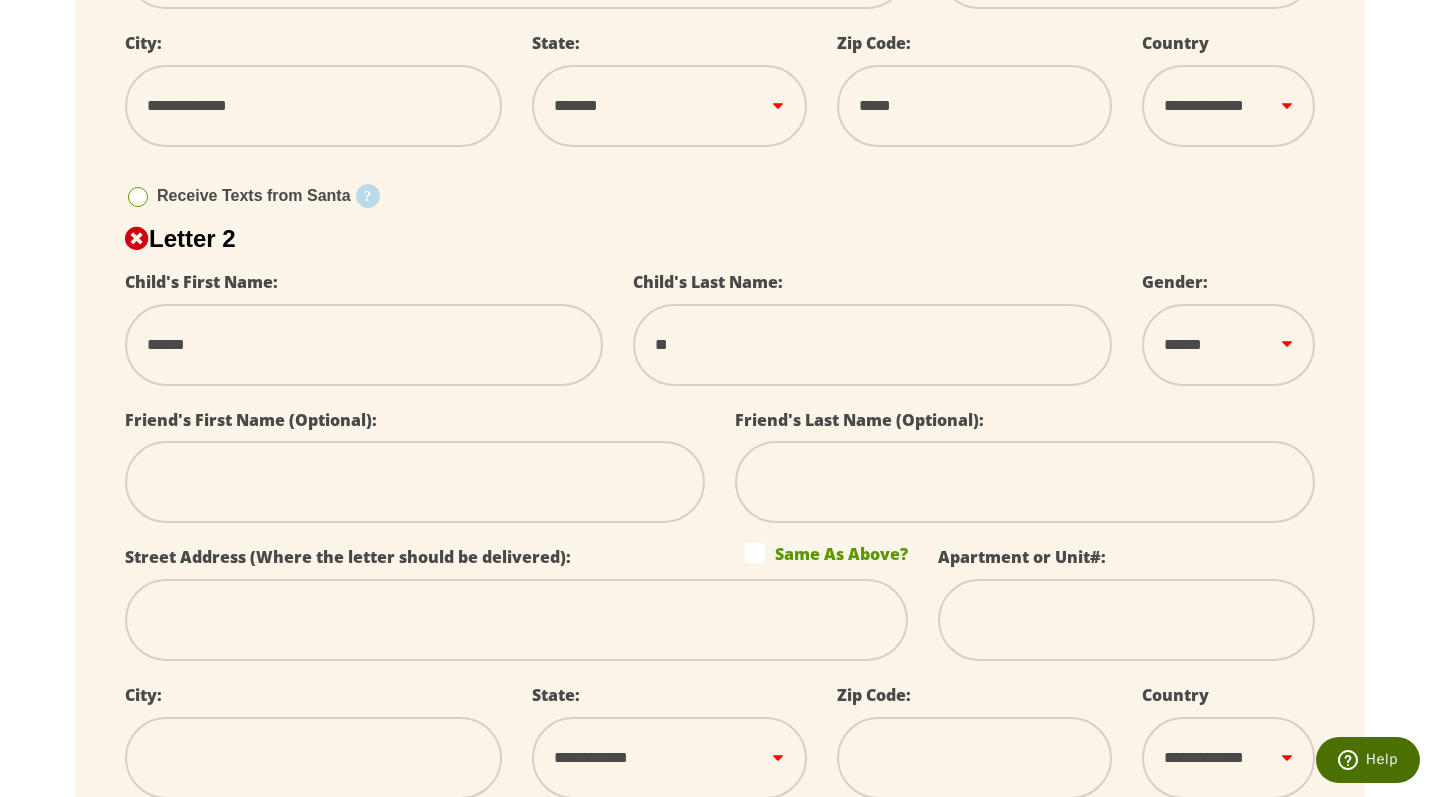 type on "***" 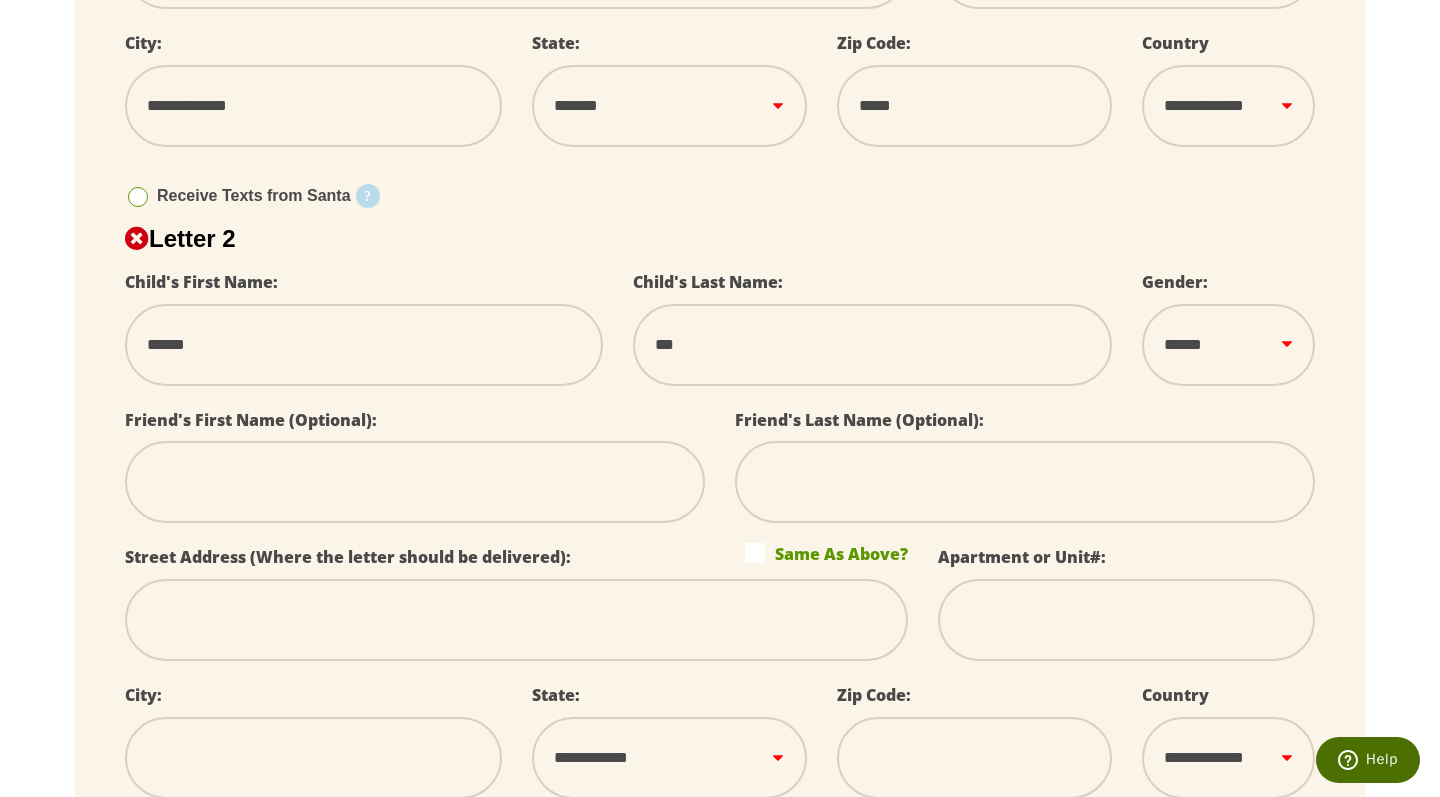 type on "****" 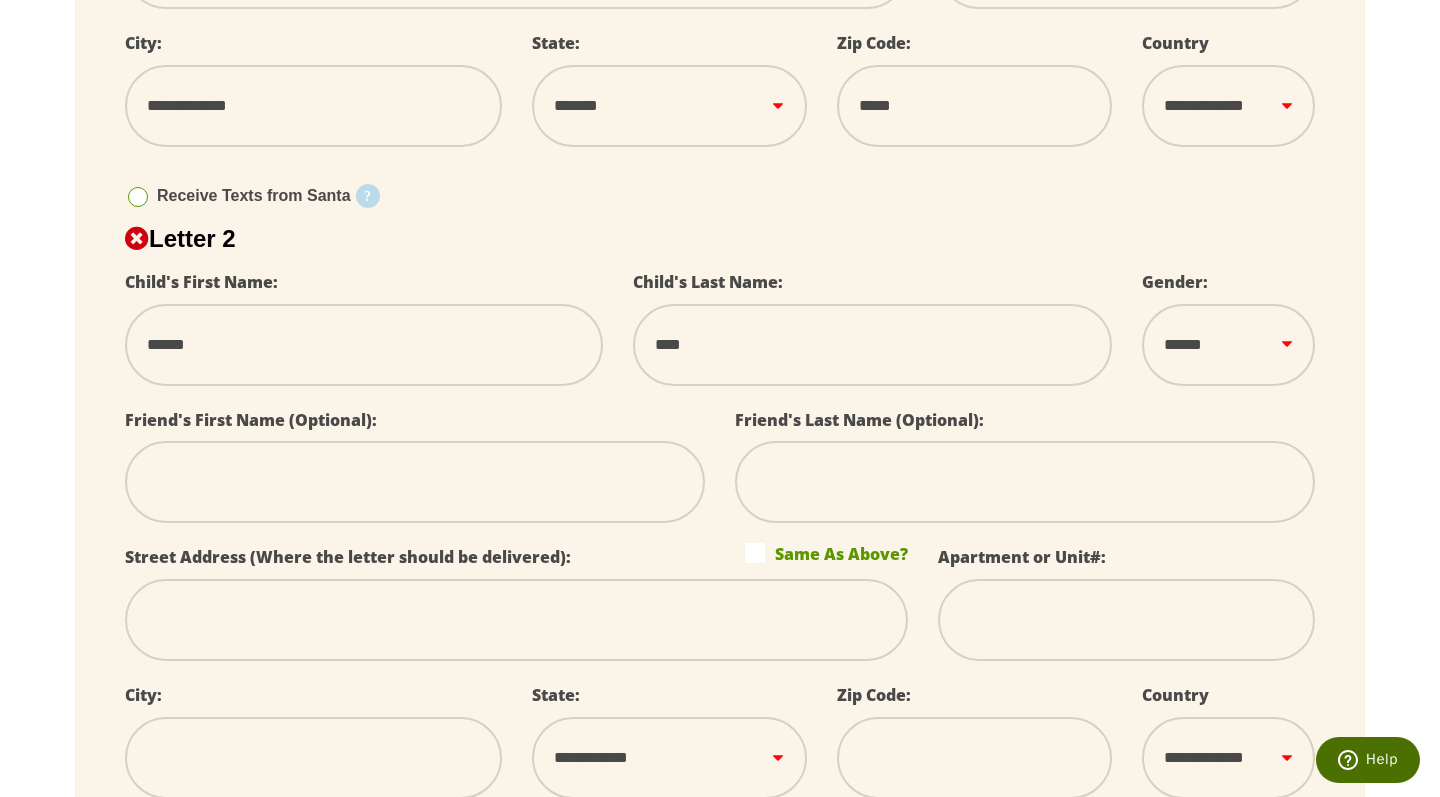 type on "*****" 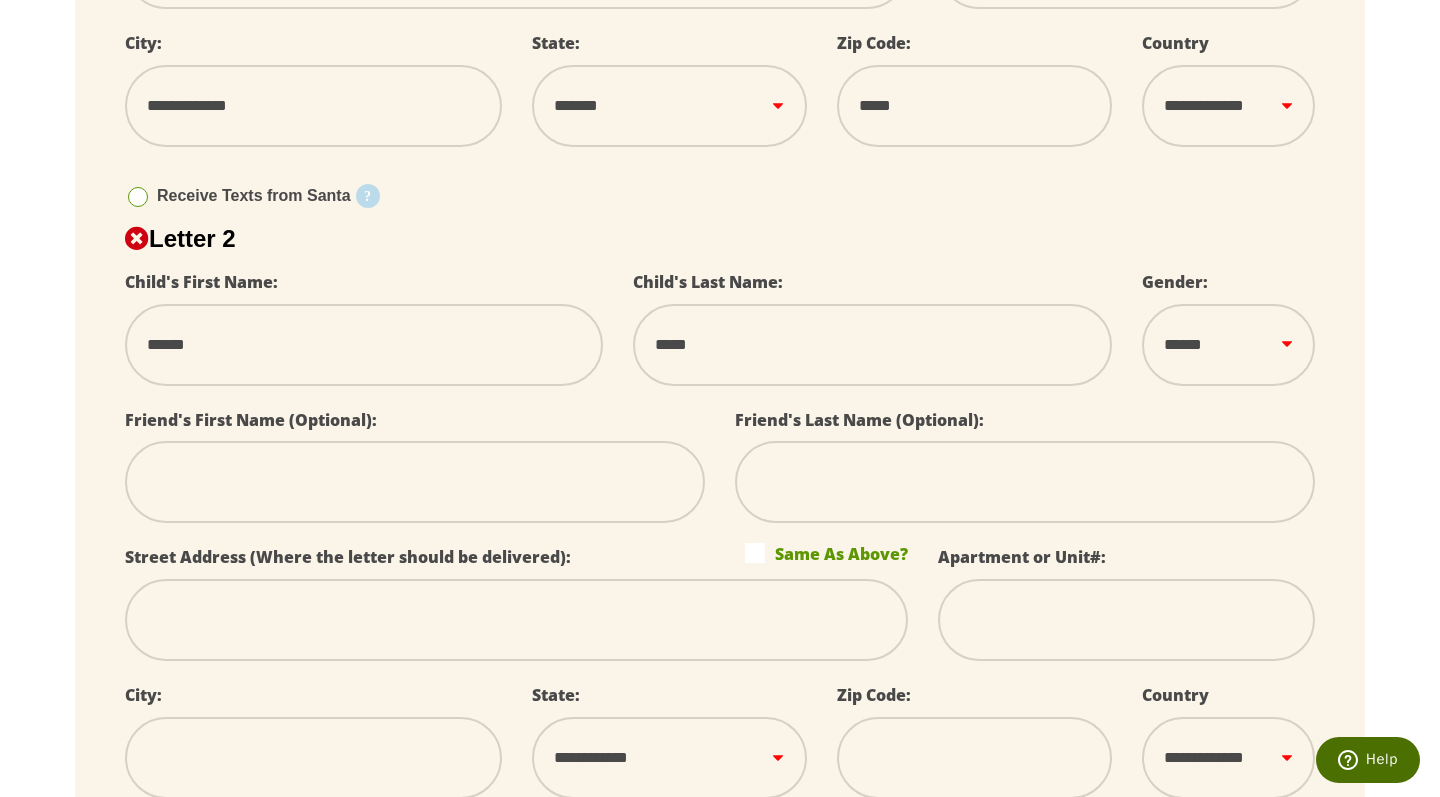 type on "******" 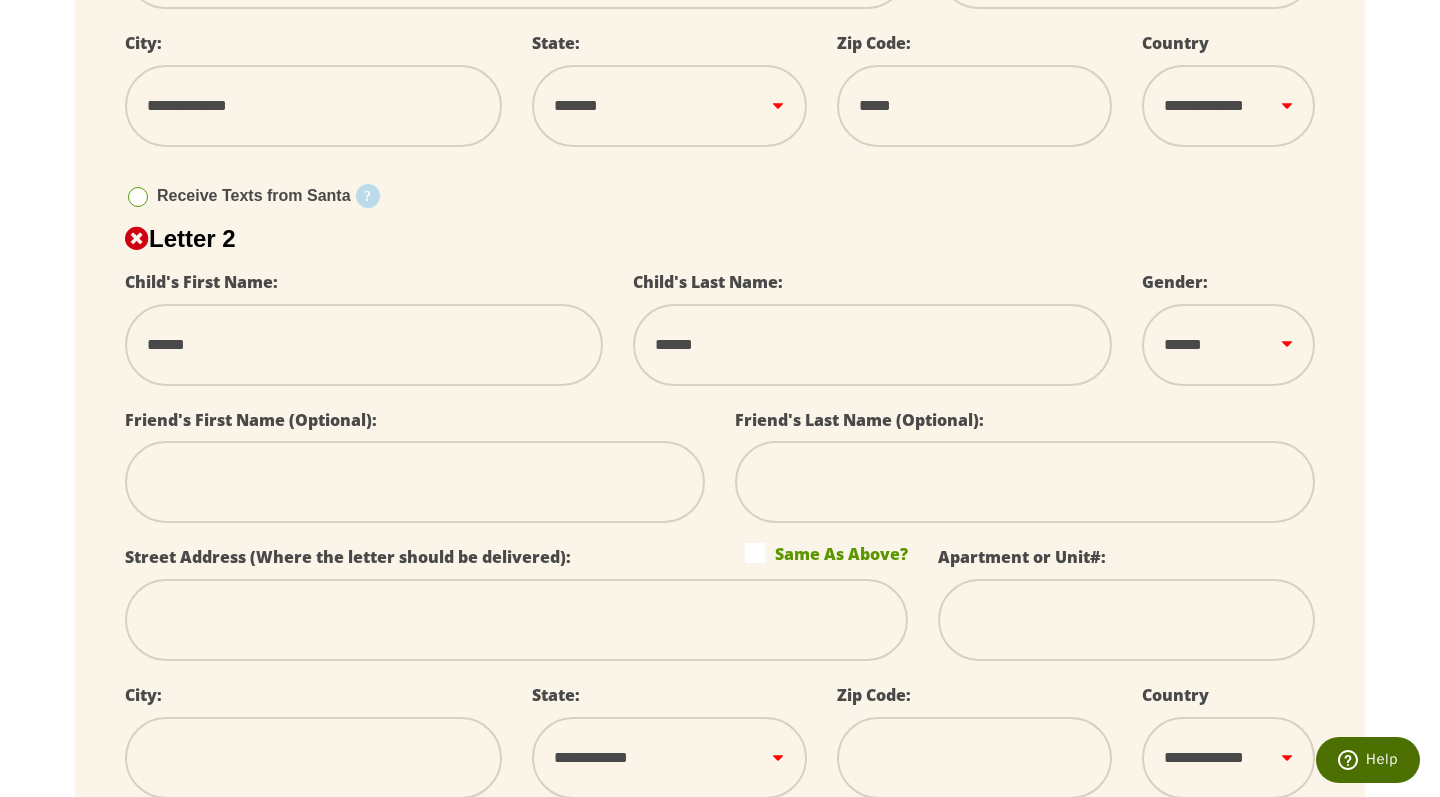 type on "******" 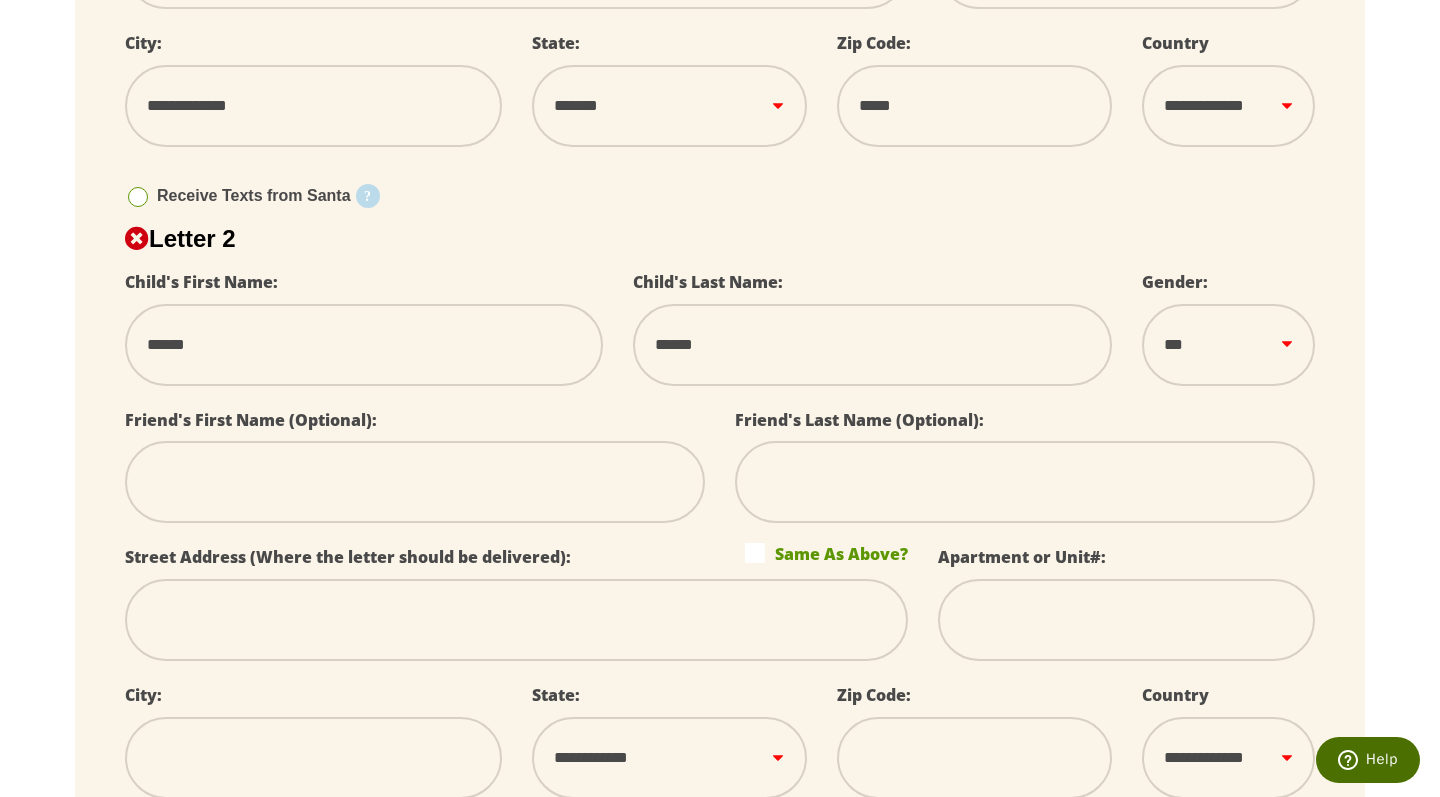 select 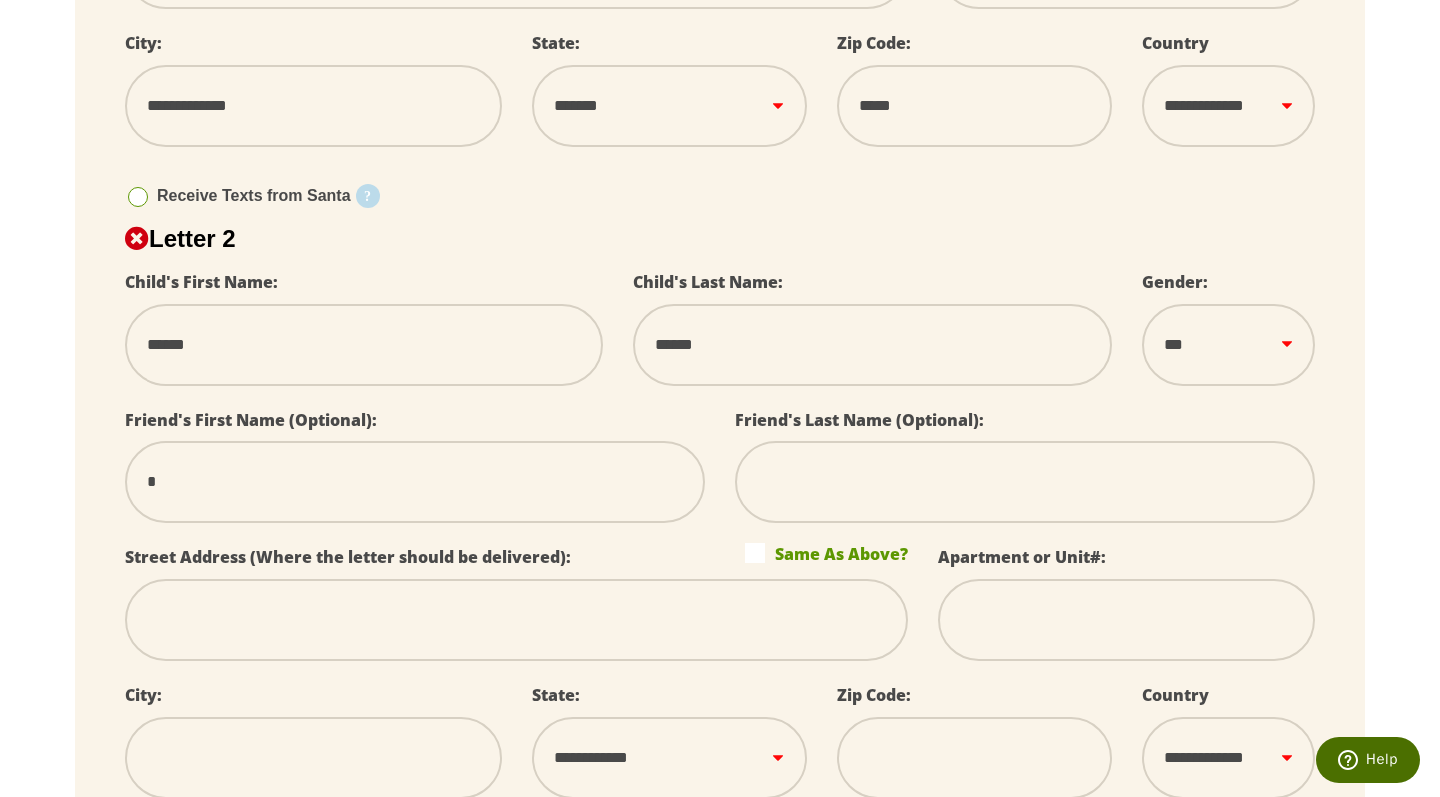 type on "**" 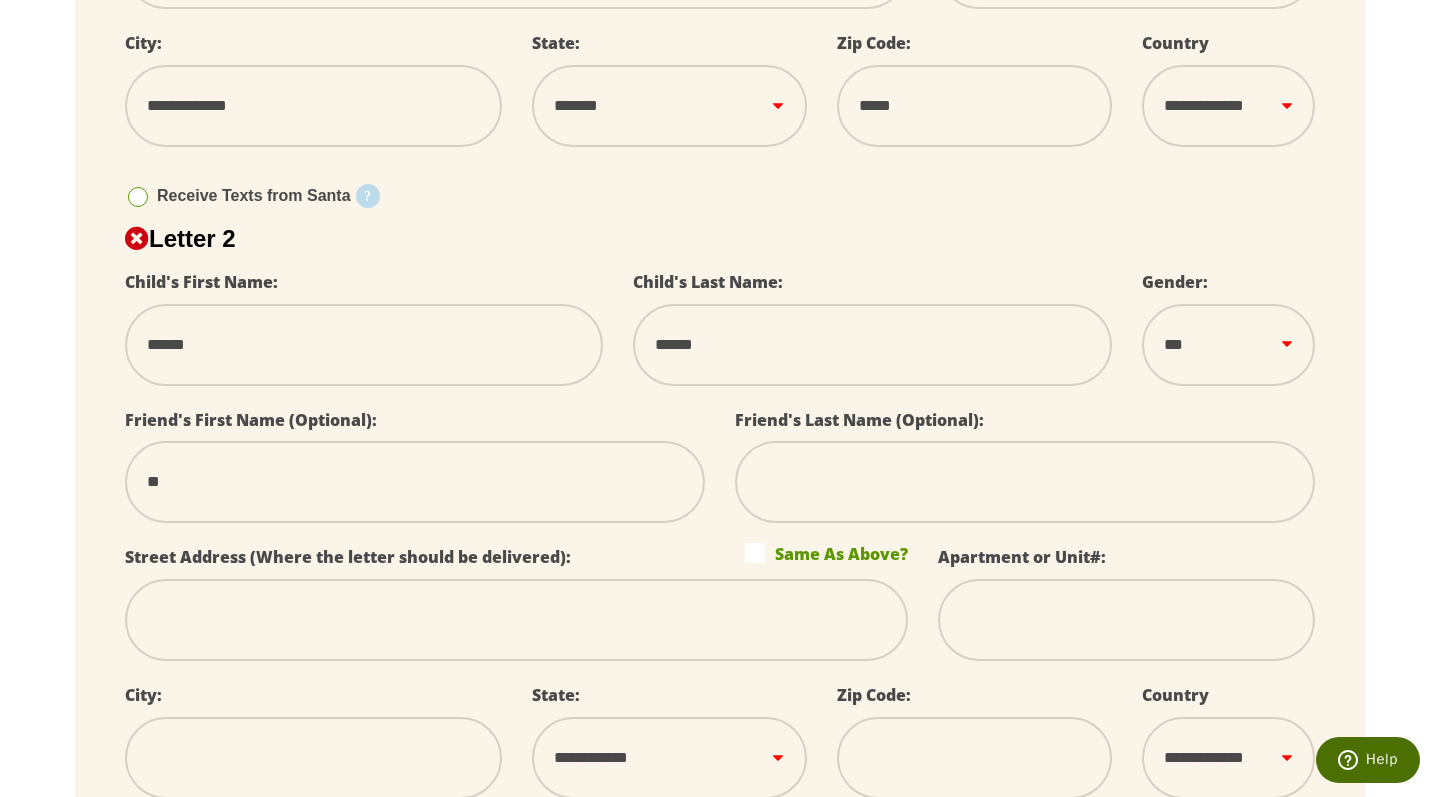 type on "***" 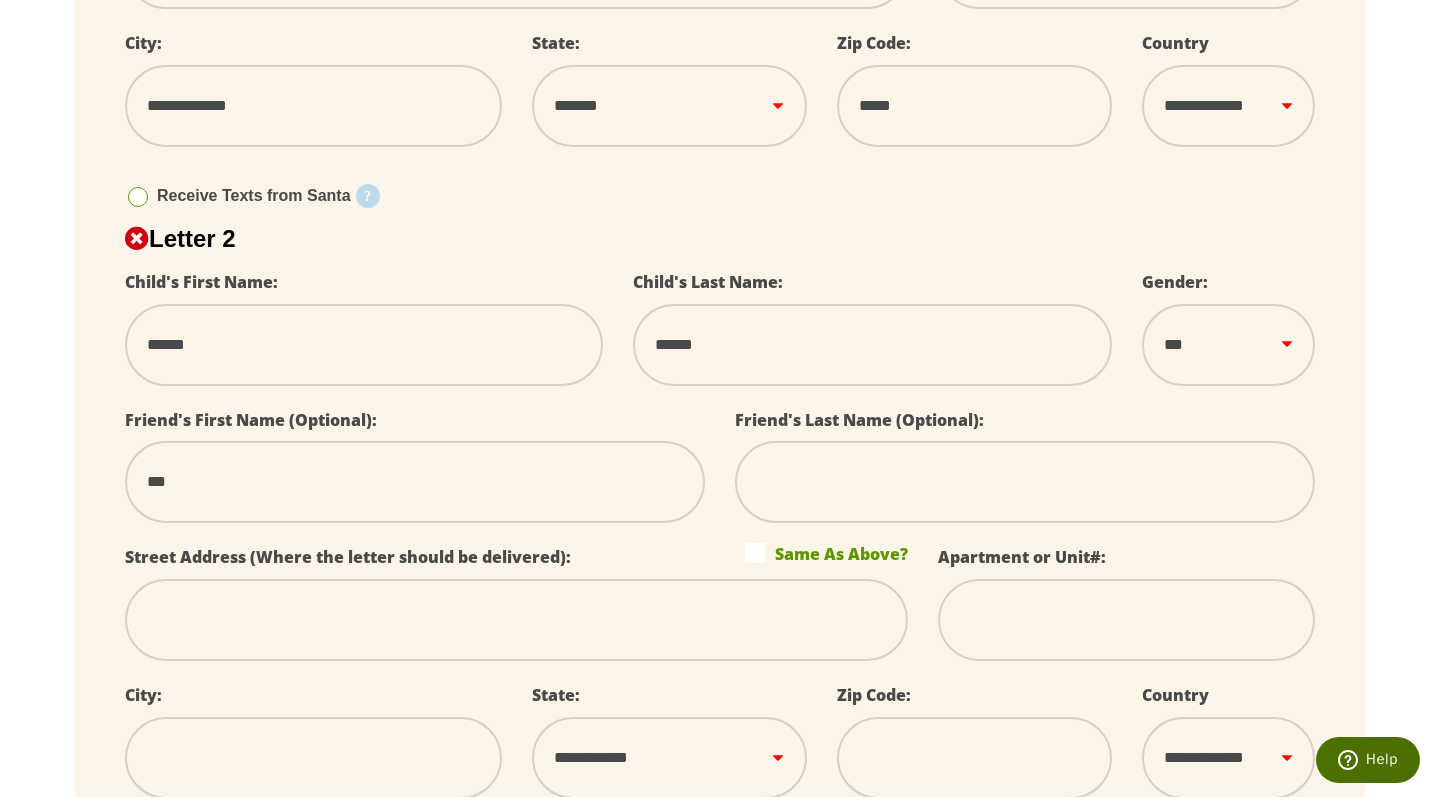type on "****" 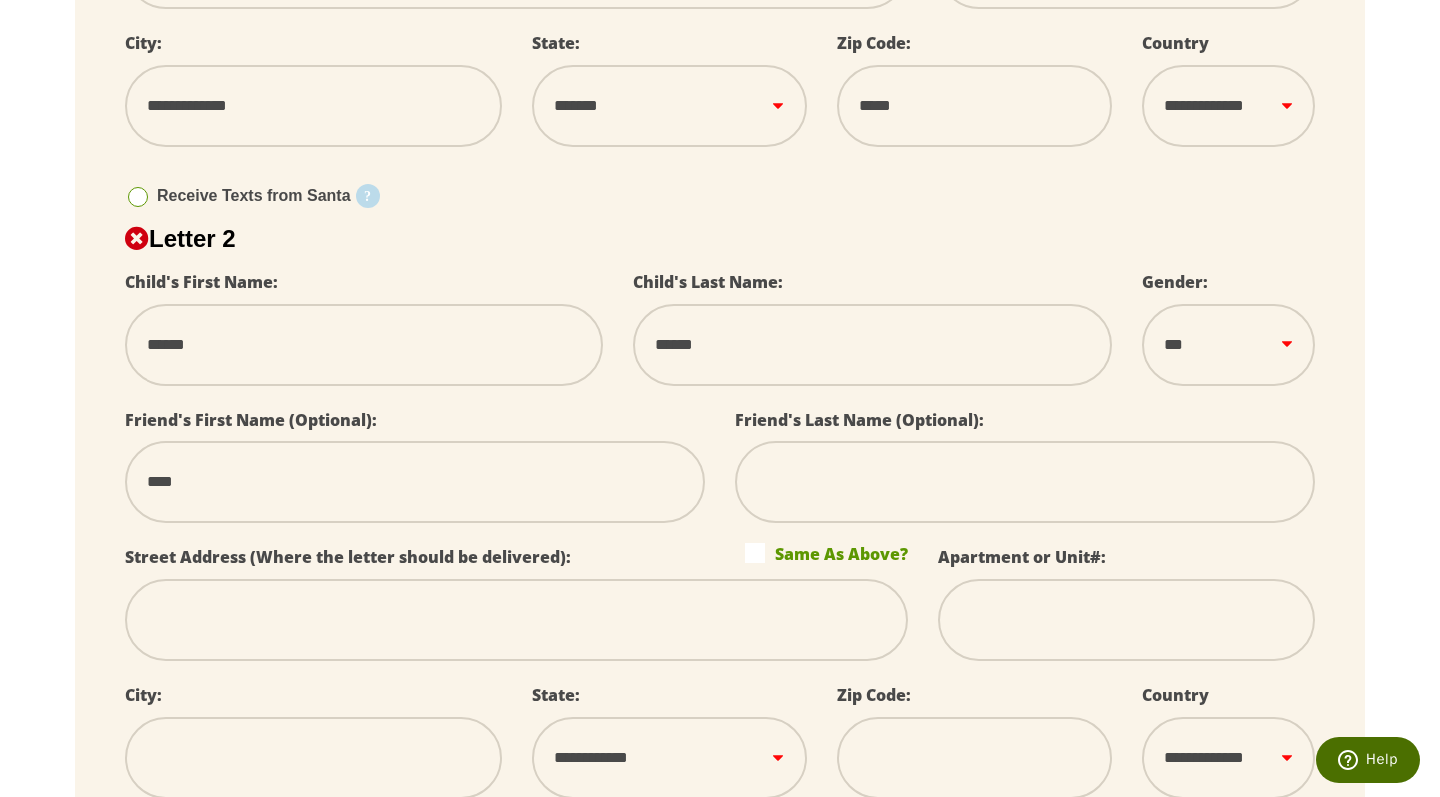 type on "*****" 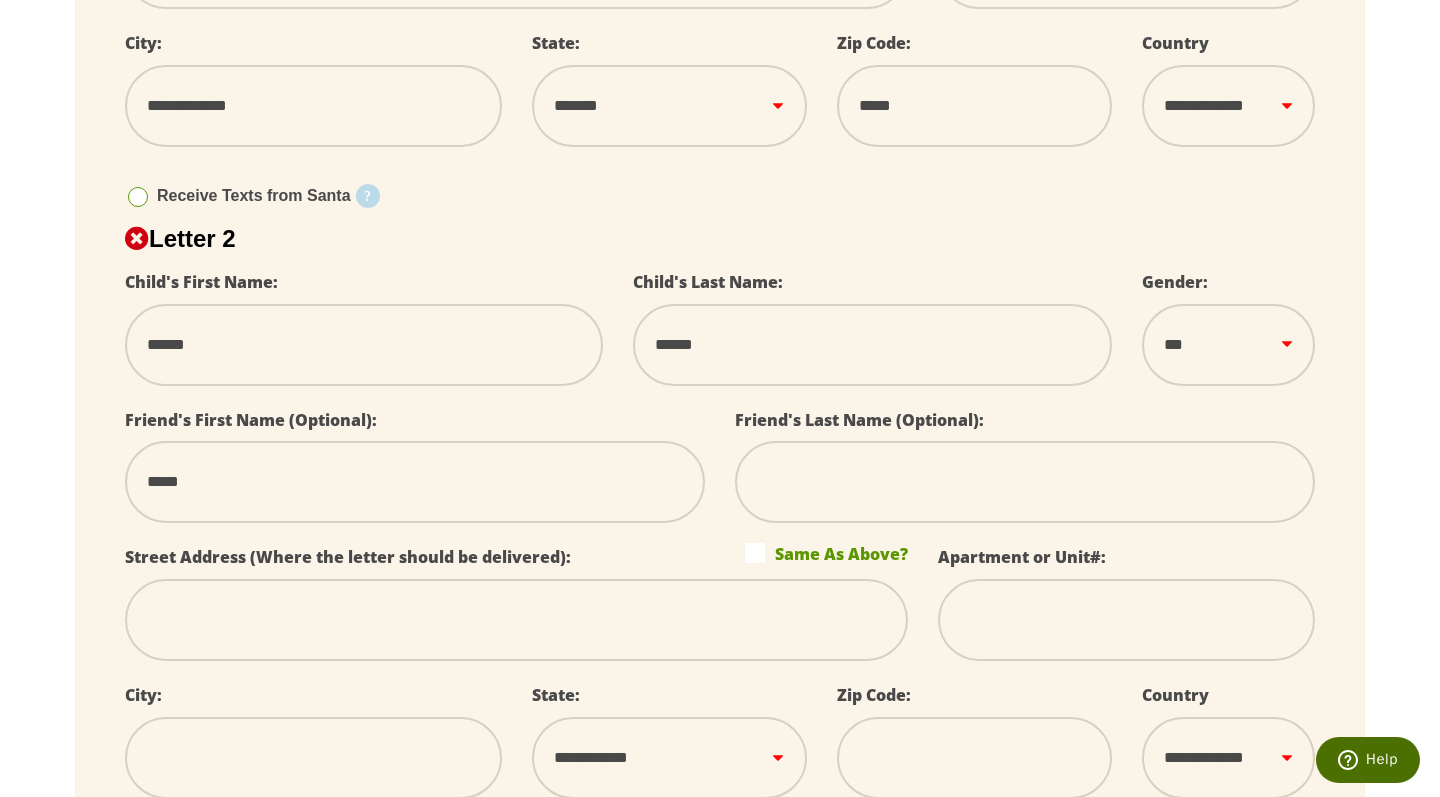 type on "*****" 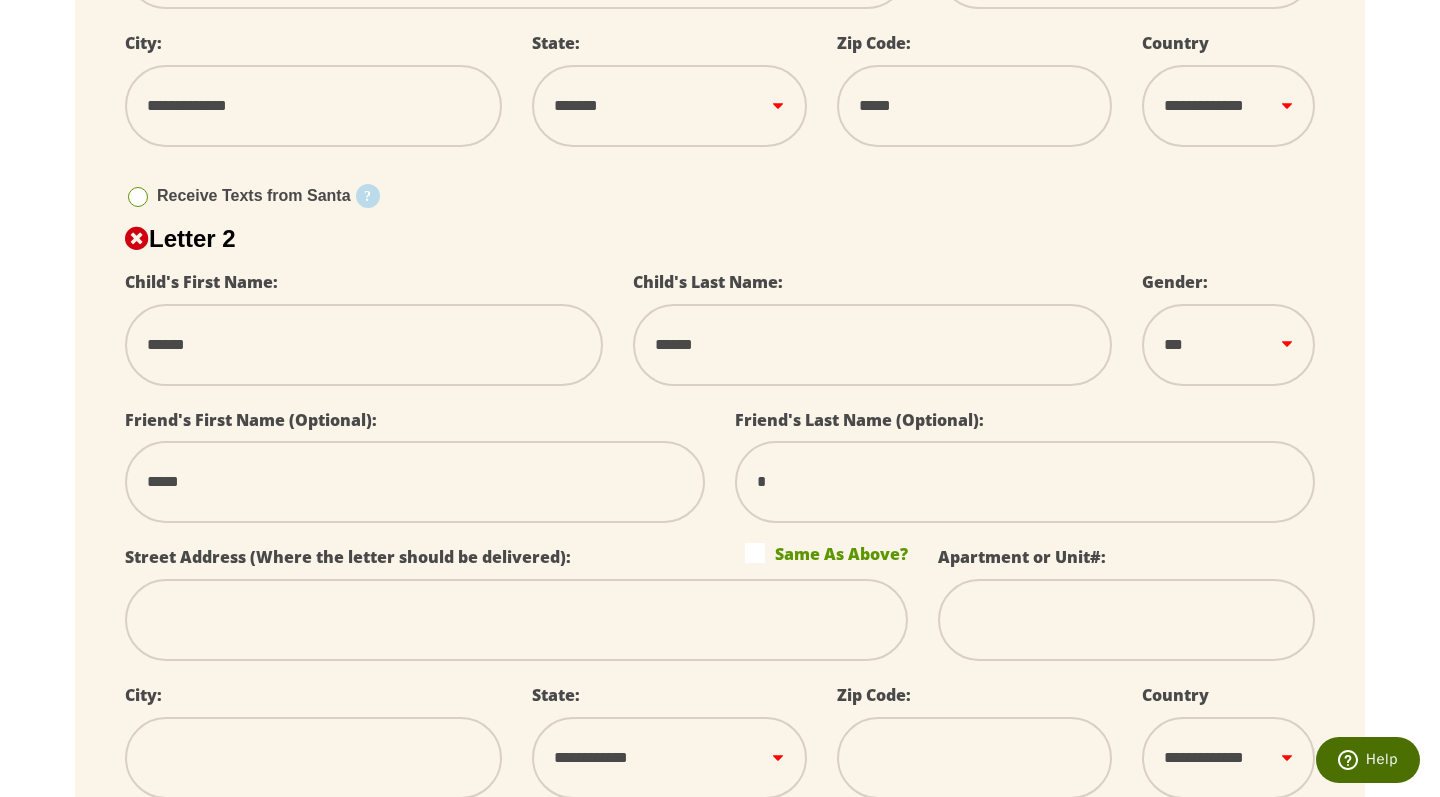 type on "**" 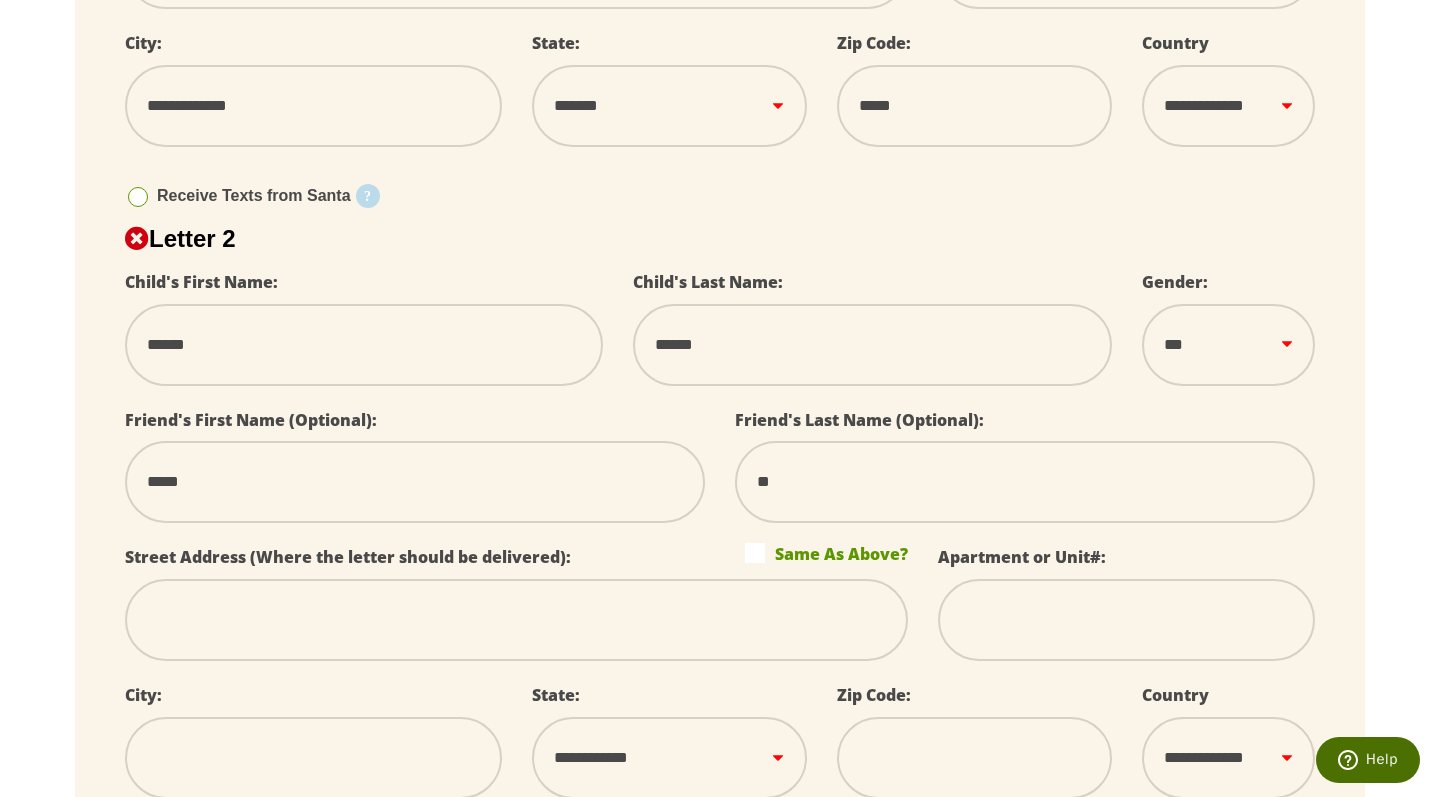 type on "***" 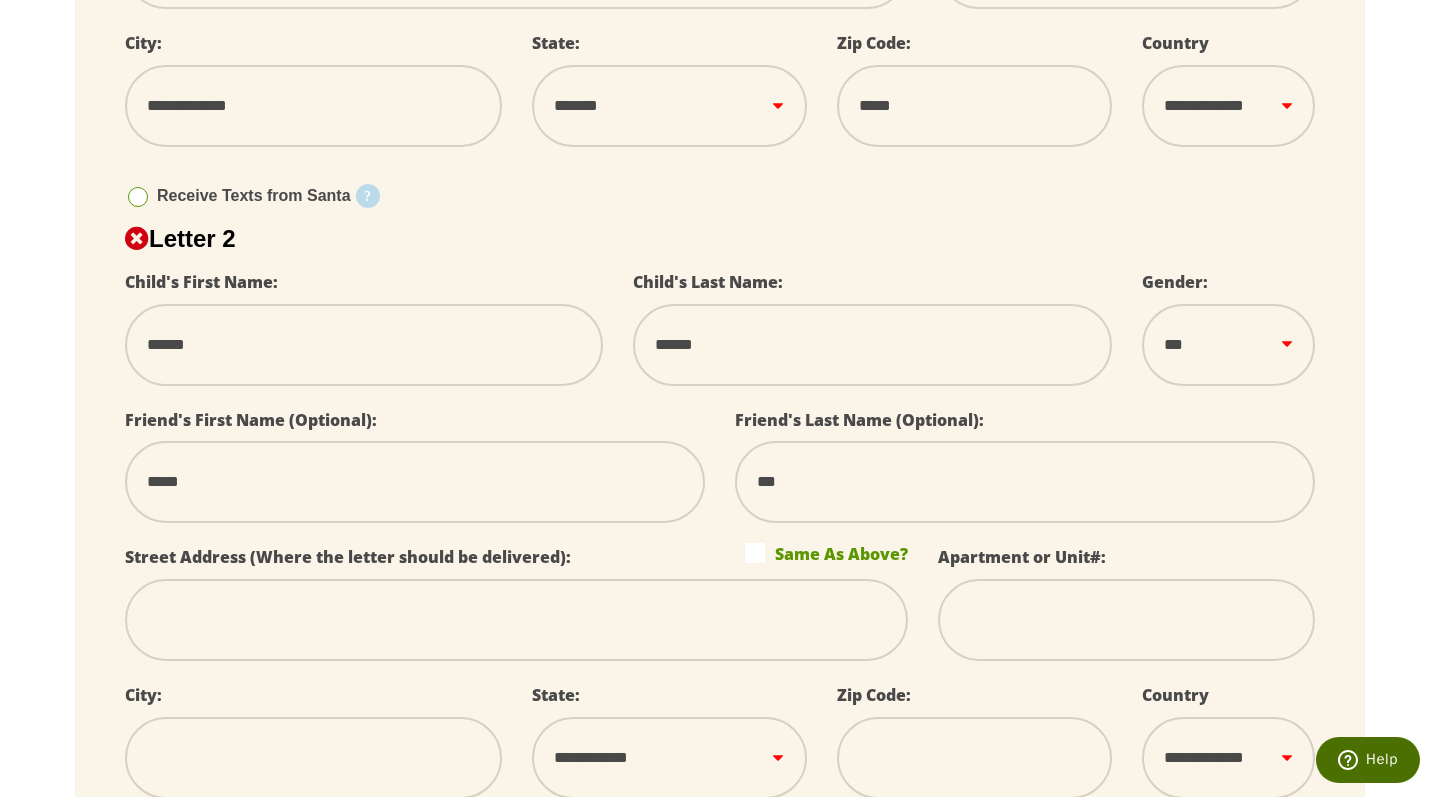 type on "****" 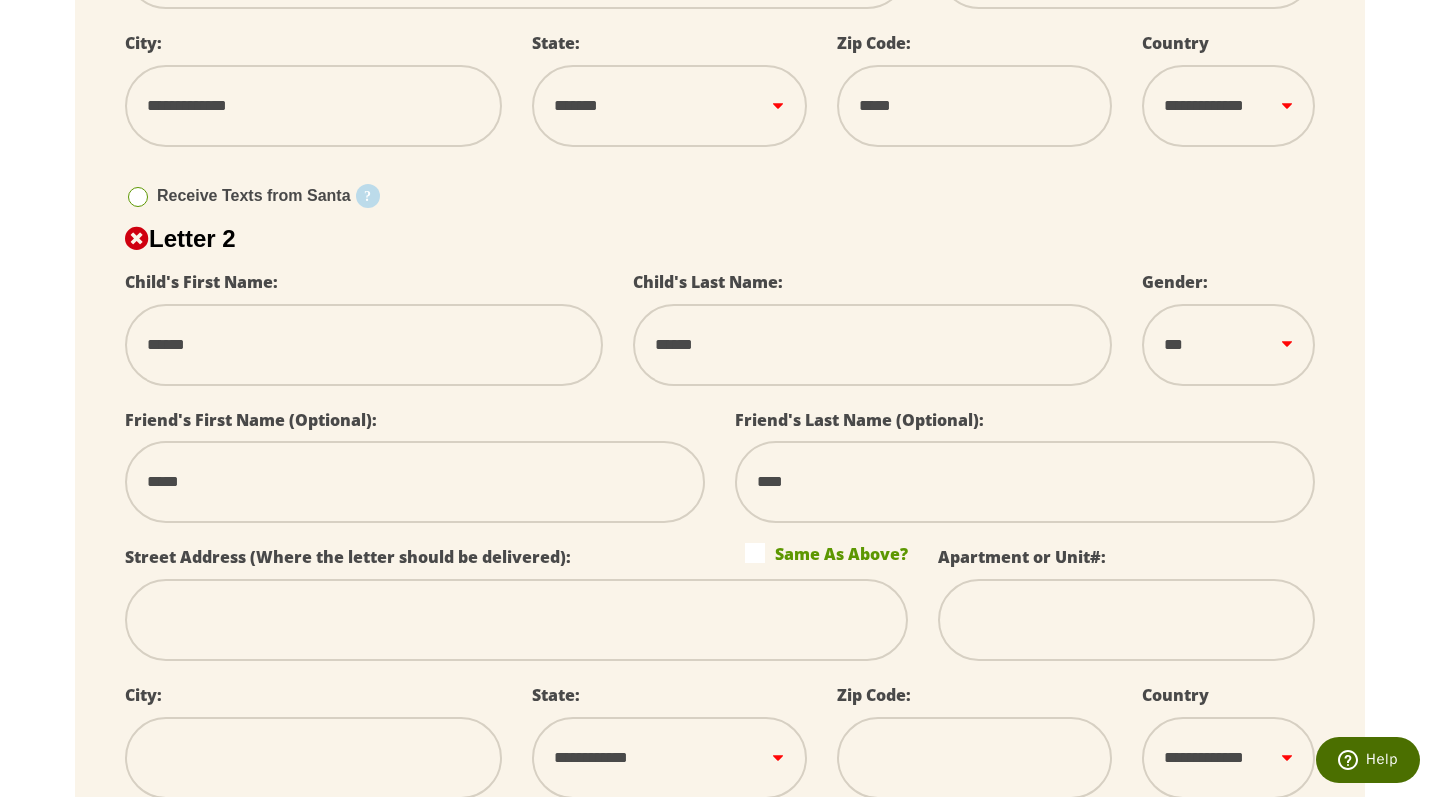 type on "*****" 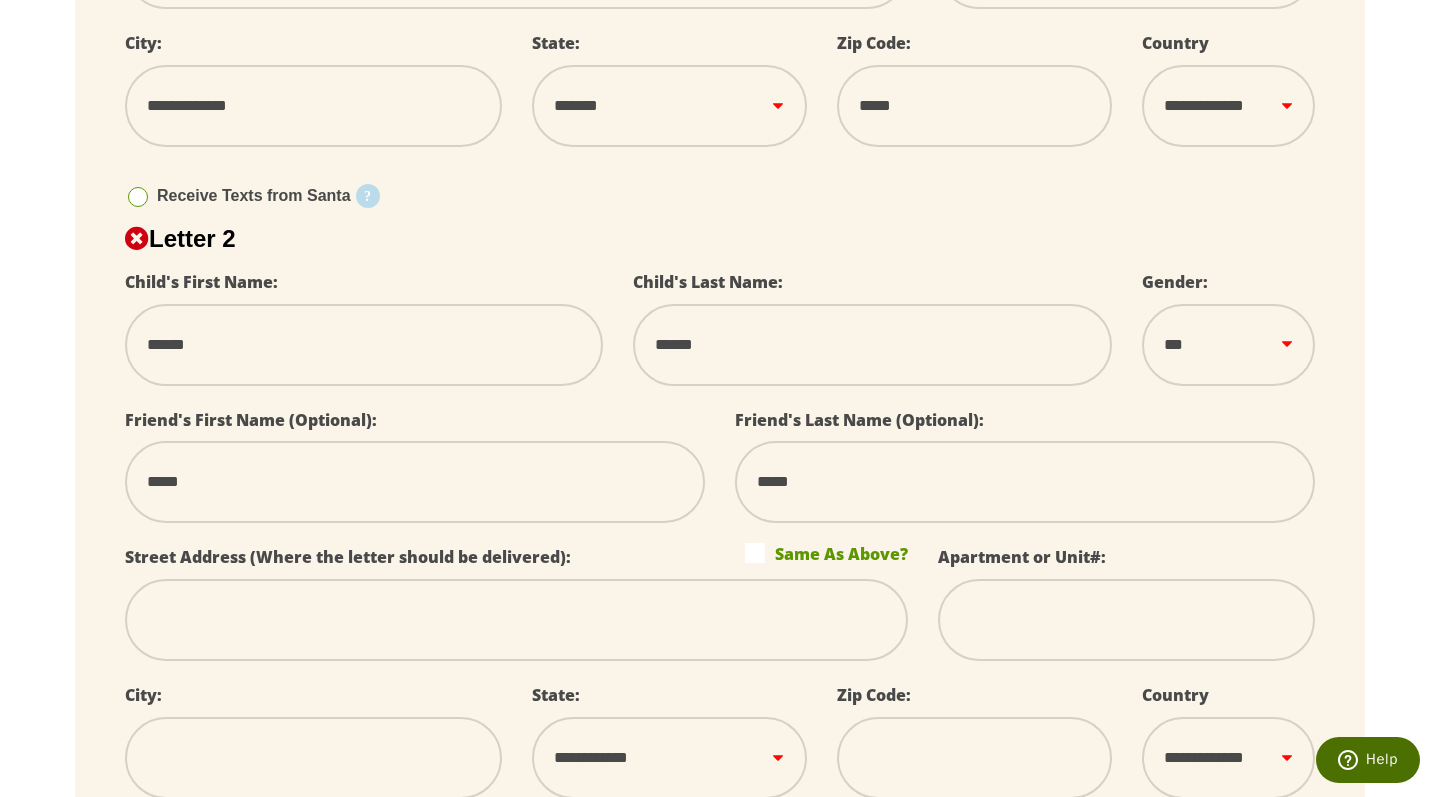 type on "******" 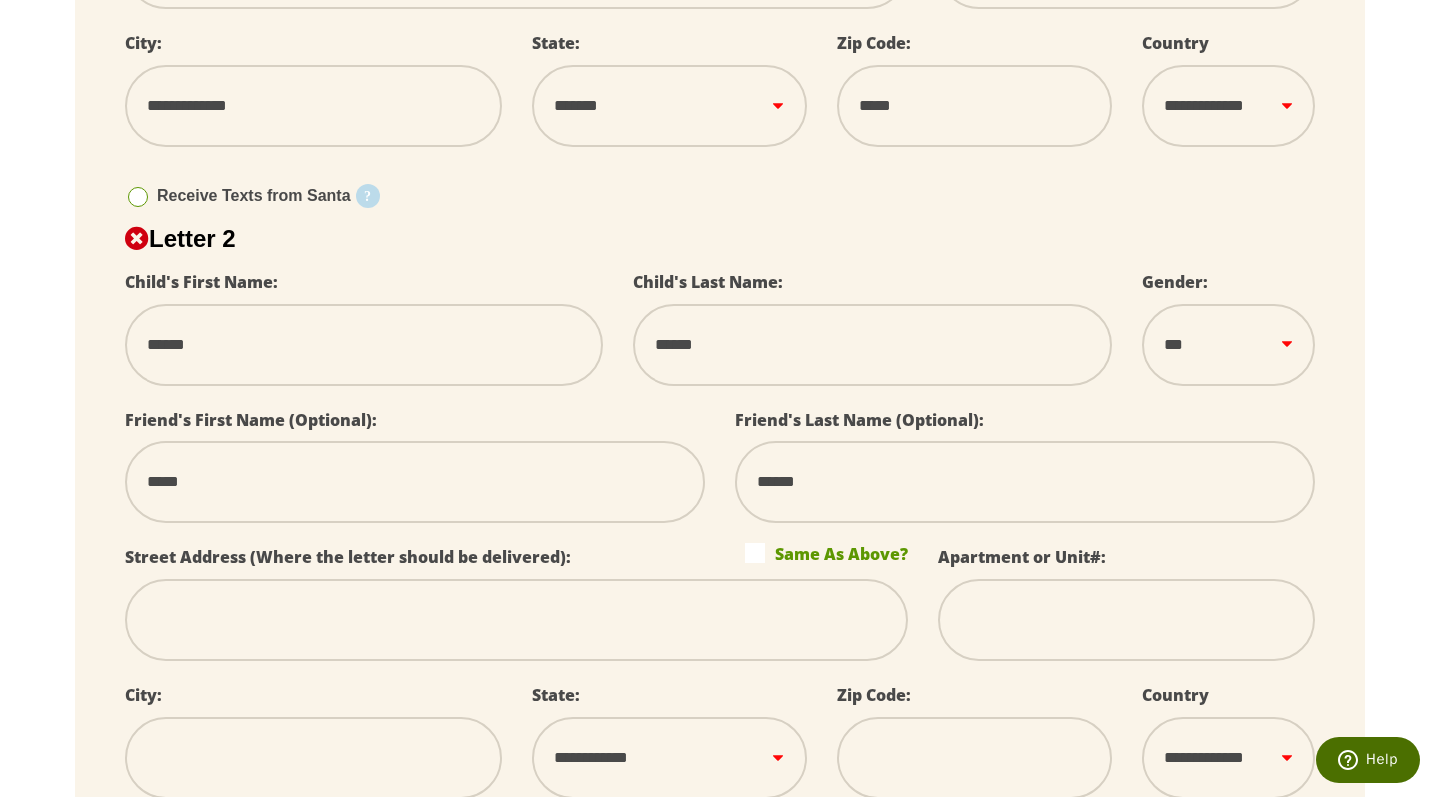 type on "******" 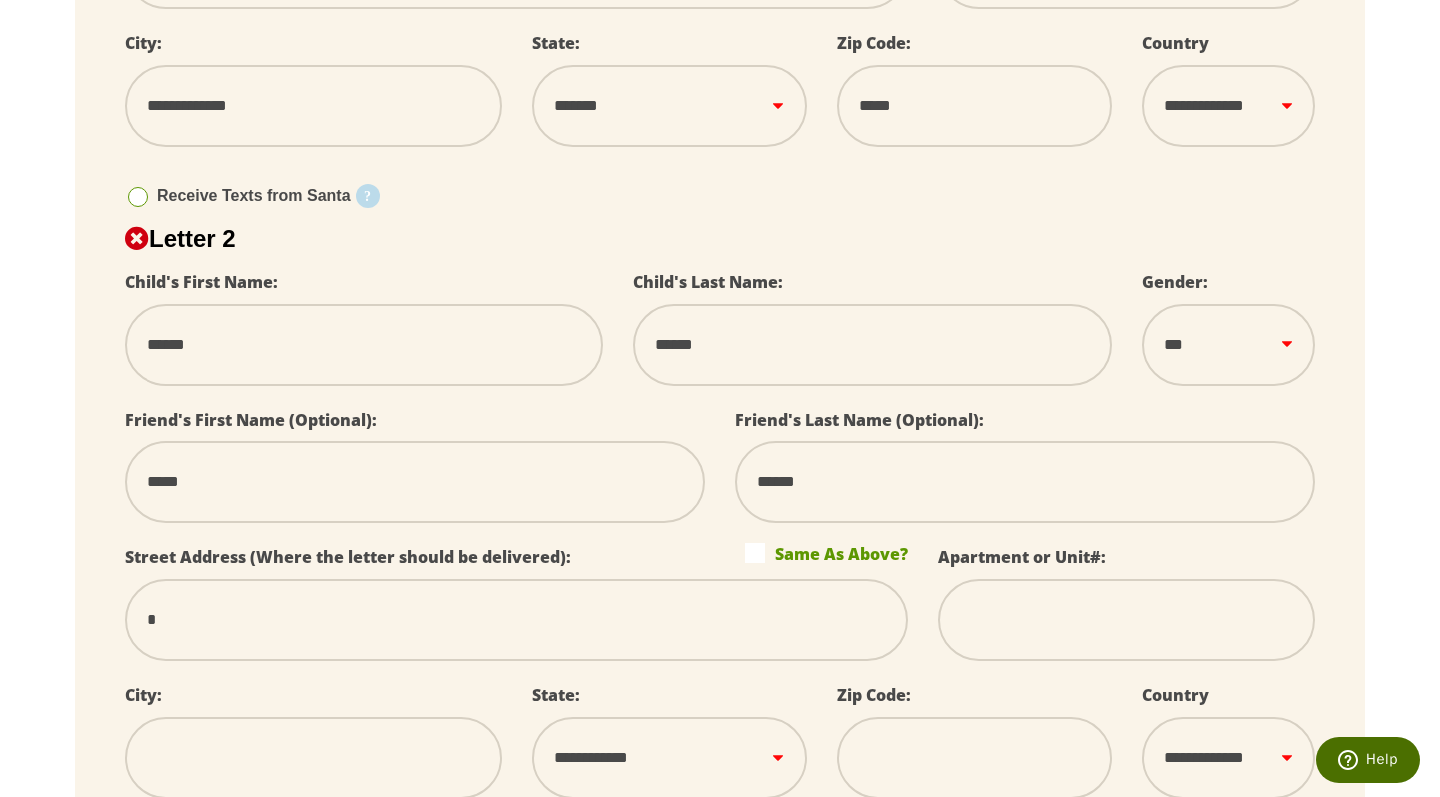 type on "**" 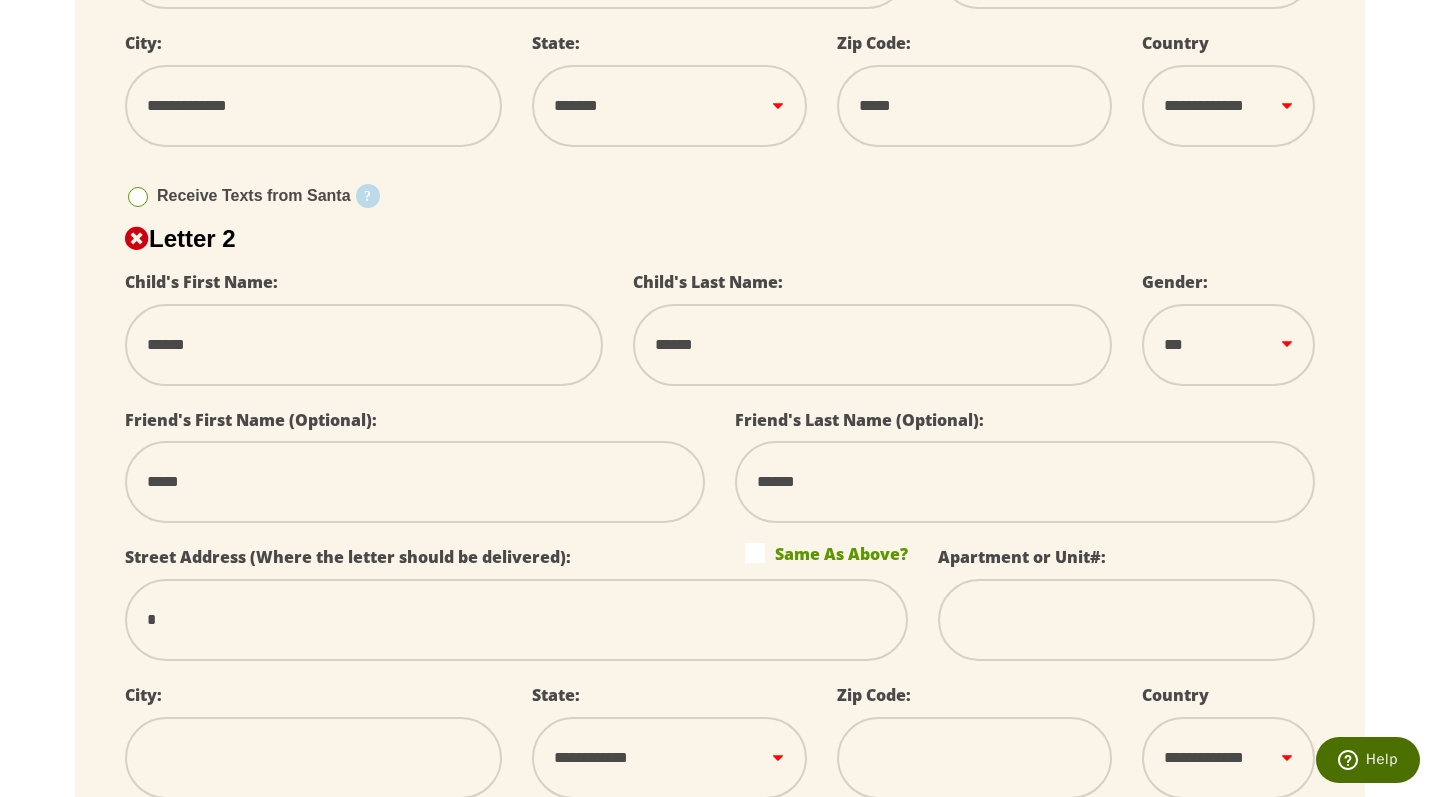 select 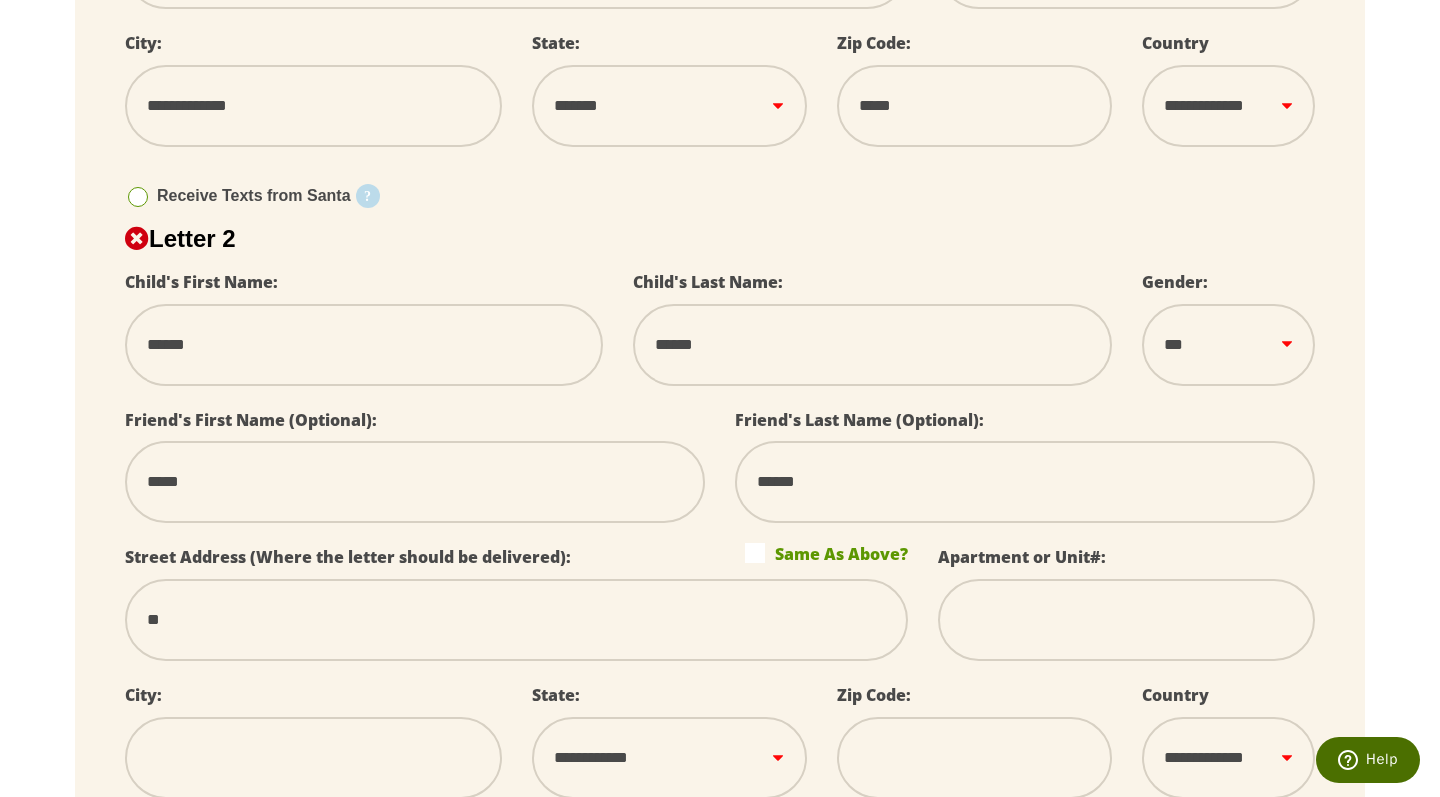type on "***" 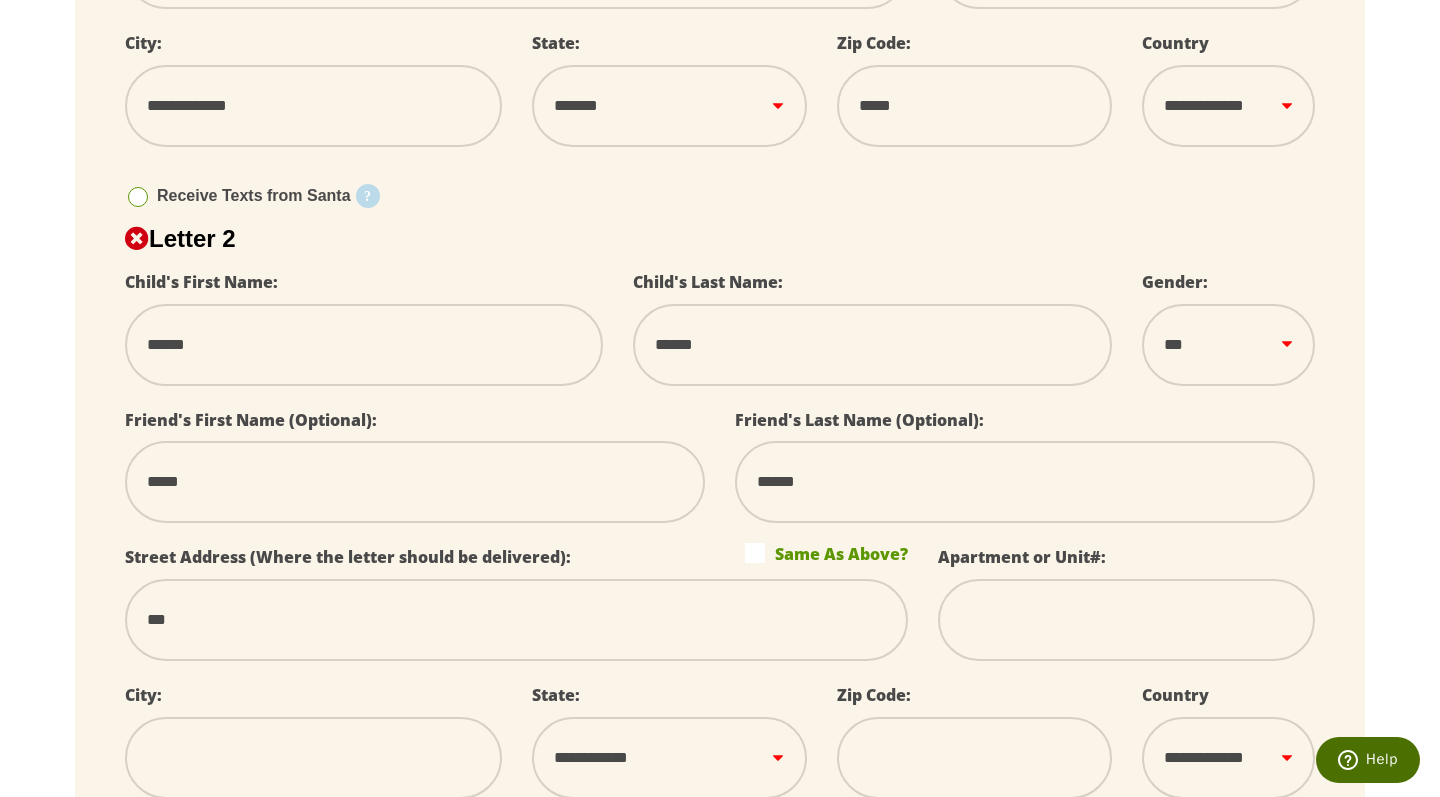 type on "***" 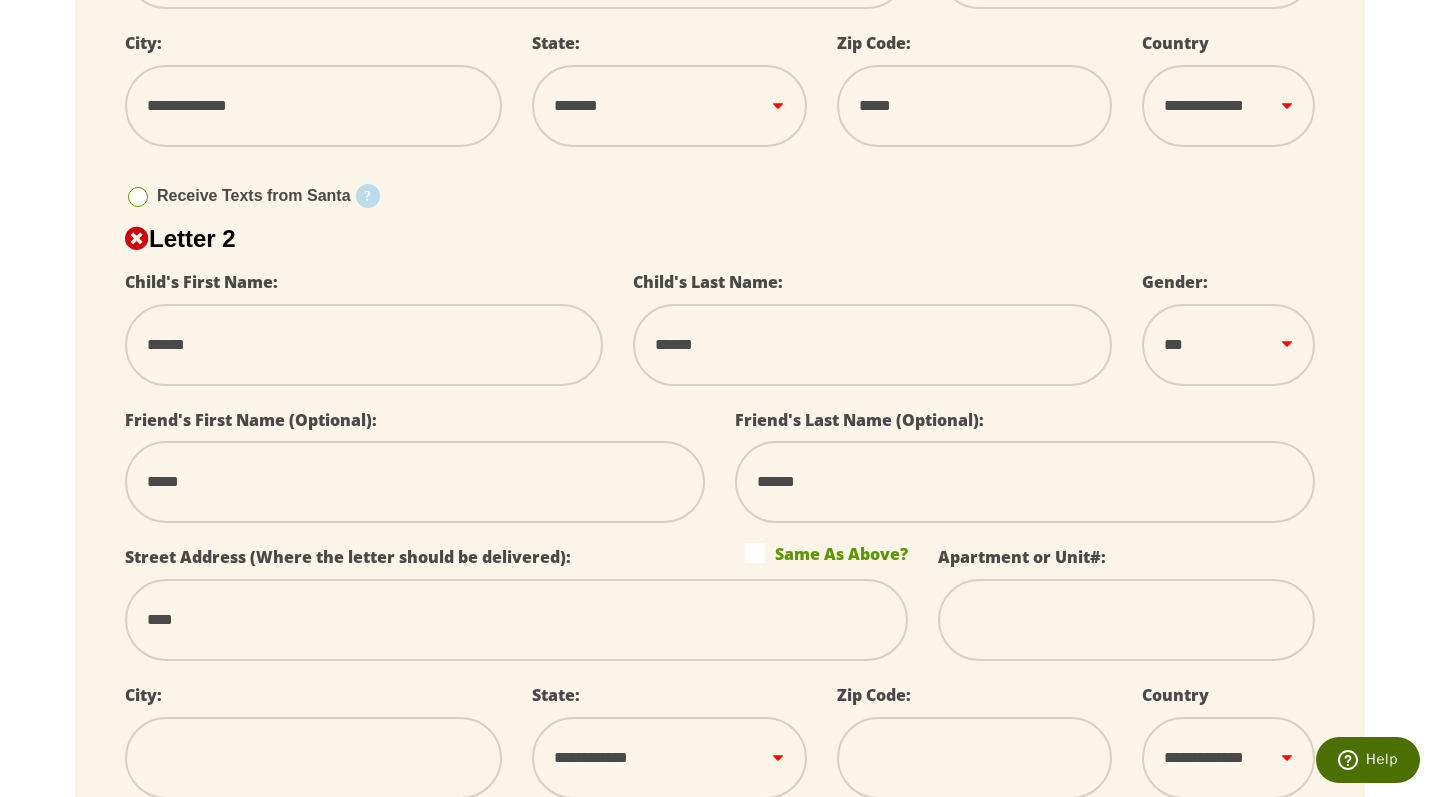 type on "*****" 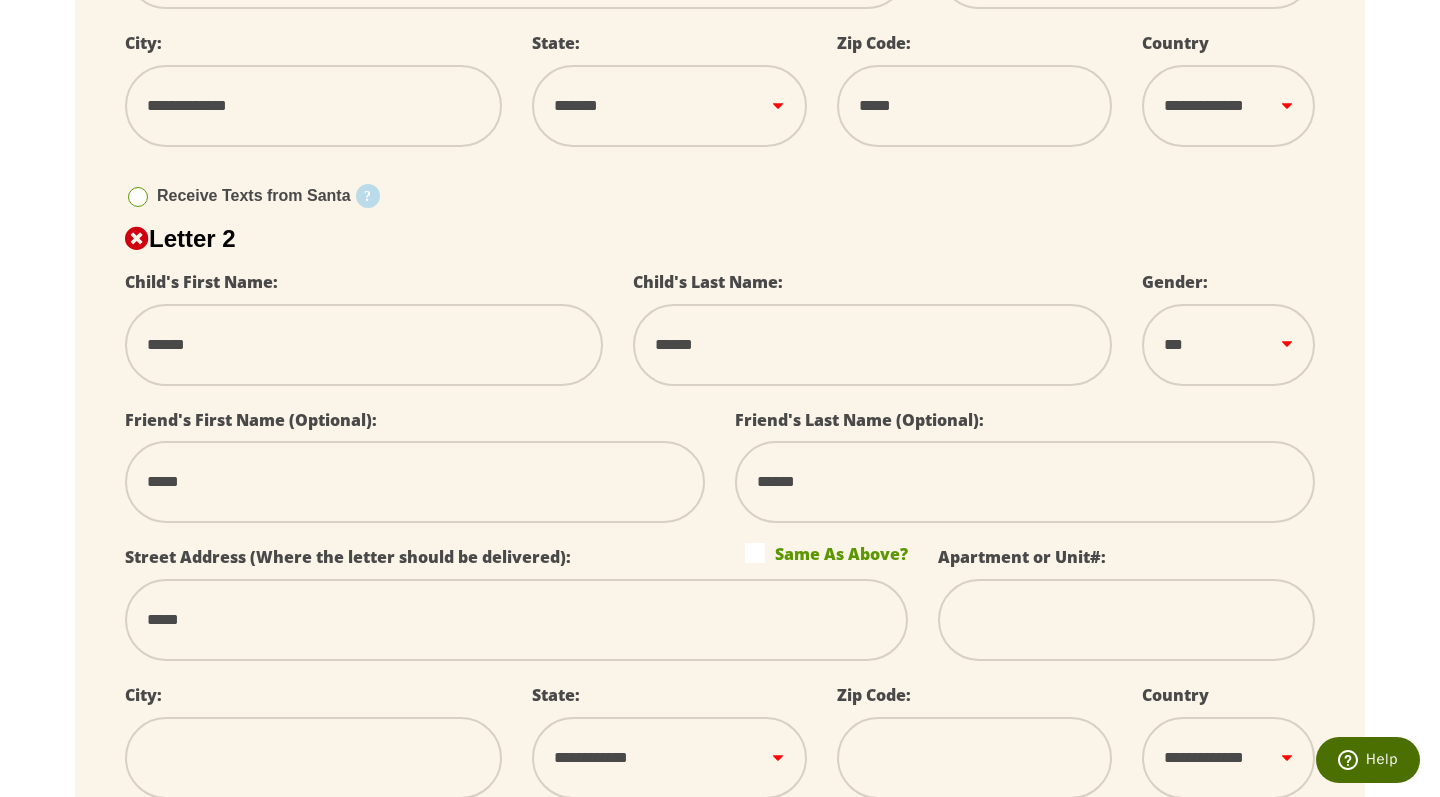 type on "******" 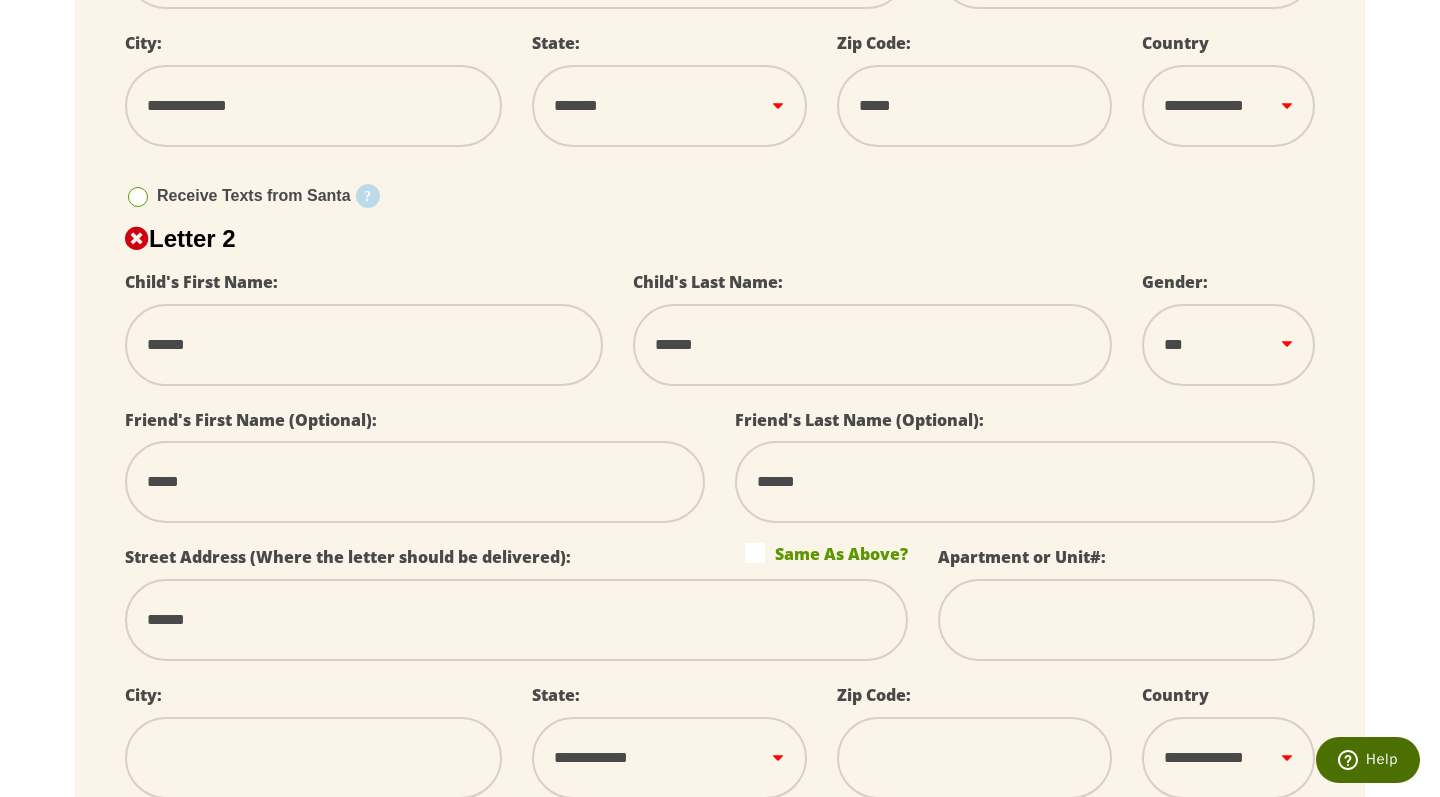 type on "******" 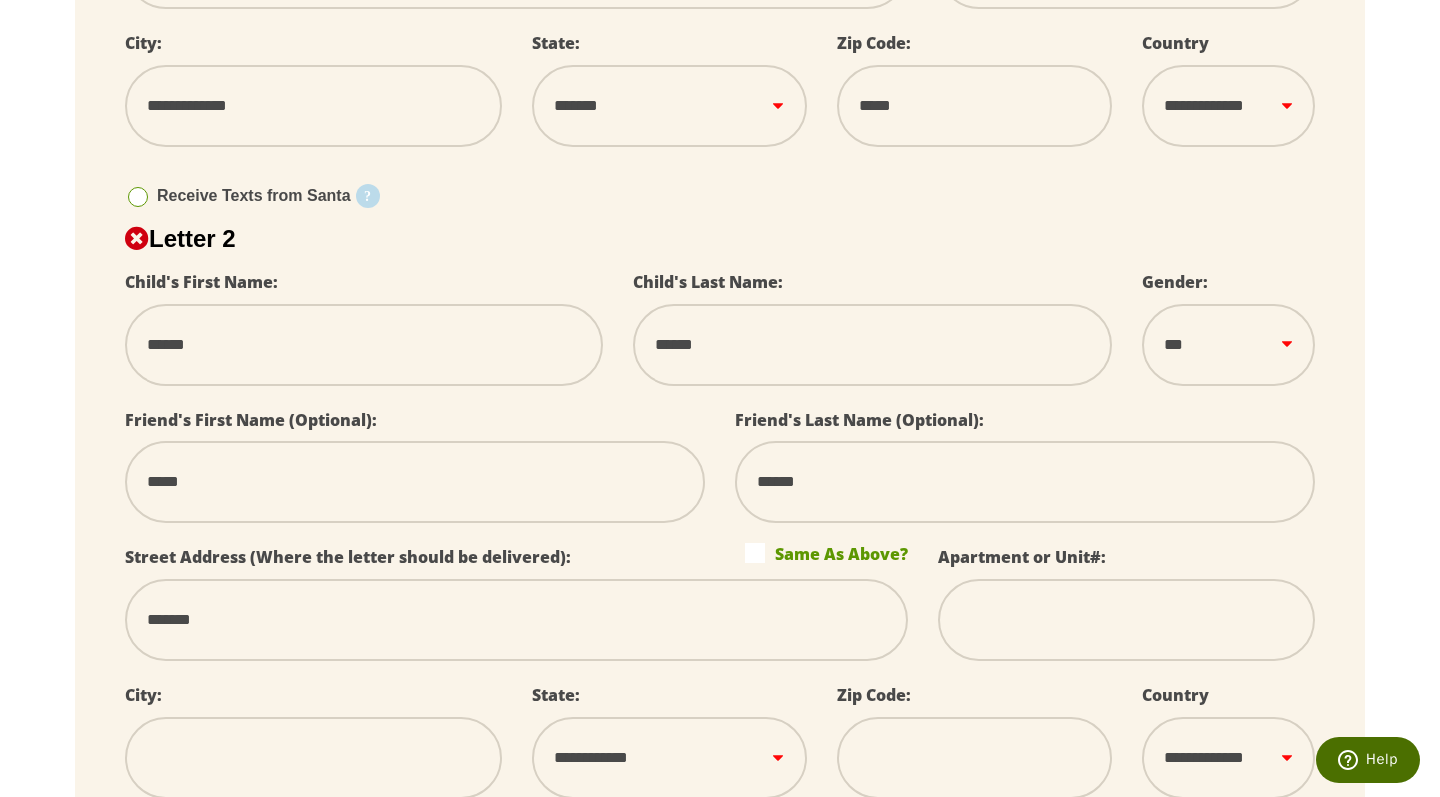 type on "********" 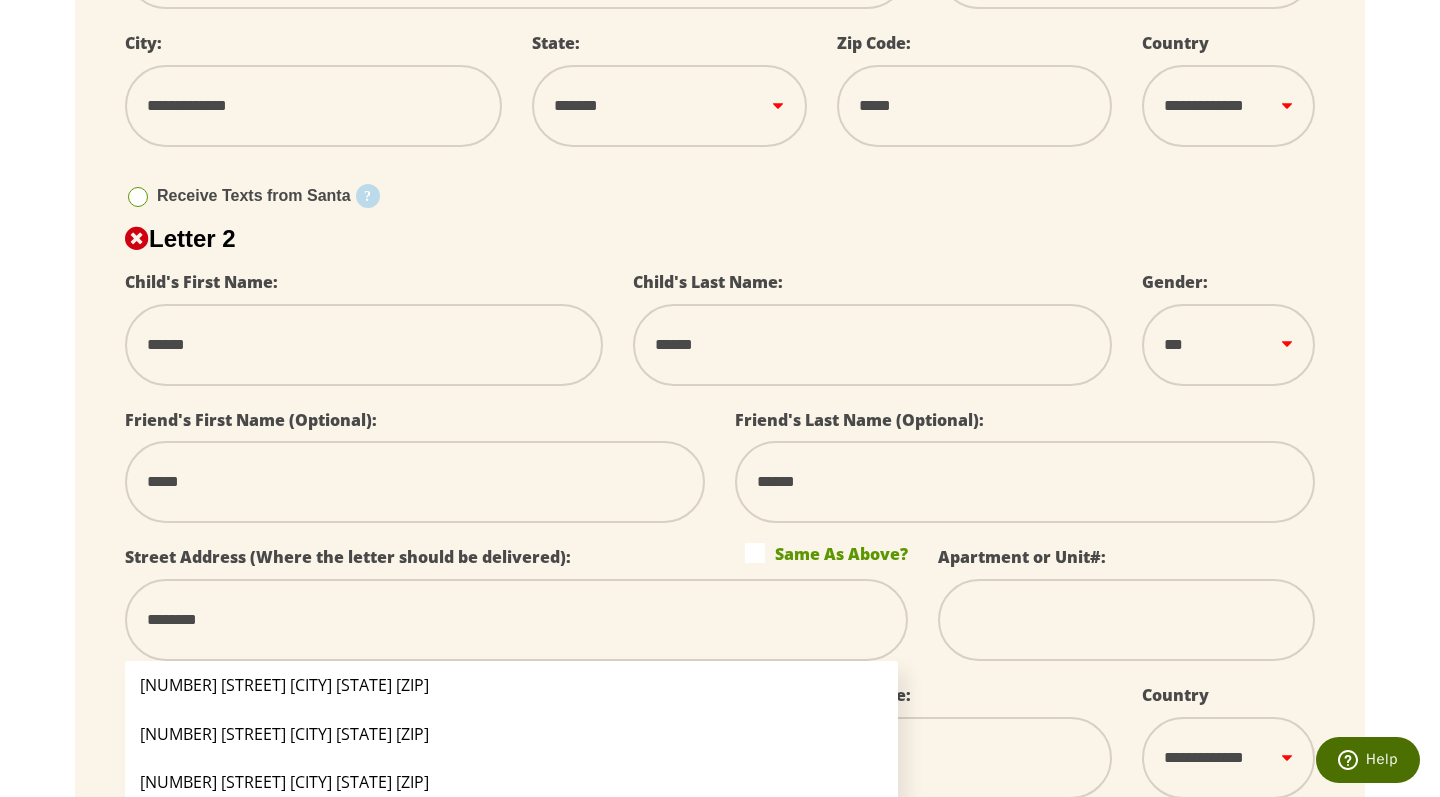 type on "*********" 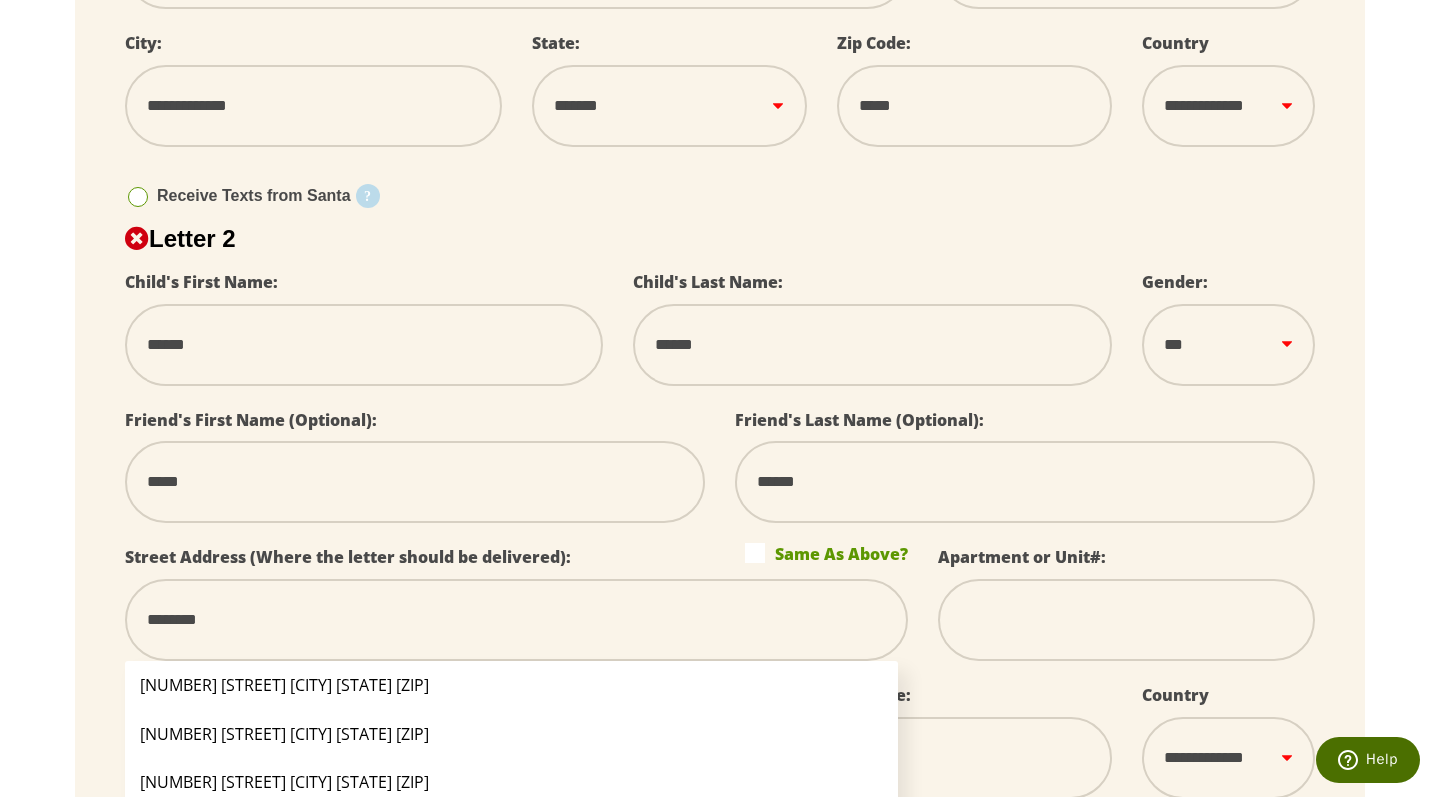select 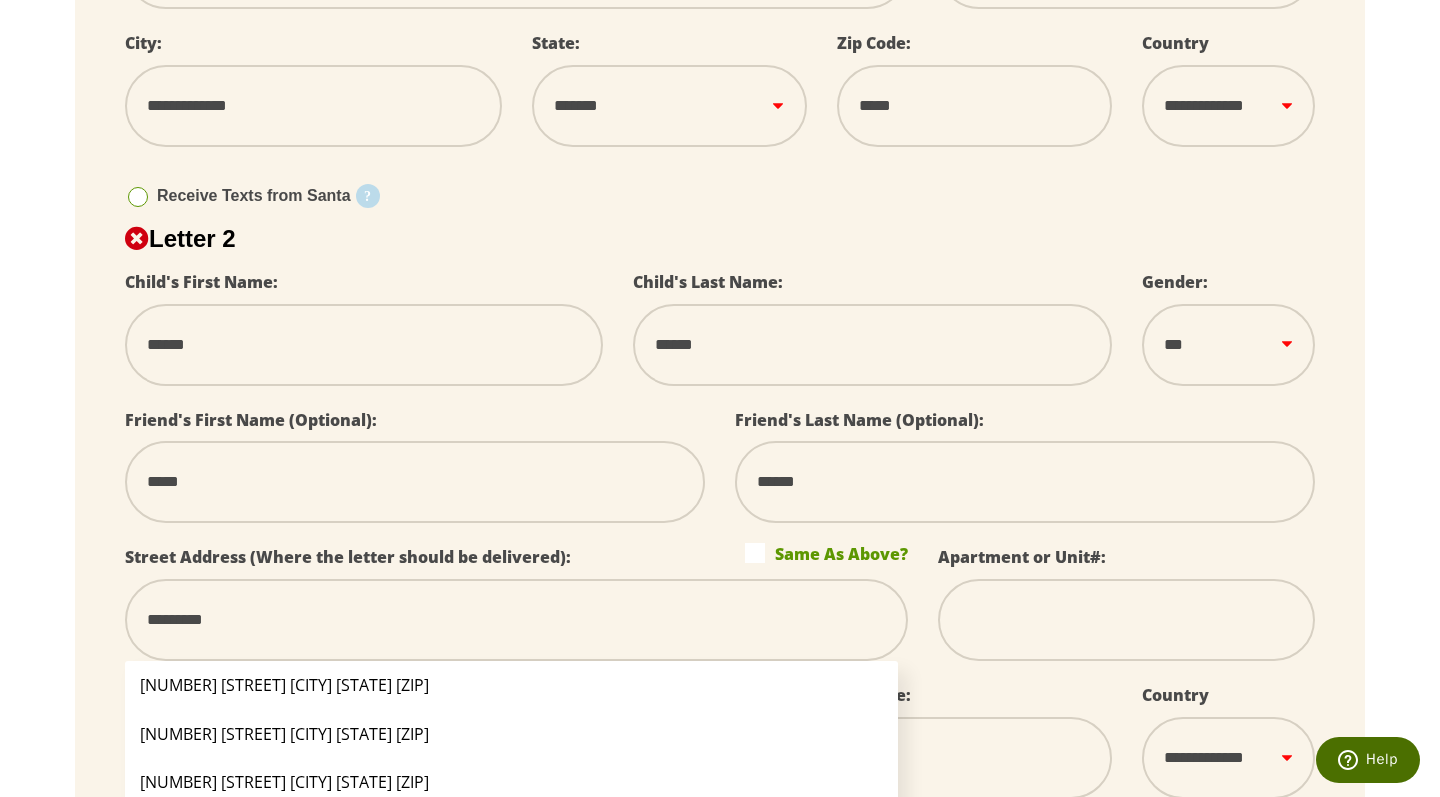 type on "**********" 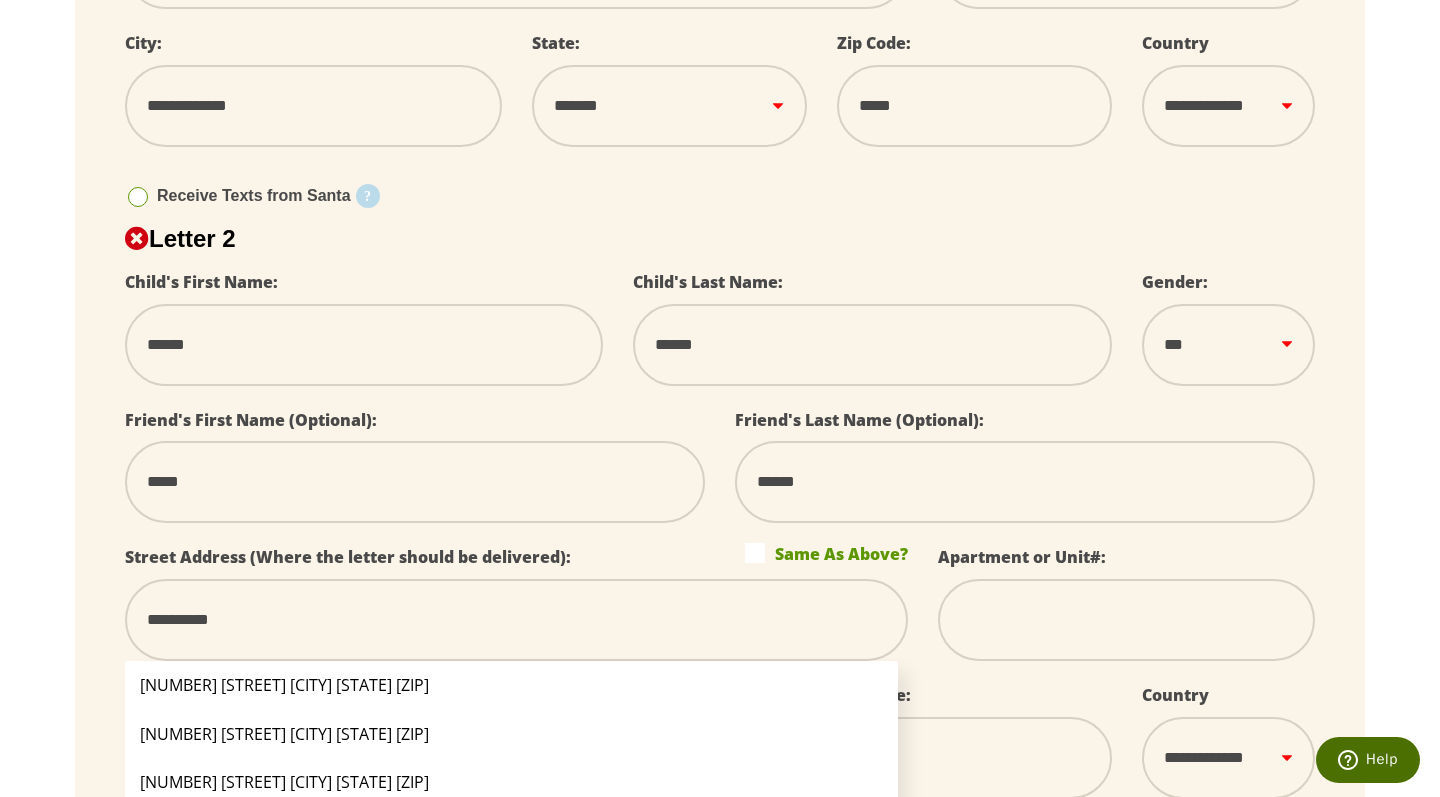 type on "**********" 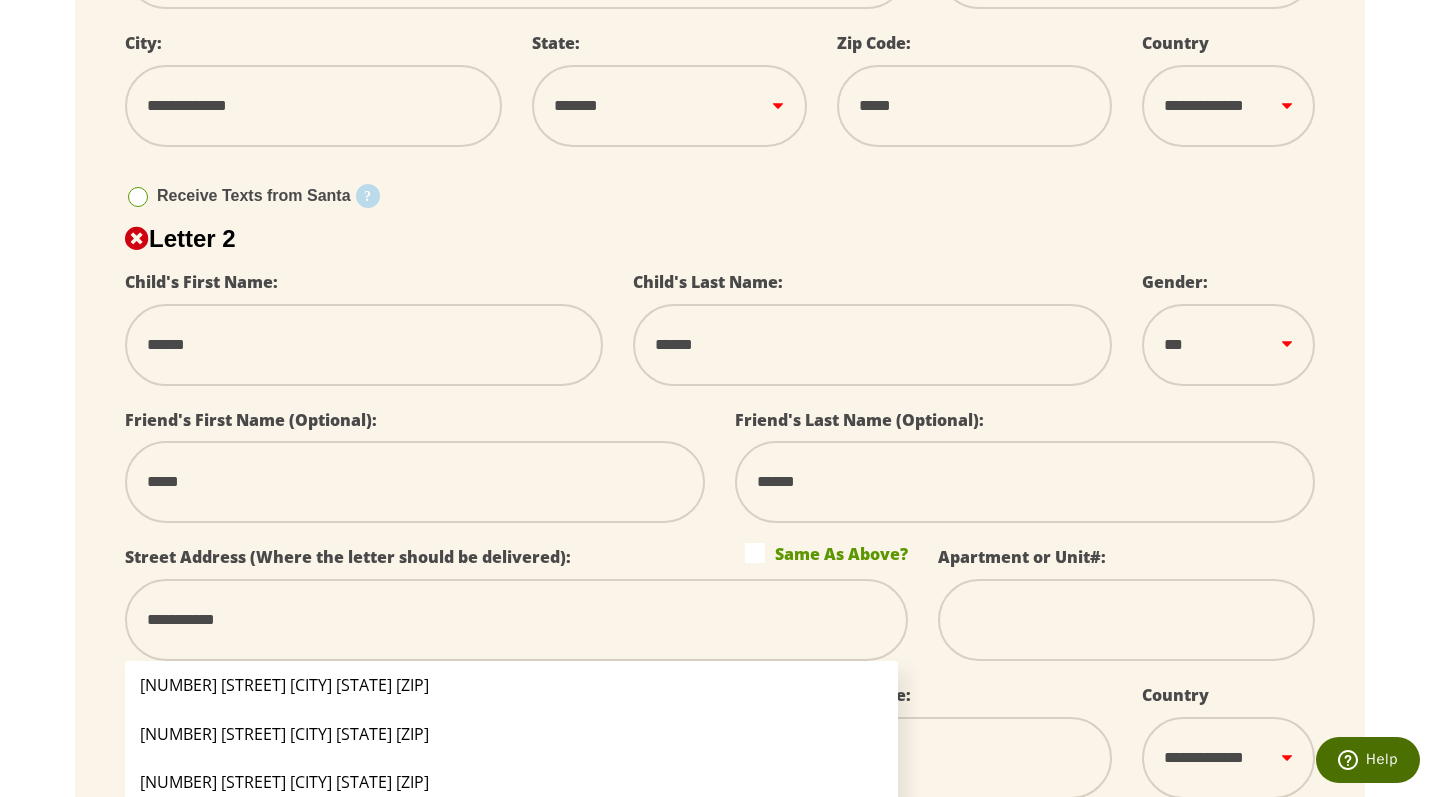 type on "**********" 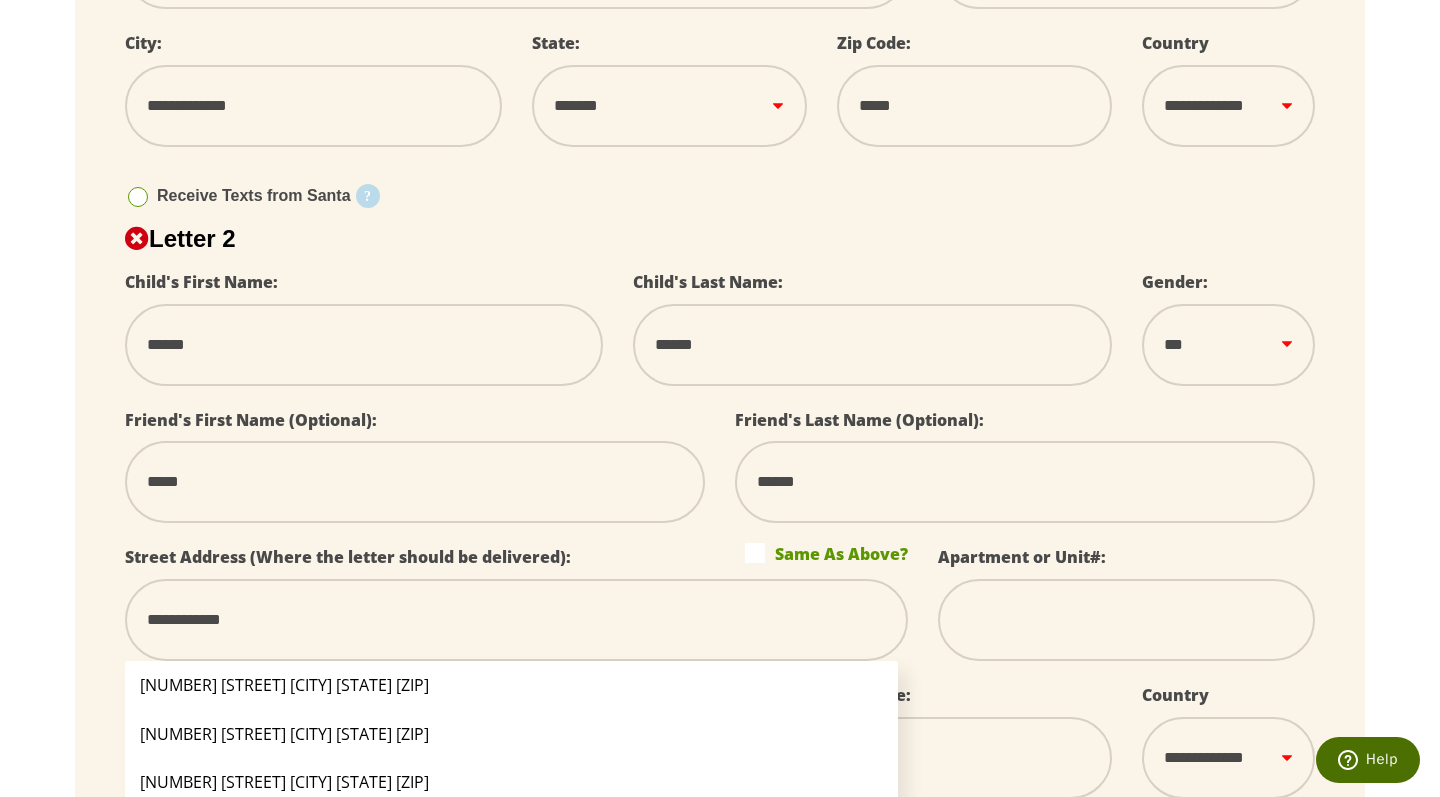 type on "**********" 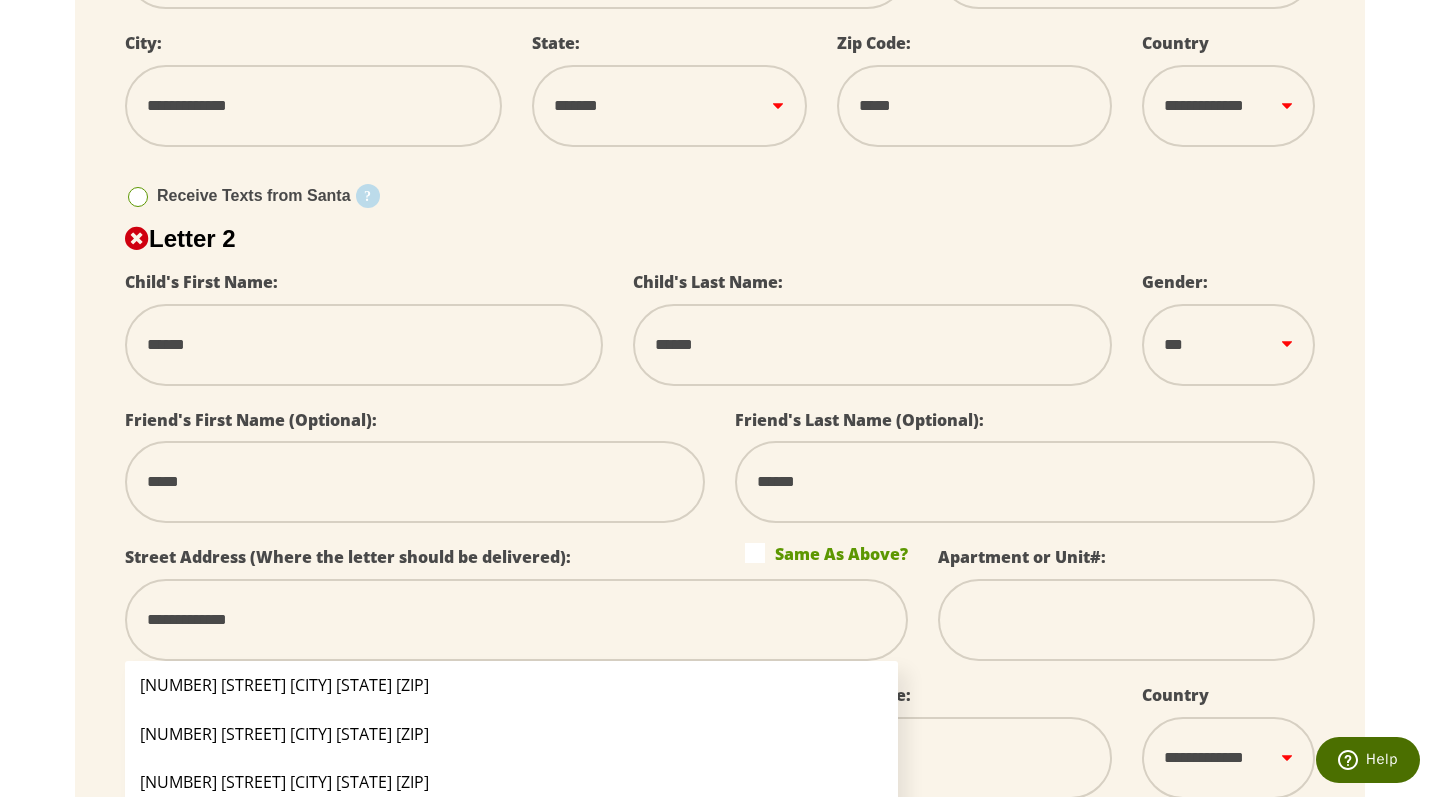 type on "**********" 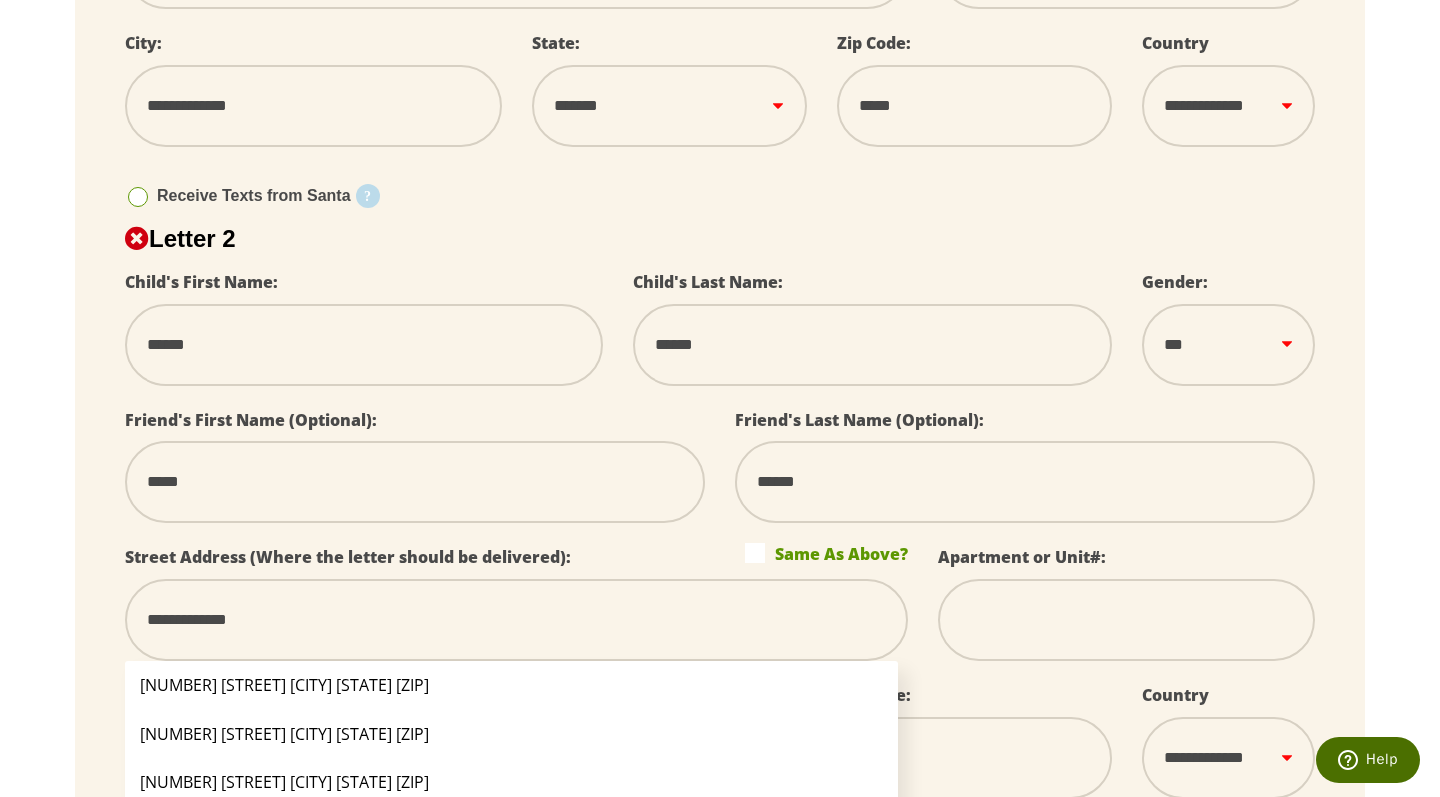 select 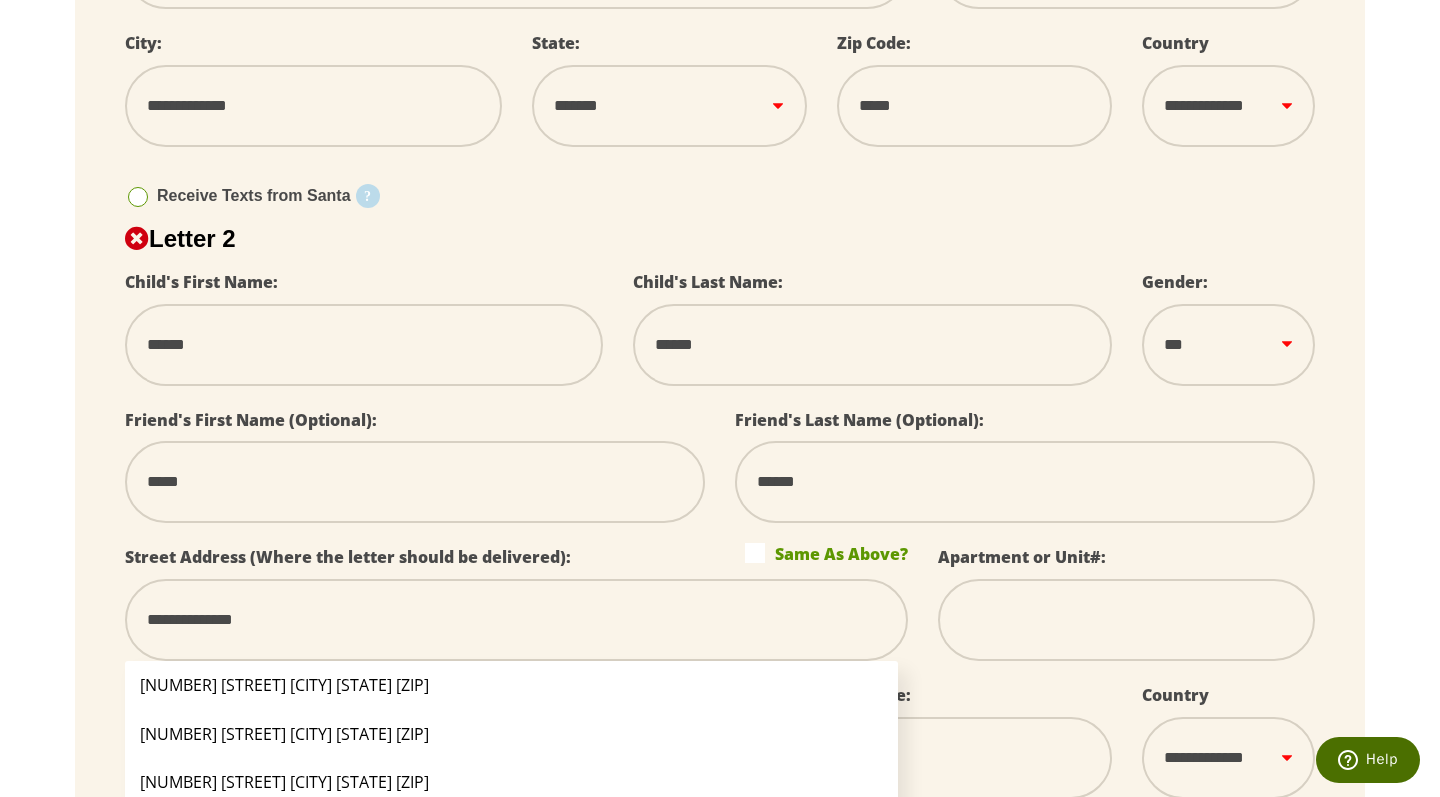 type on "**********" 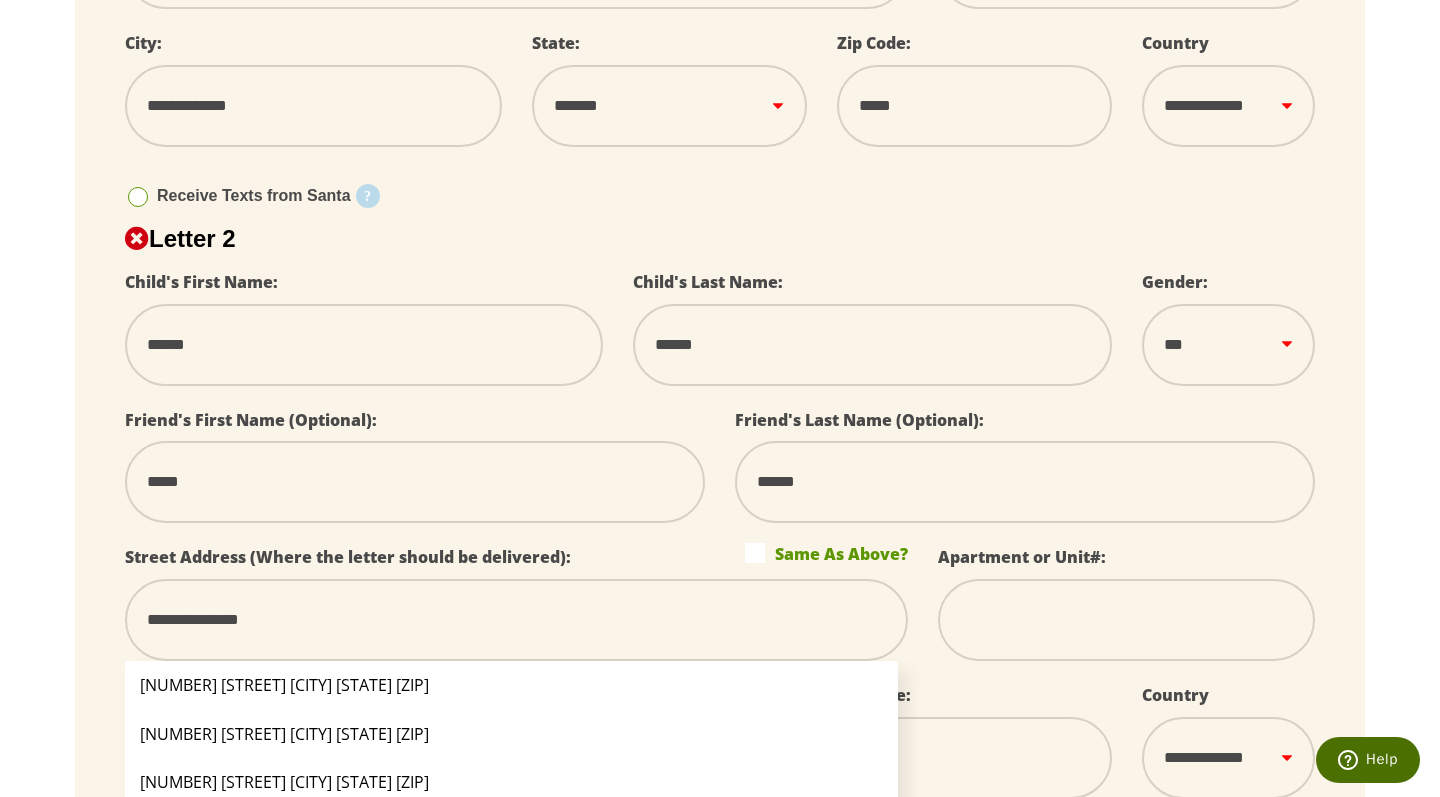 type on "**********" 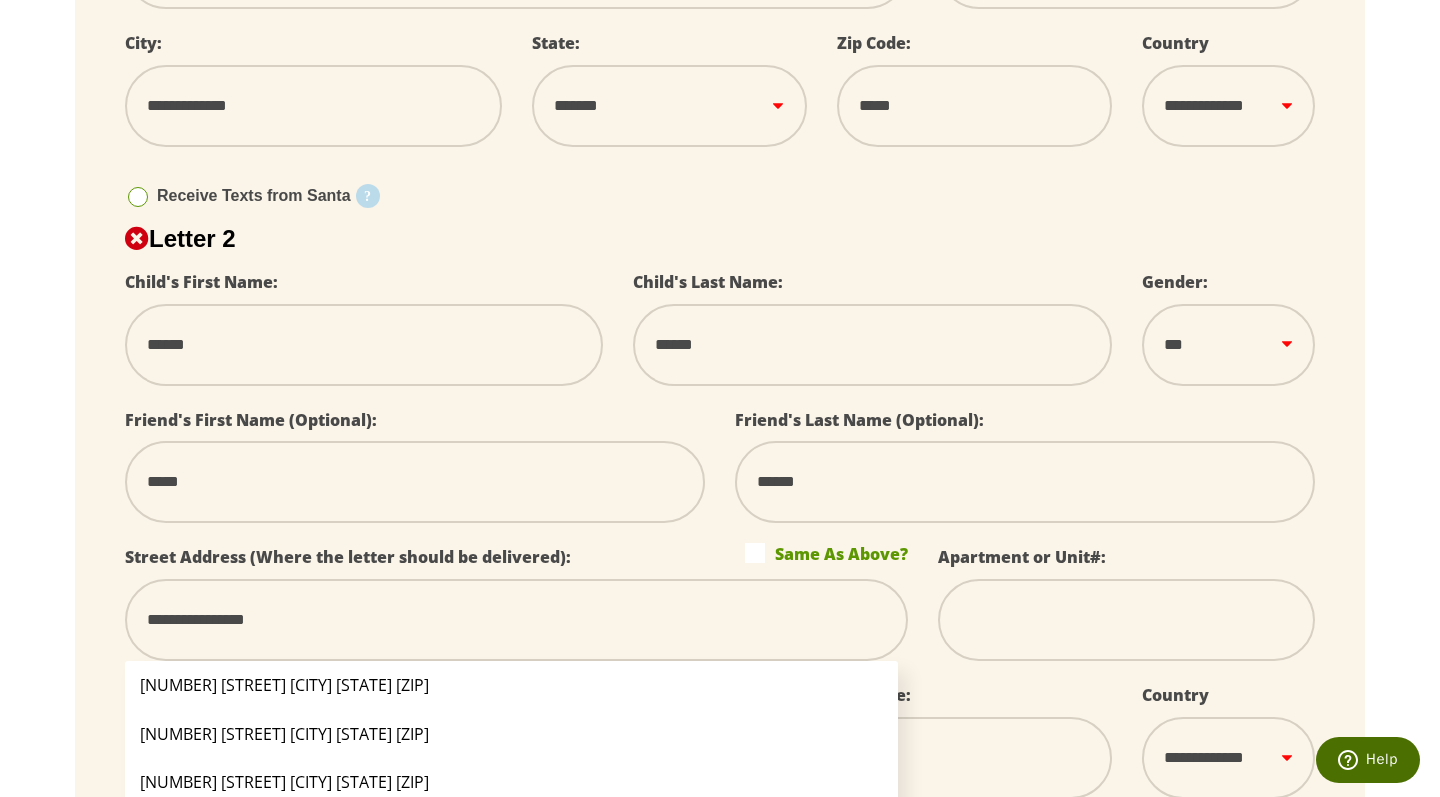 type on "**********" 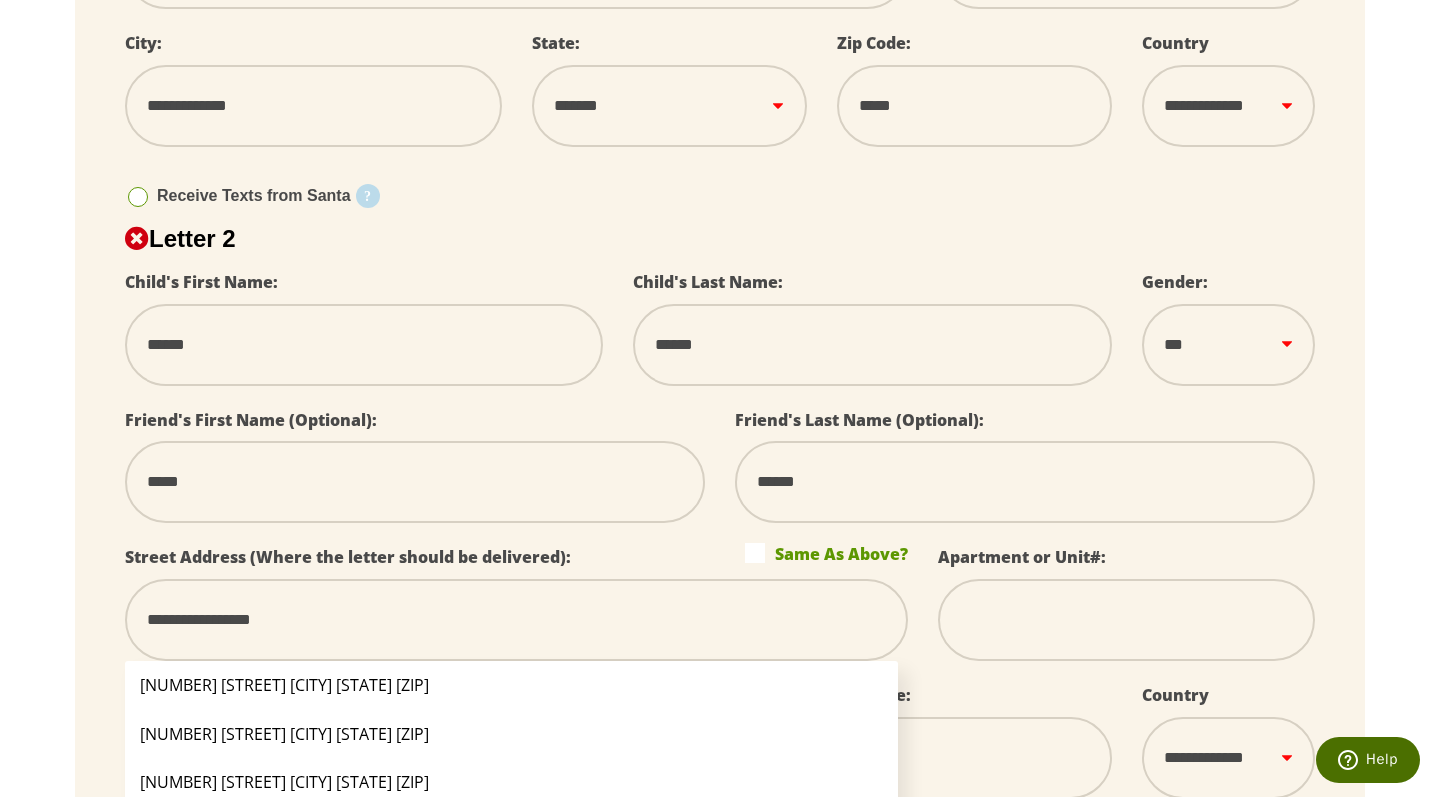 click on "[NUMBER] [STREET] [CITY]
[STATE] [ZIP]" at bounding box center (511, 685) 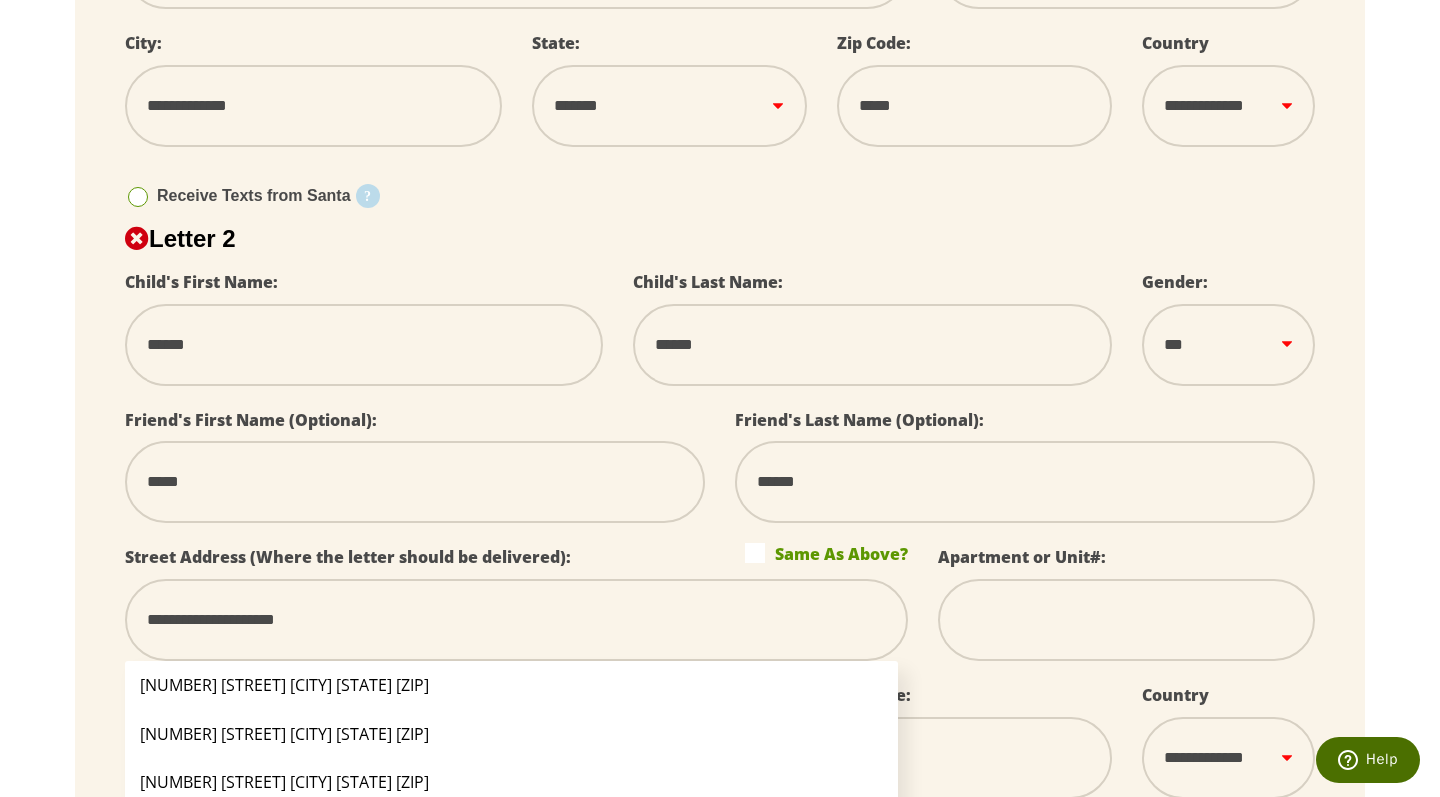 type on "**********" 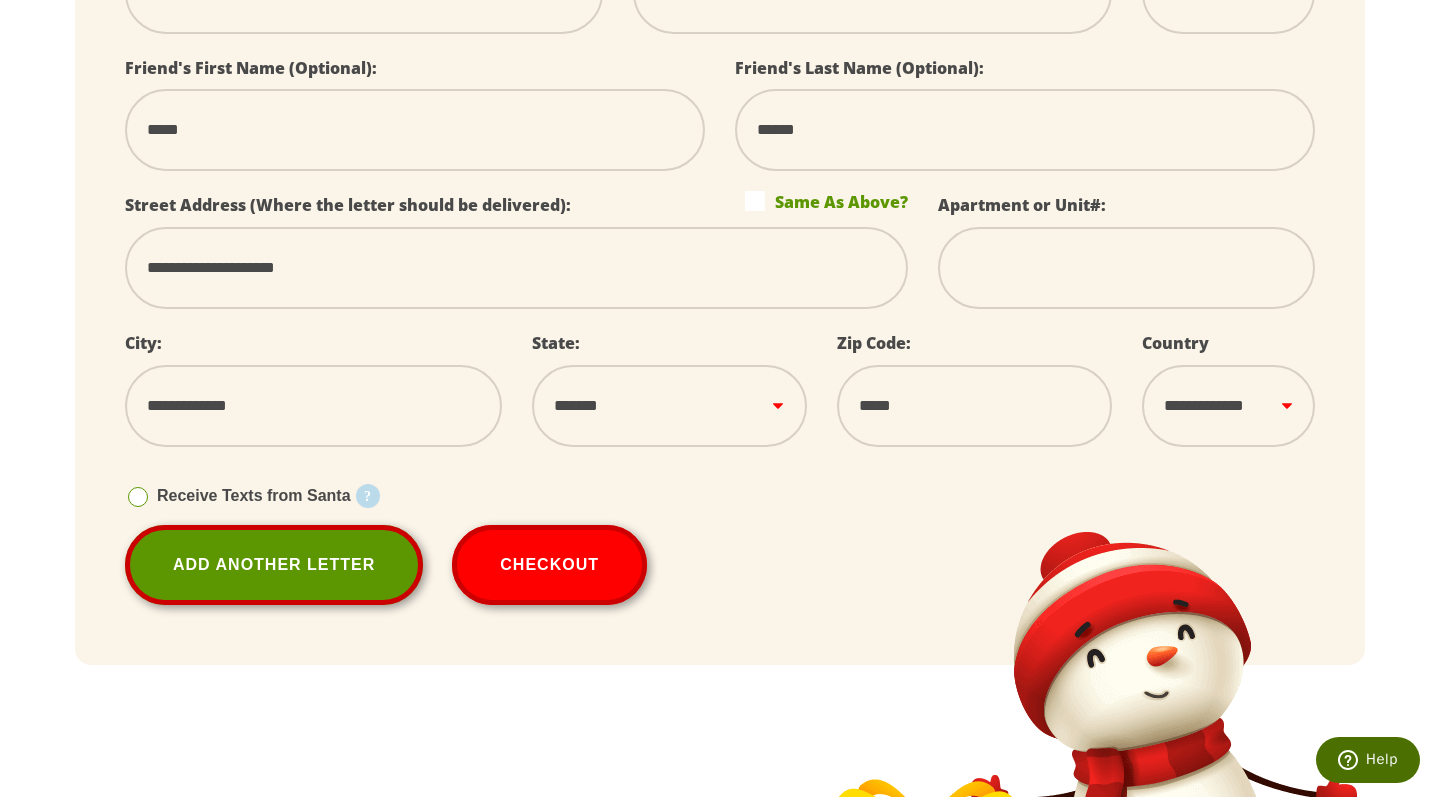 scroll, scrollTop: 1296, scrollLeft: 0, axis: vertical 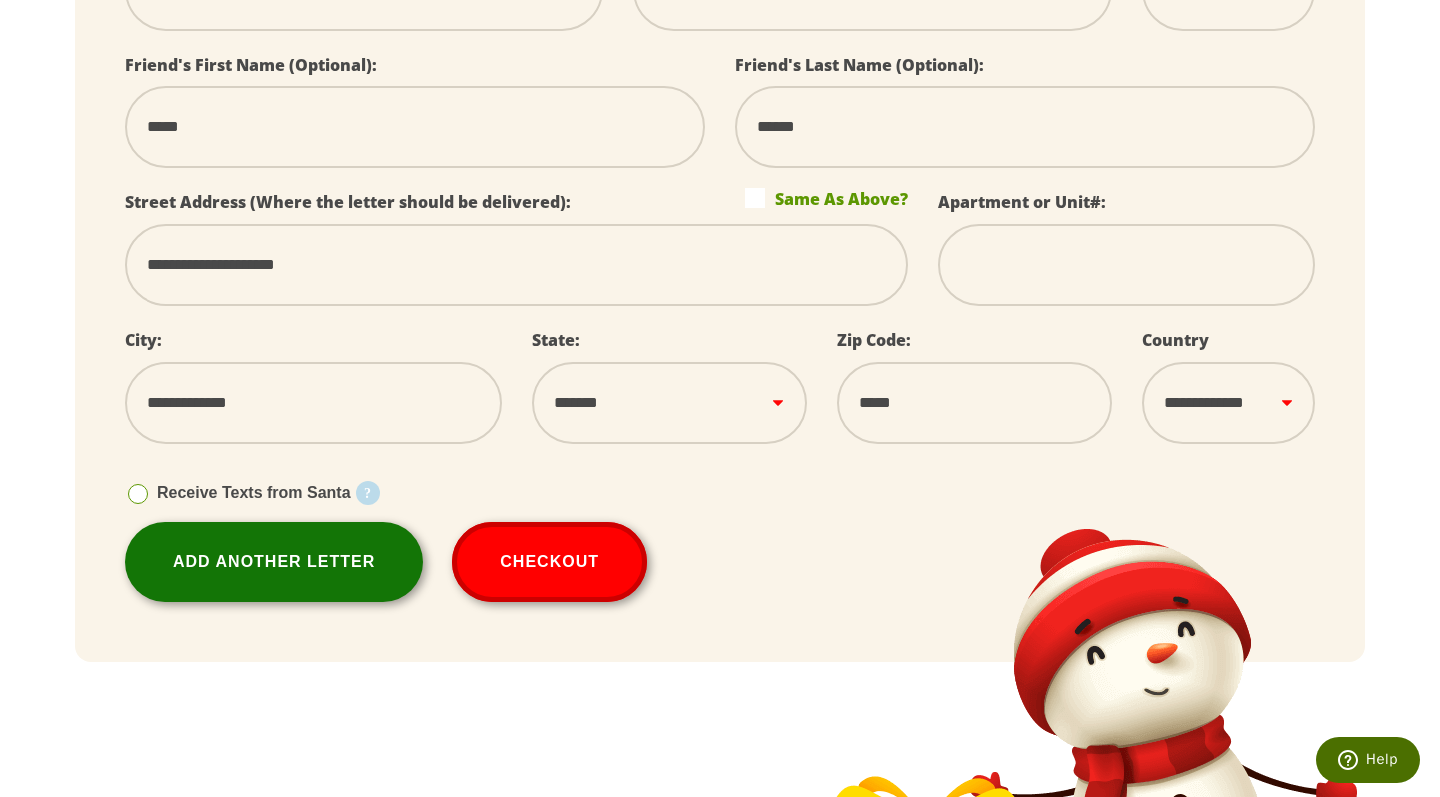click on "Add Another Letter" at bounding box center [274, 562] 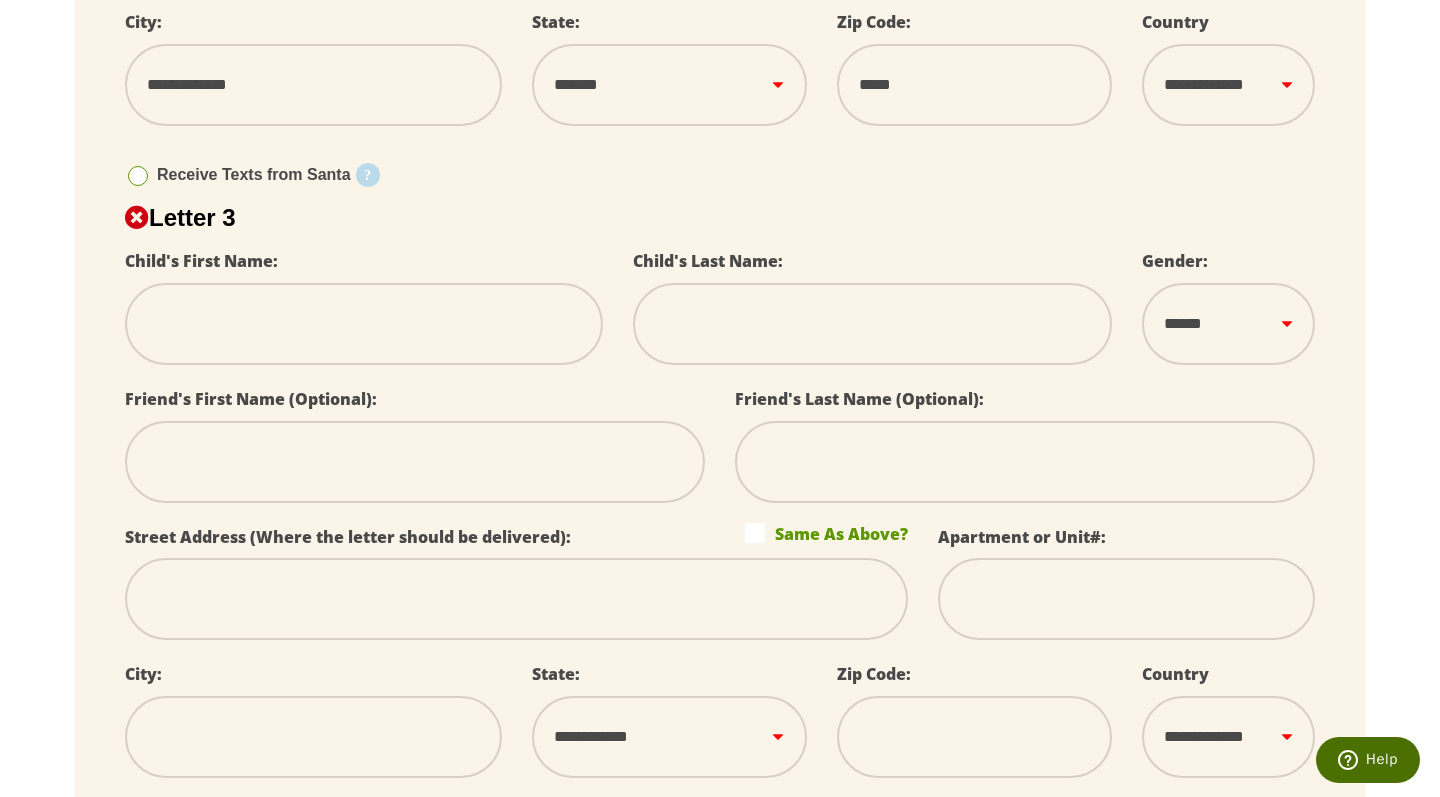 scroll, scrollTop: 1615, scrollLeft: 0, axis: vertical 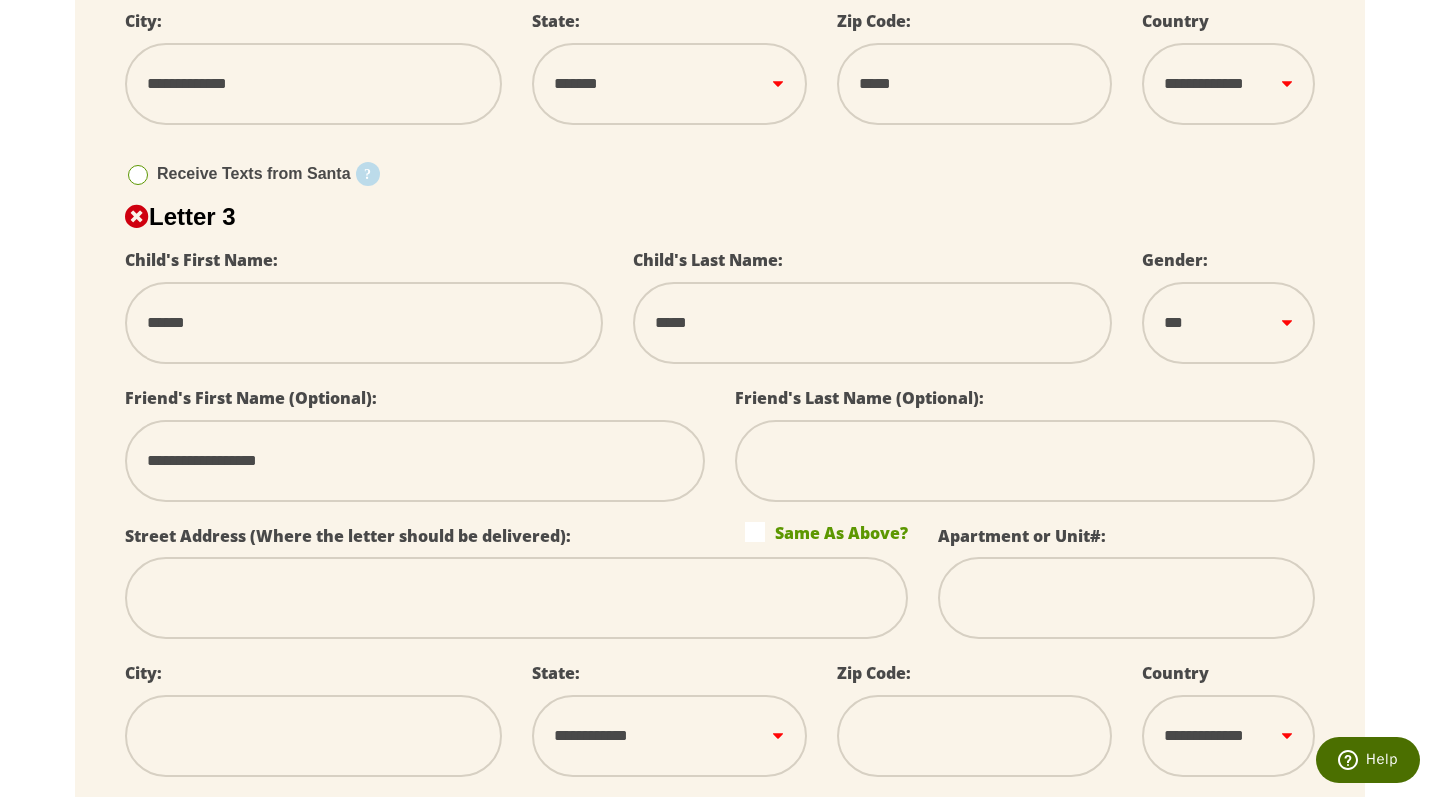 click on "**********" at bounding box center (415, 461) 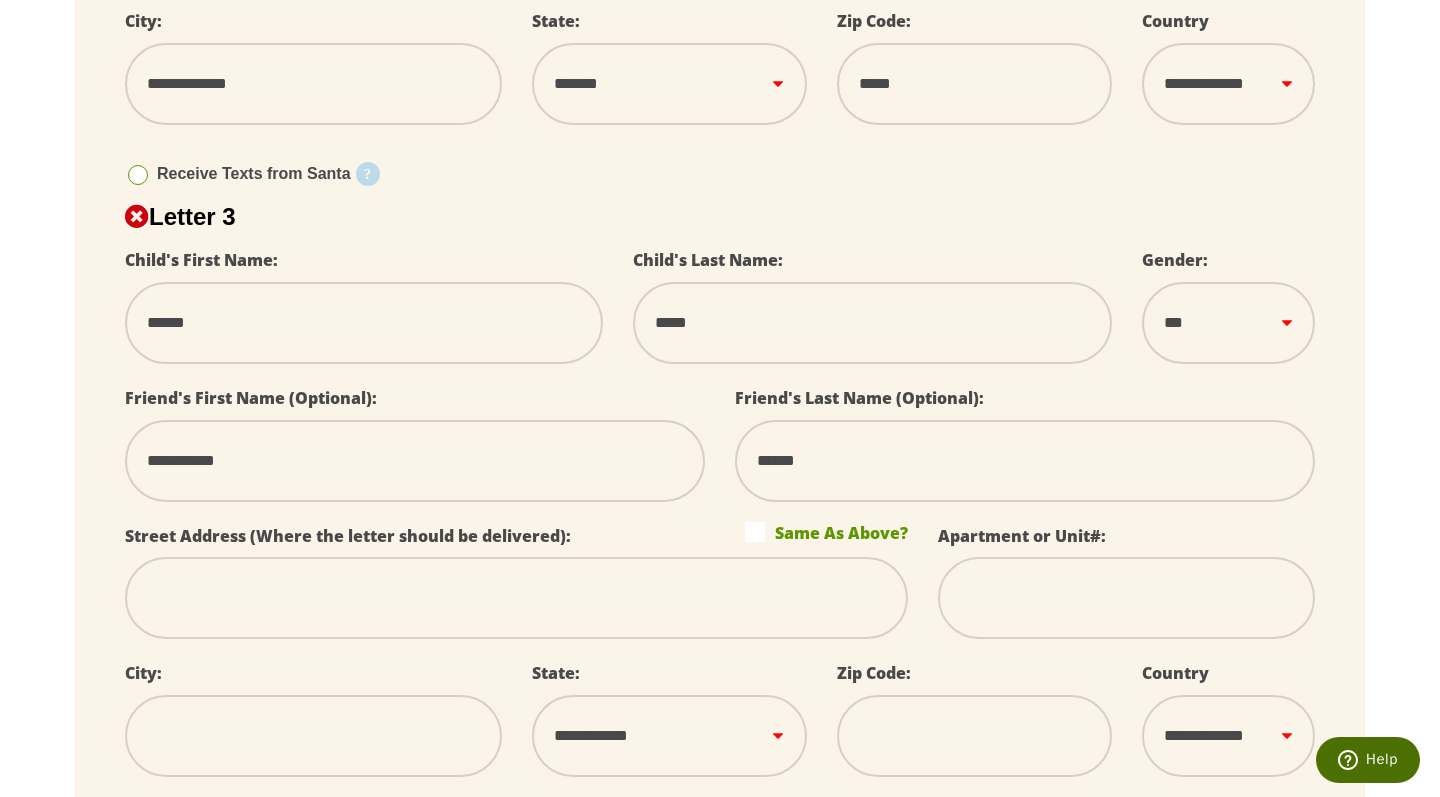 click at bounding box center [516, 598] 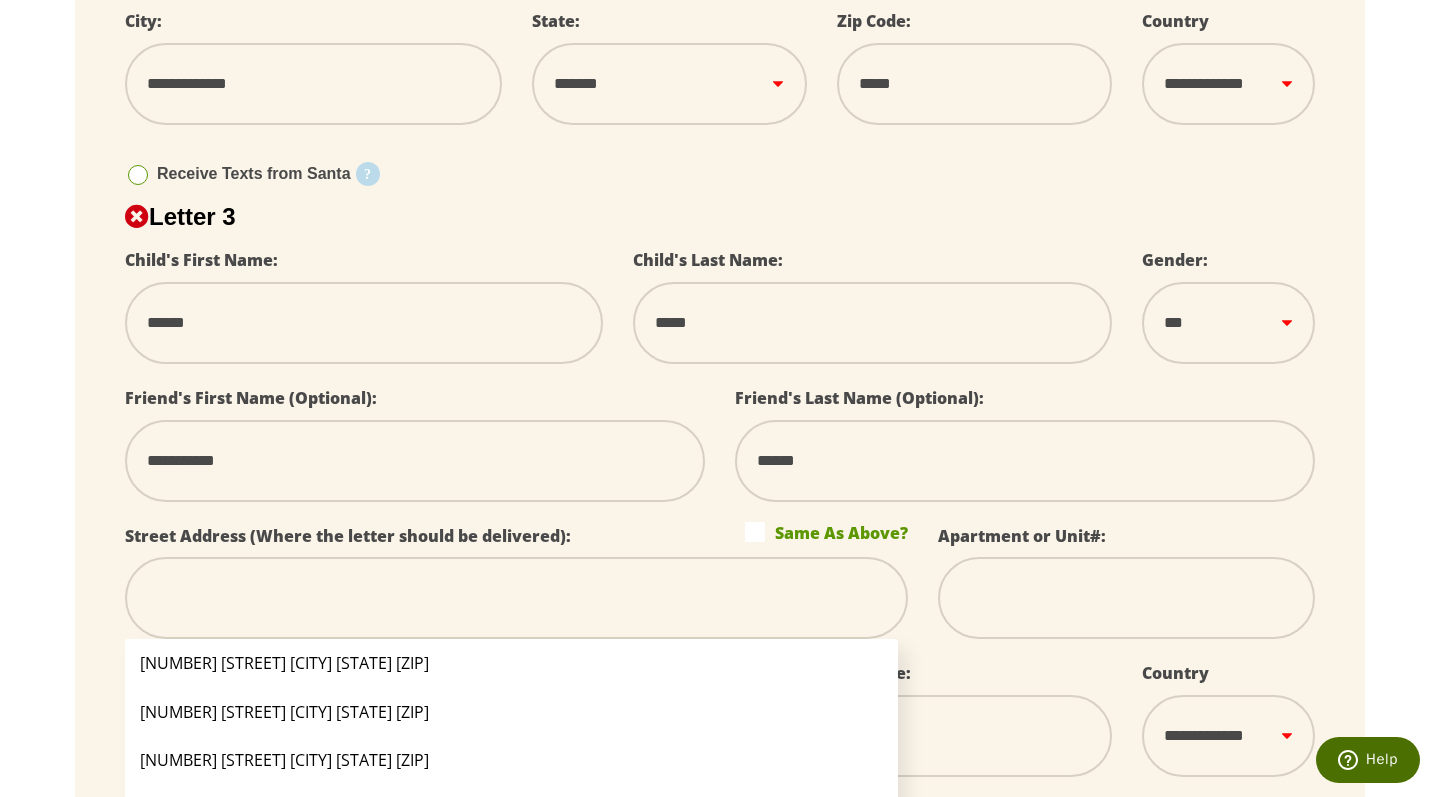 click at bounding box center (516, 598) 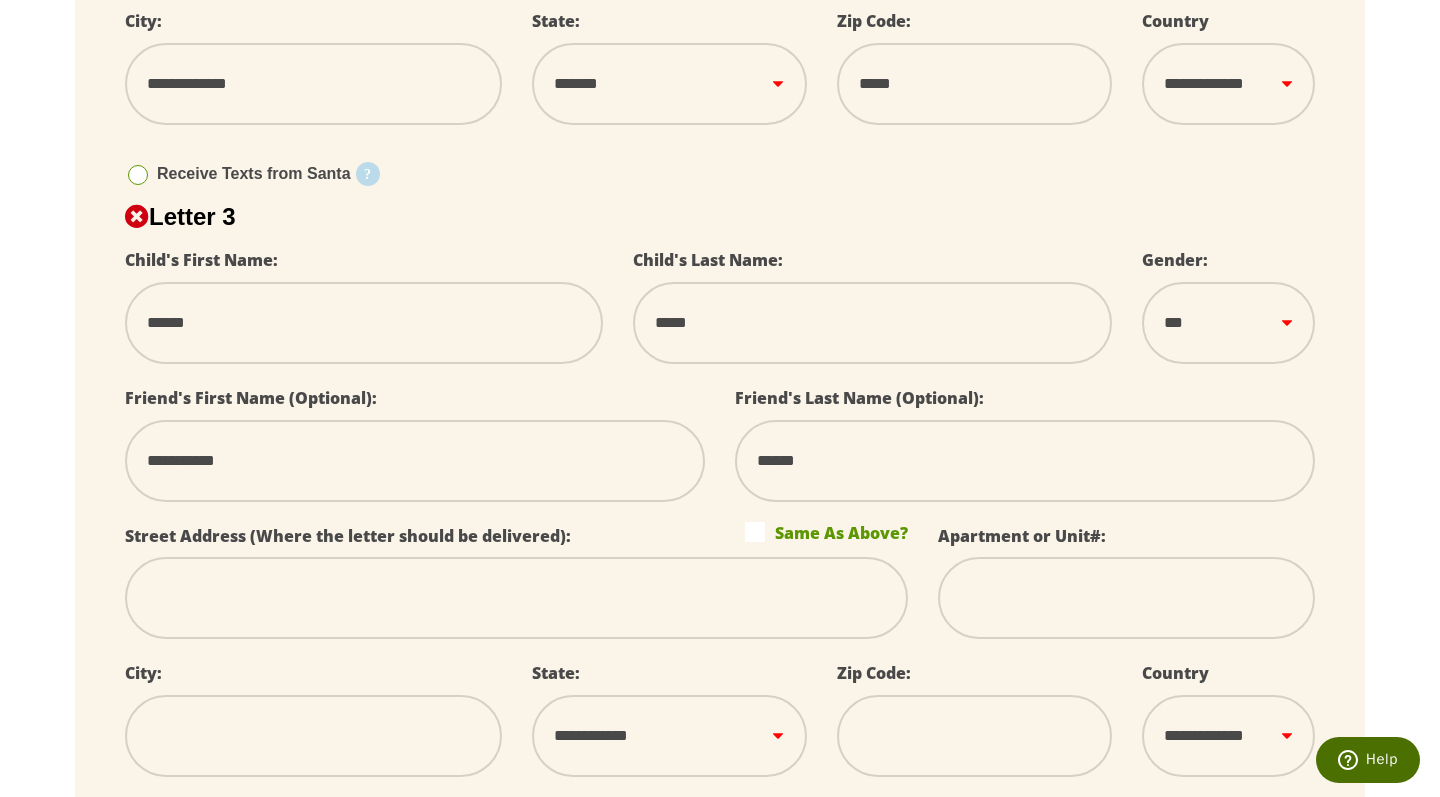 paste on "**********" 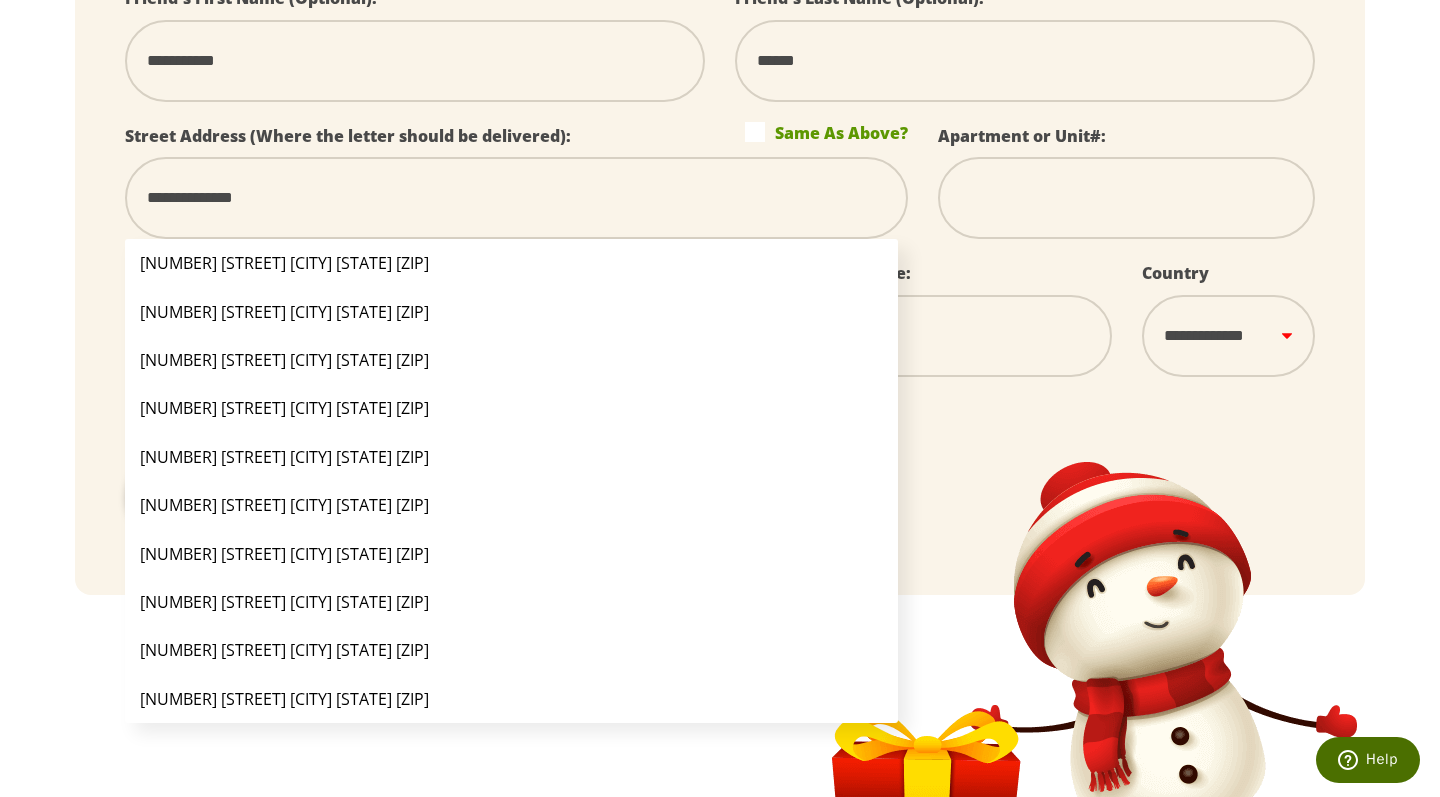 scroll, scrollTop: 2013, scrollLeft: 0, axis: vertical 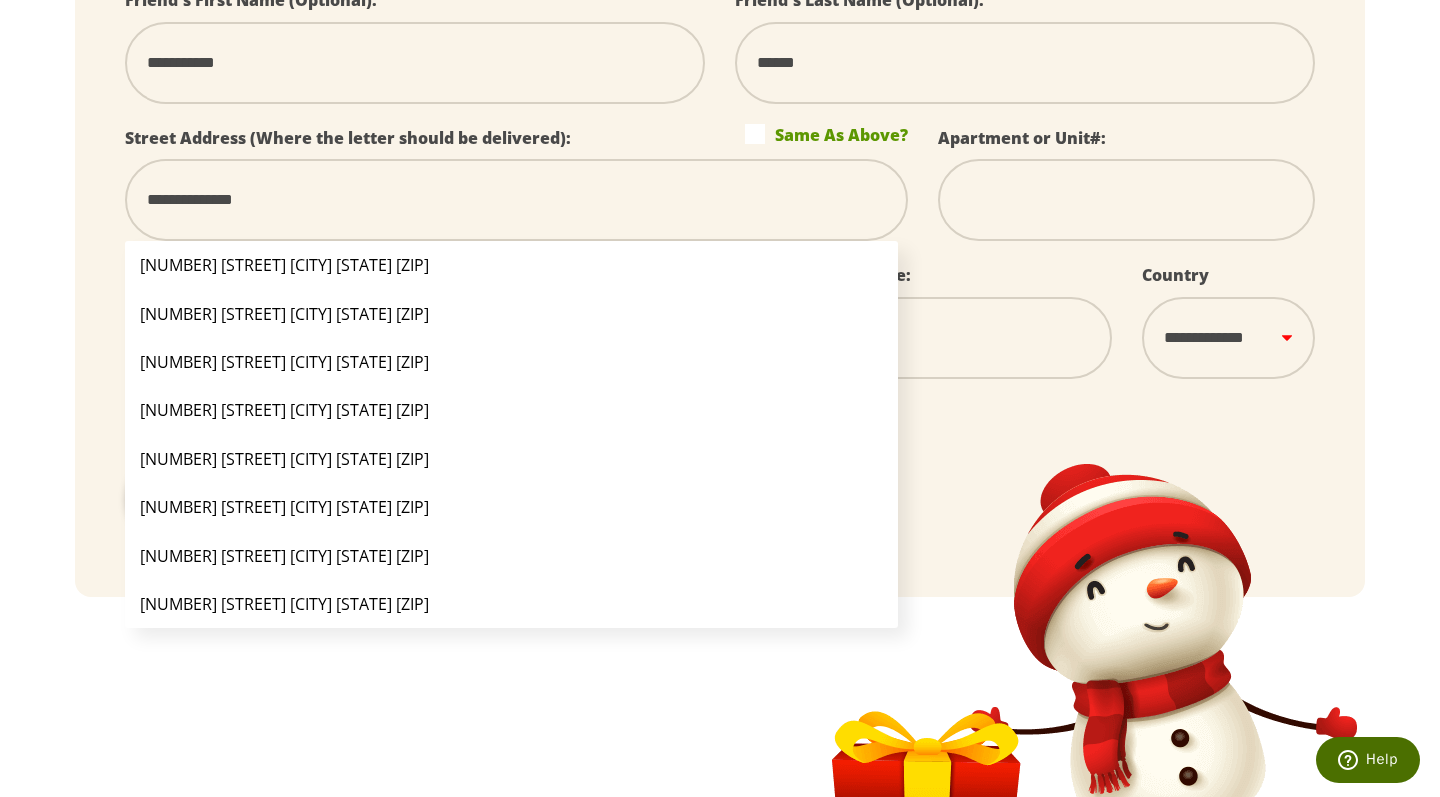 click on "Zip Code:" at bounding box center [974, 330] 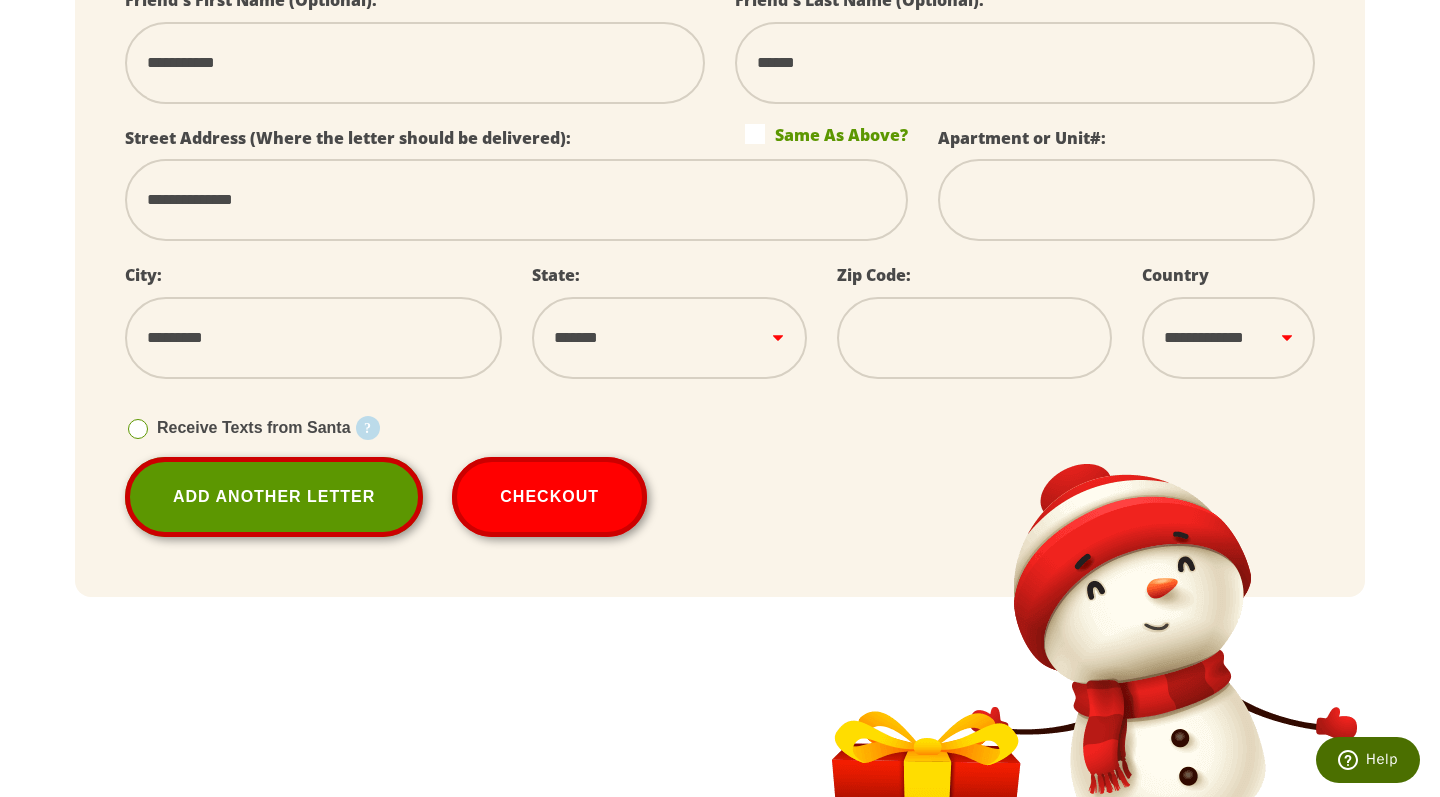 click at bounding box center (974, 338) 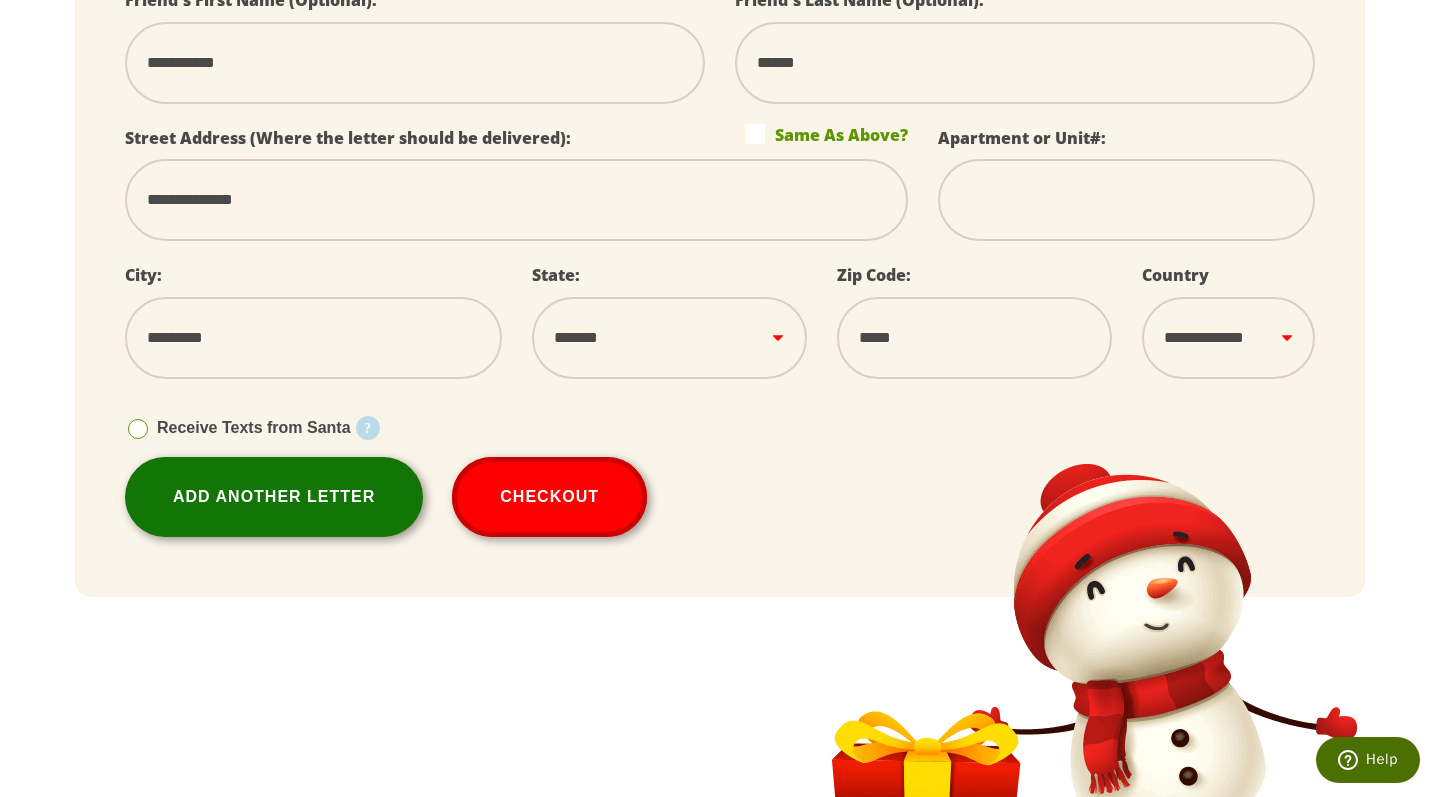 click on "Add Another Letter" at bounding box center (274, 497) 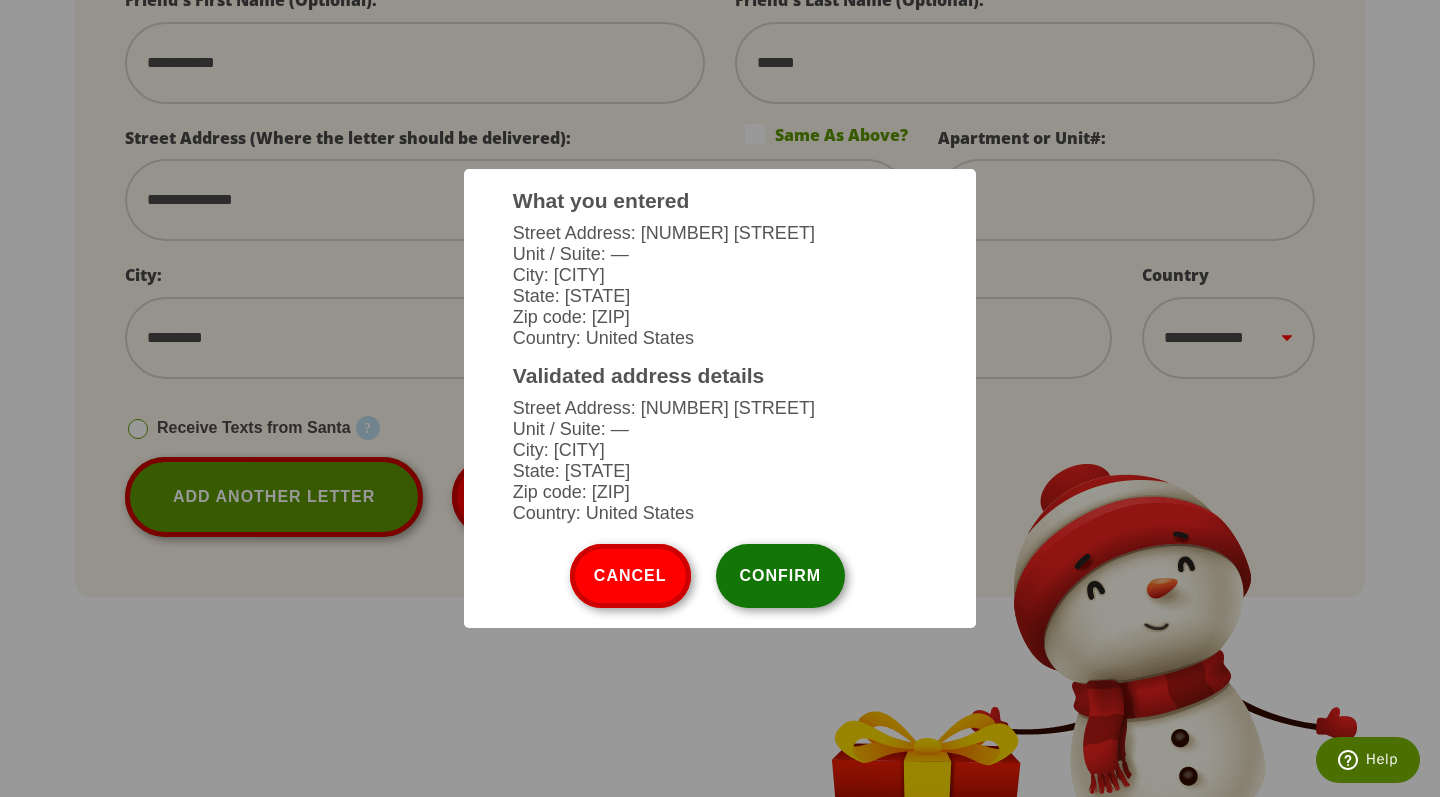 click on "Confirm" at bounding box center (781, 576) 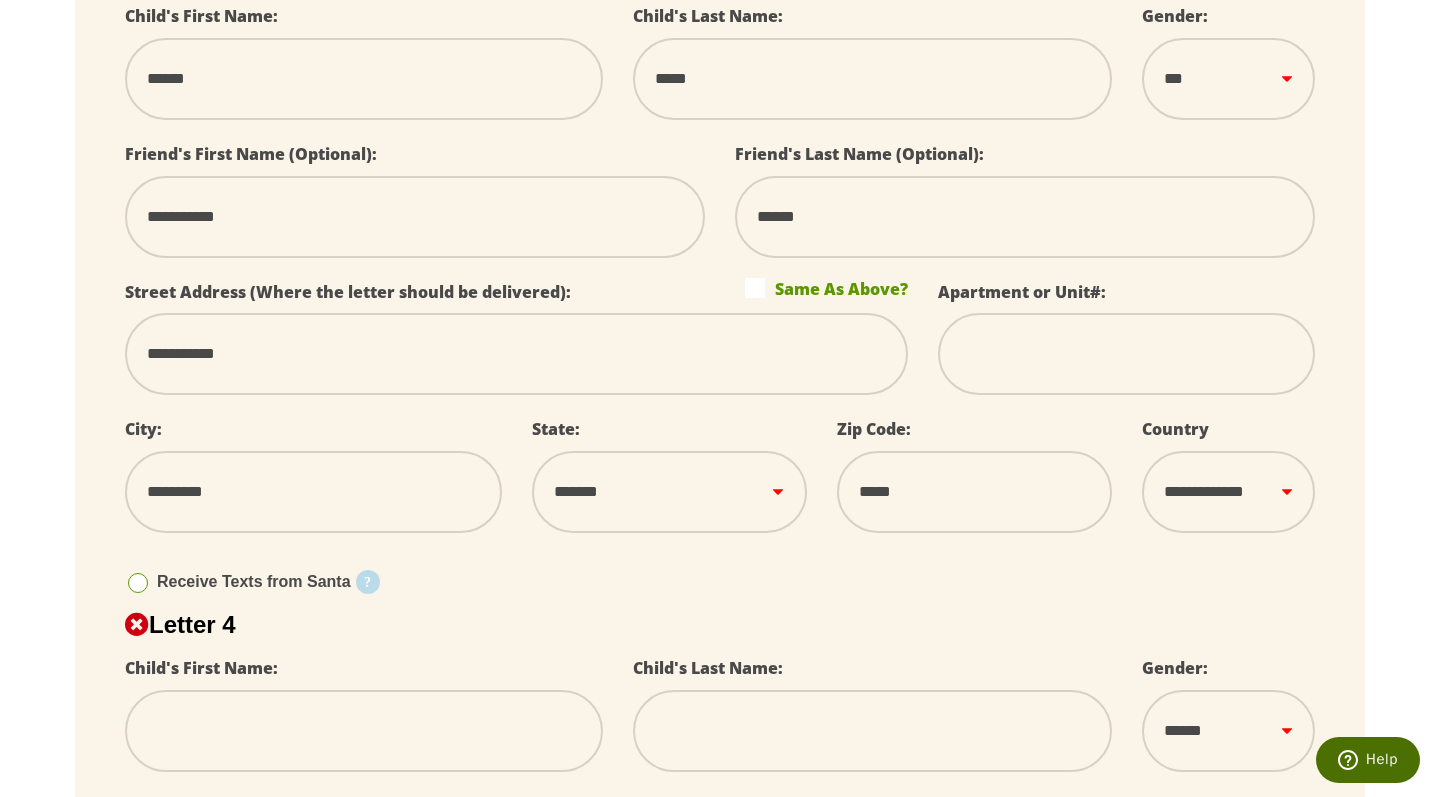 scroll, scrollTop: 1869, scrollLeft: 0, axis: vertical 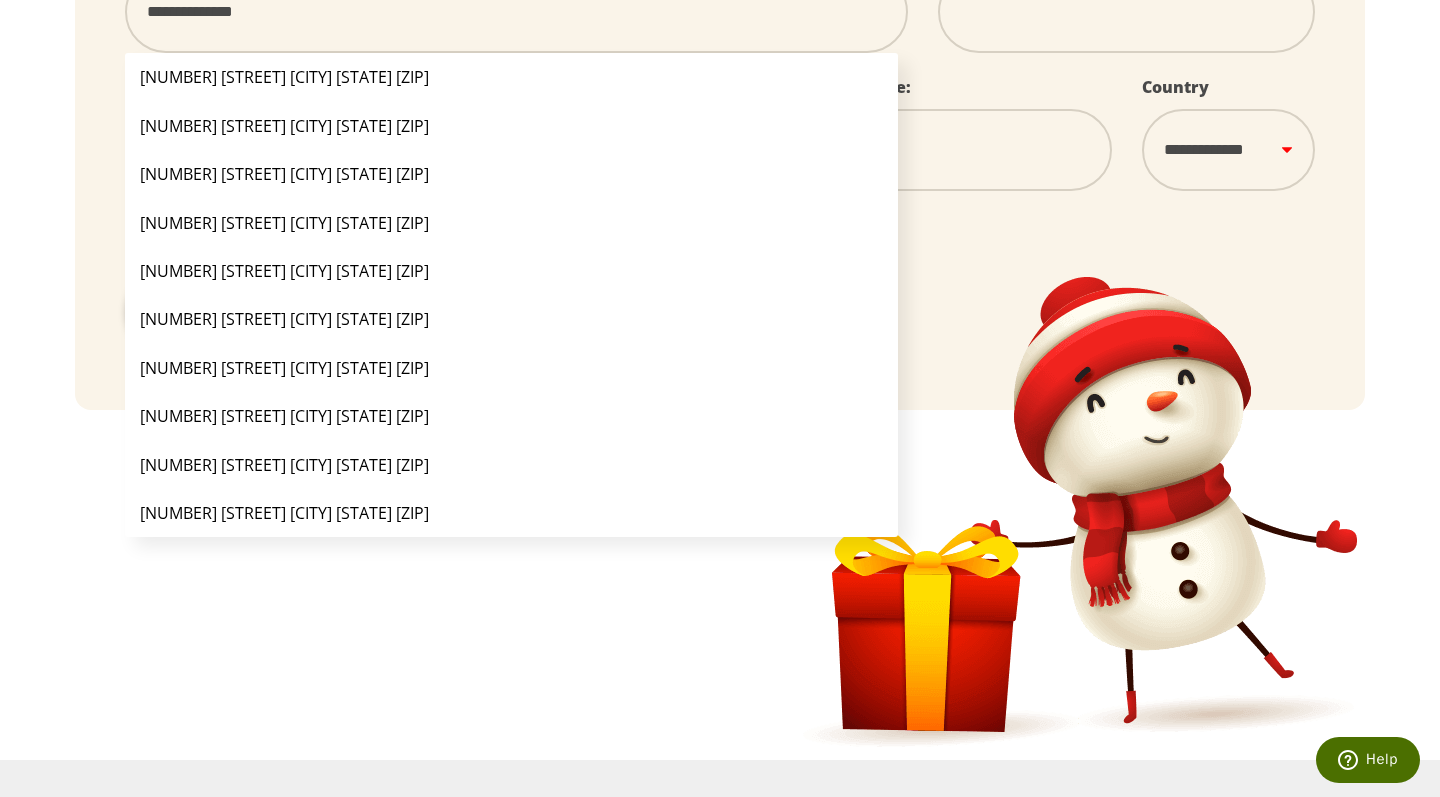 click on "Zip Code:" at bounding box center [974, 142] 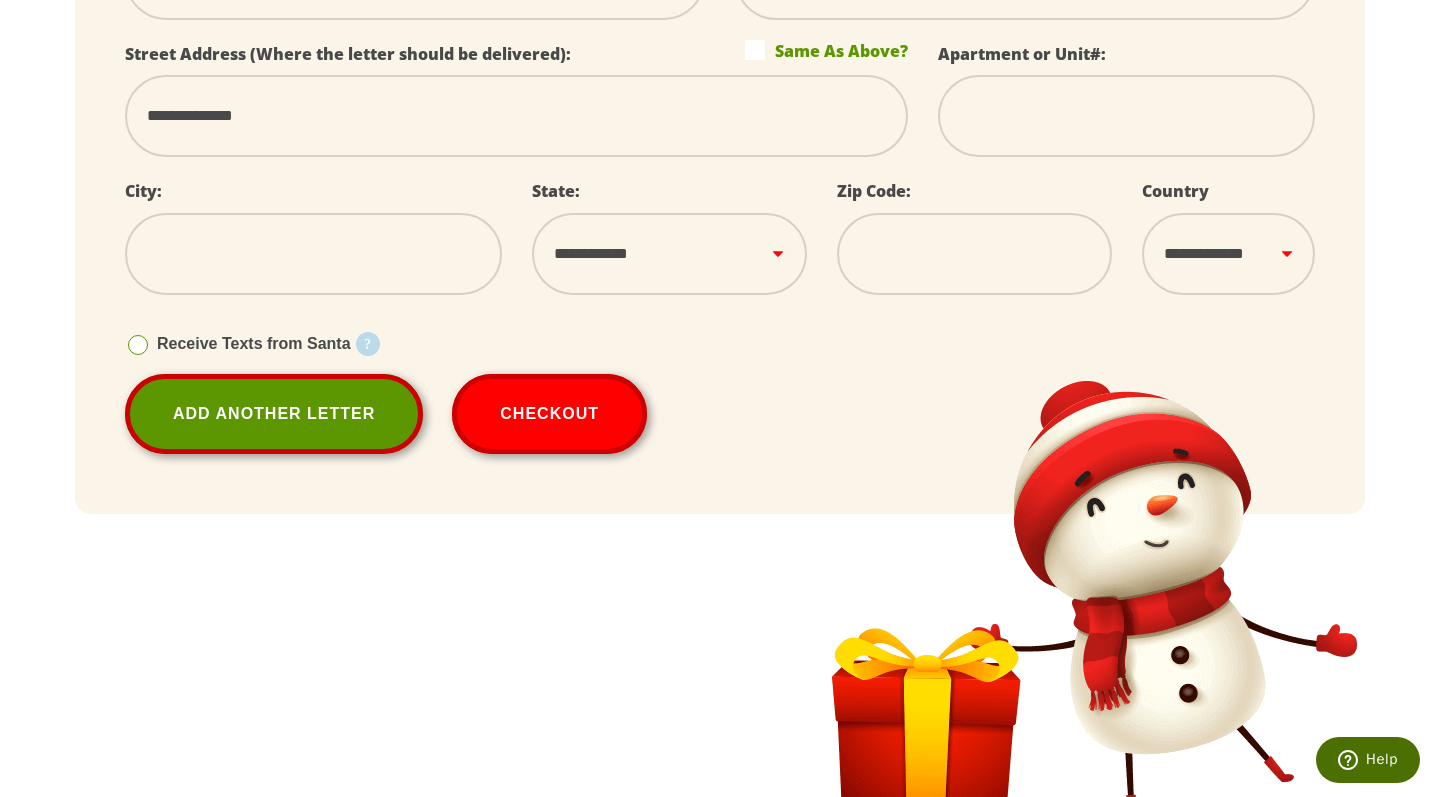 scroll, scrollTop: 2685, scrollLeft: 0, axis: vertical 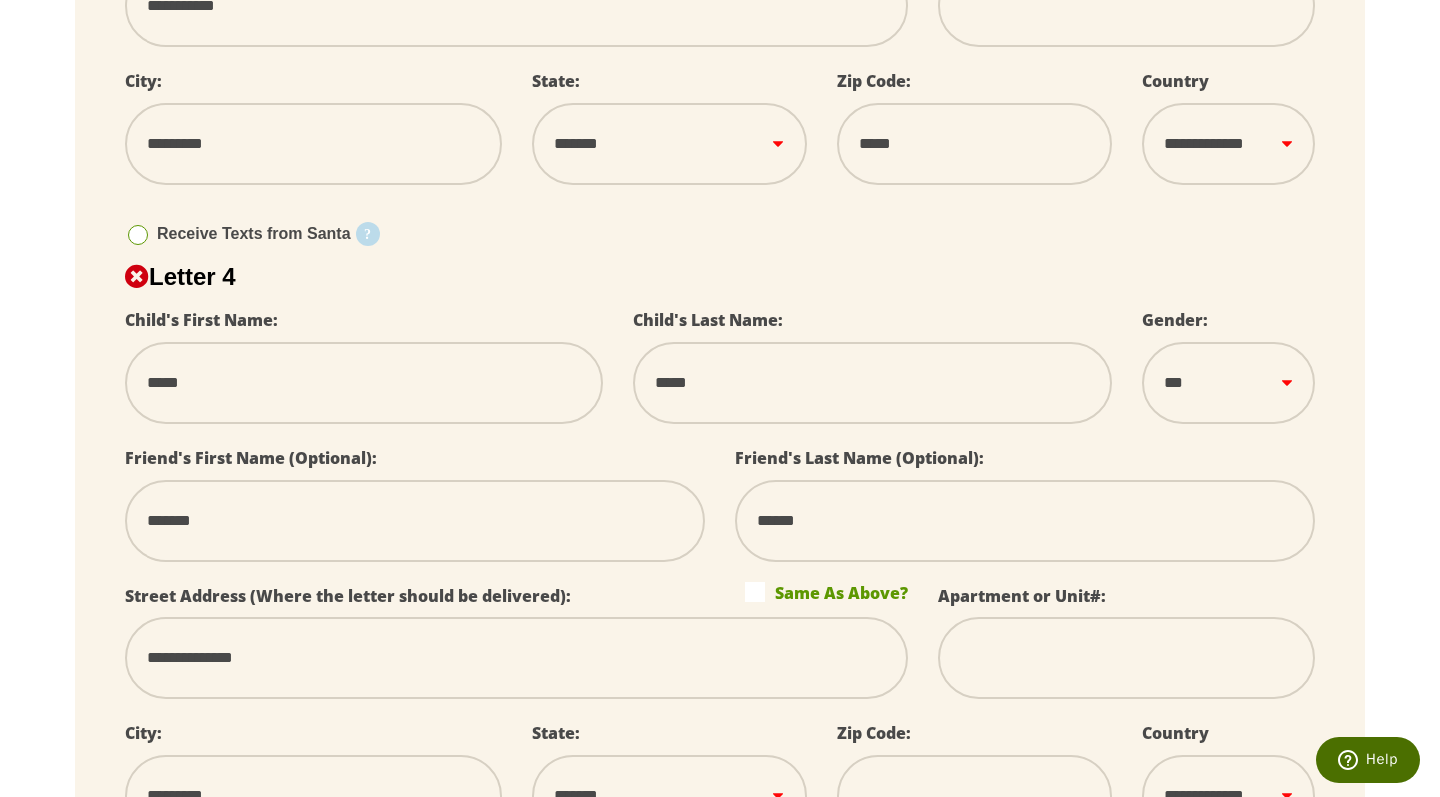 click on "*****" at bounding box center [974, 144] 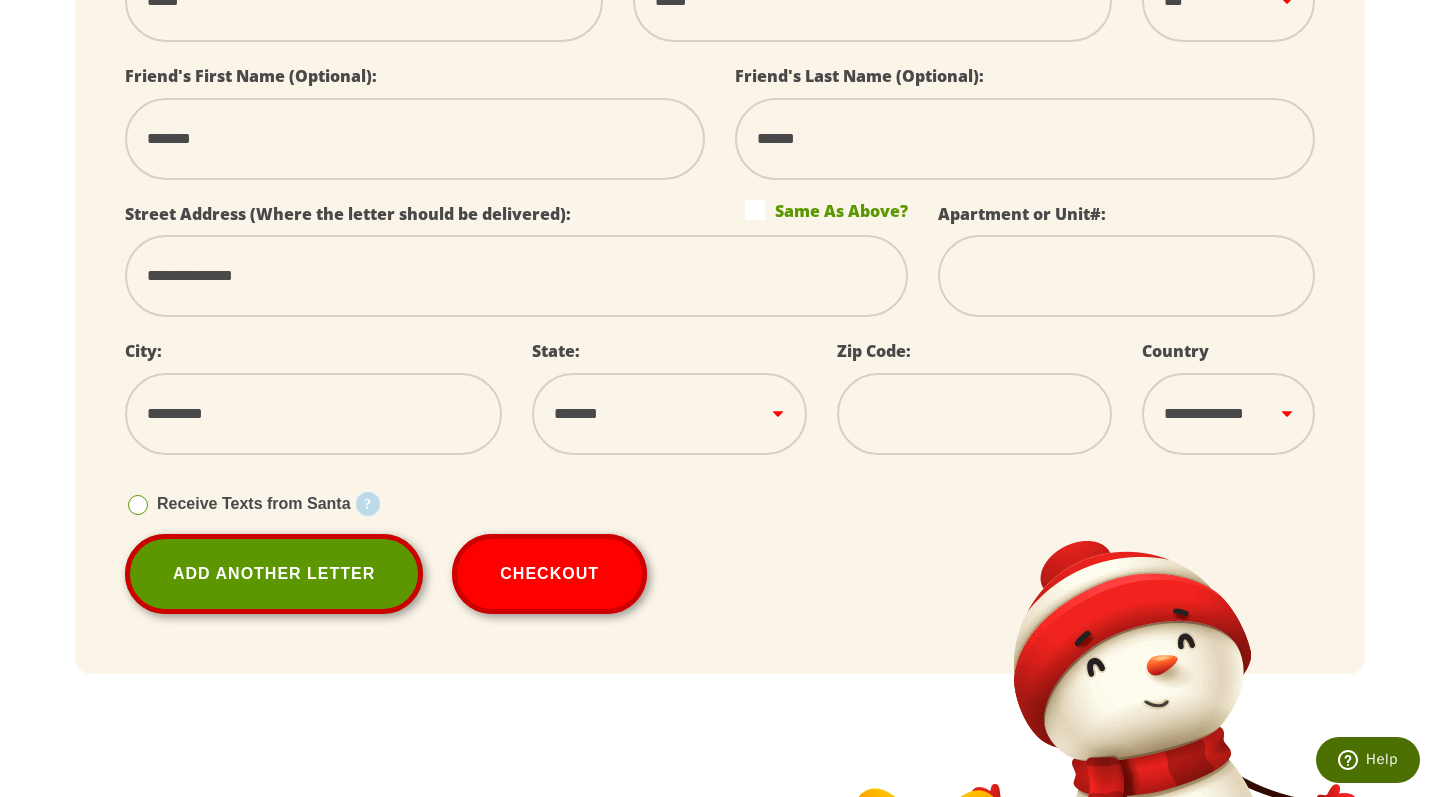 scroll, scrollTop: 2627, scrollLeft: 0, axis: vertical 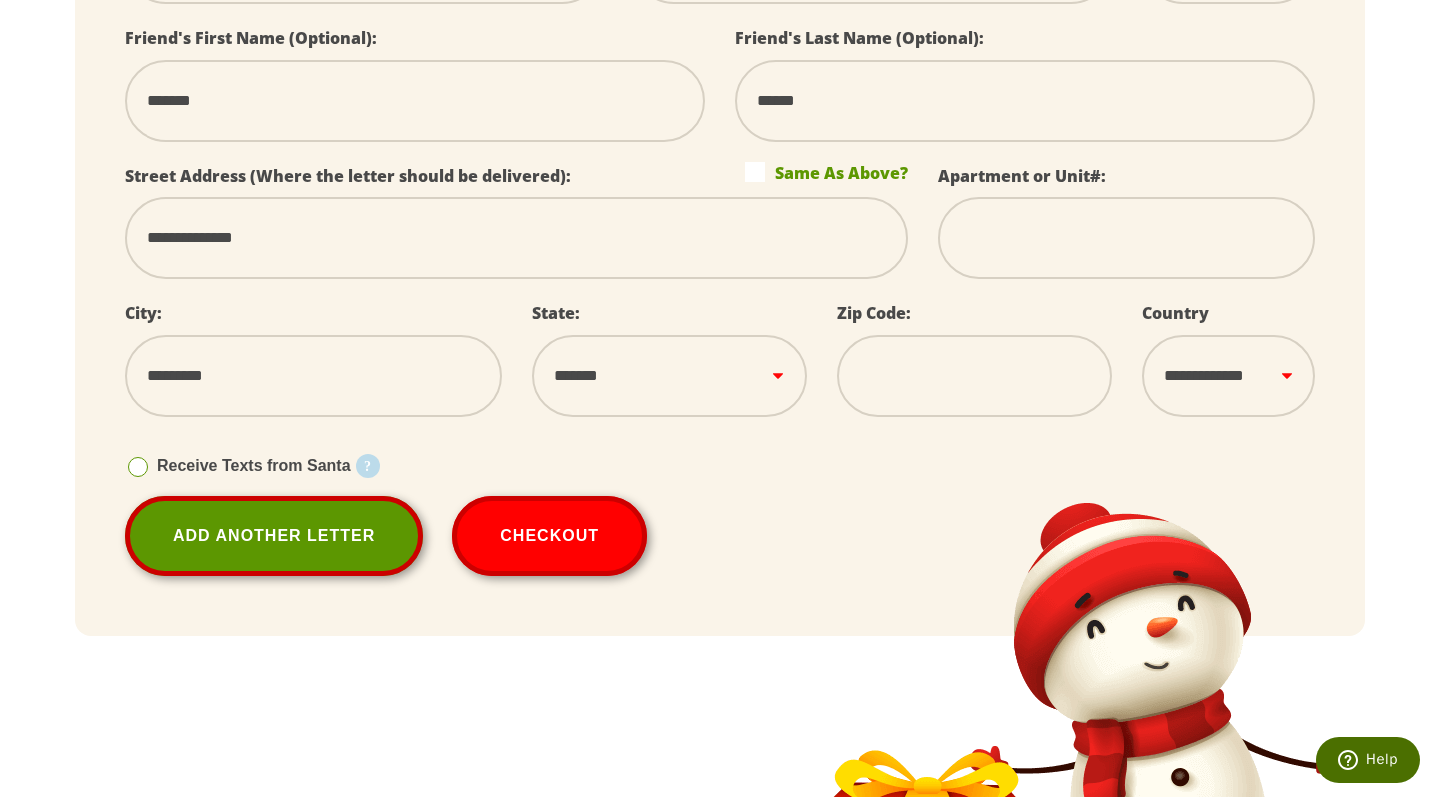 click at bounding box center (974, 376) 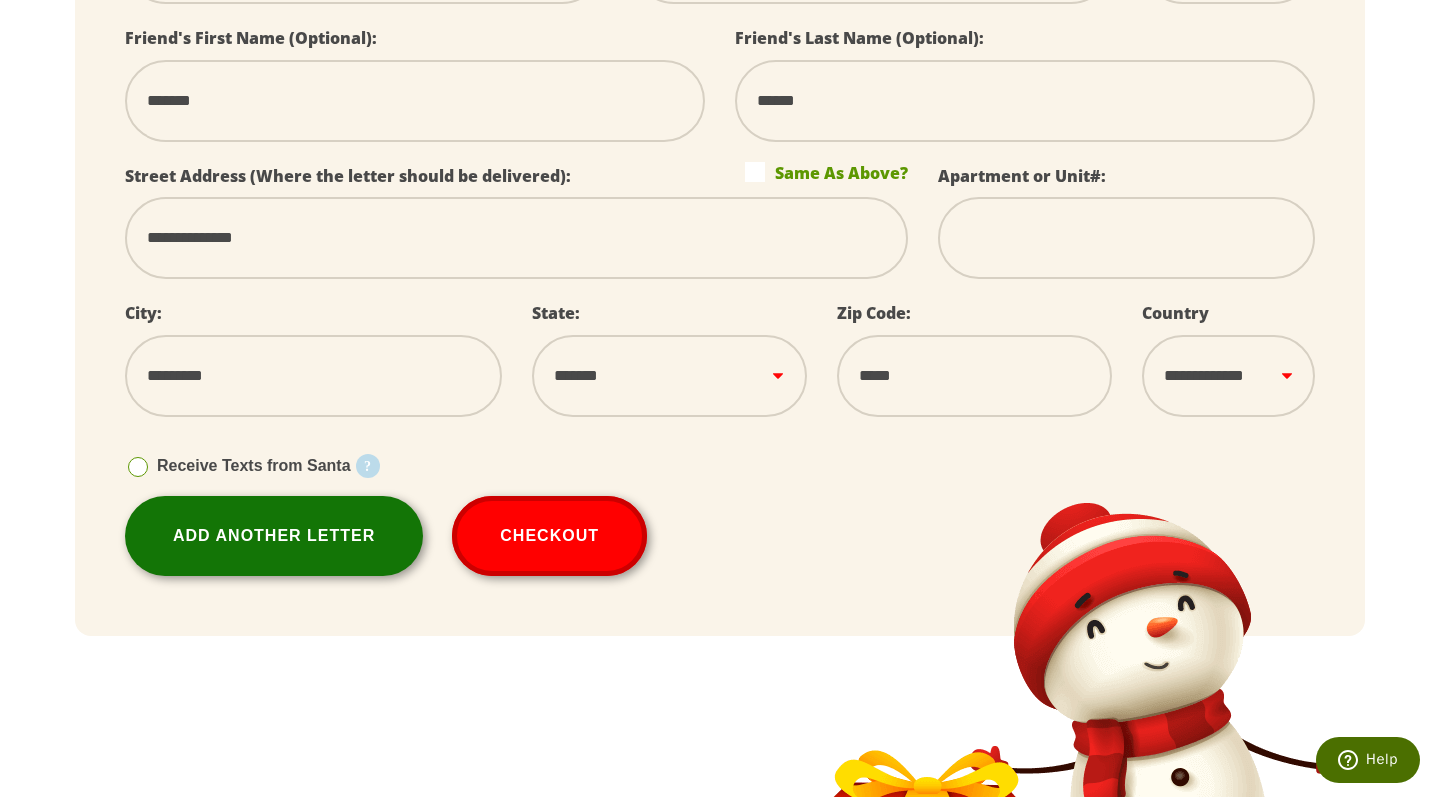 click on "Add Another Letter" at bounding box center (274, 536) 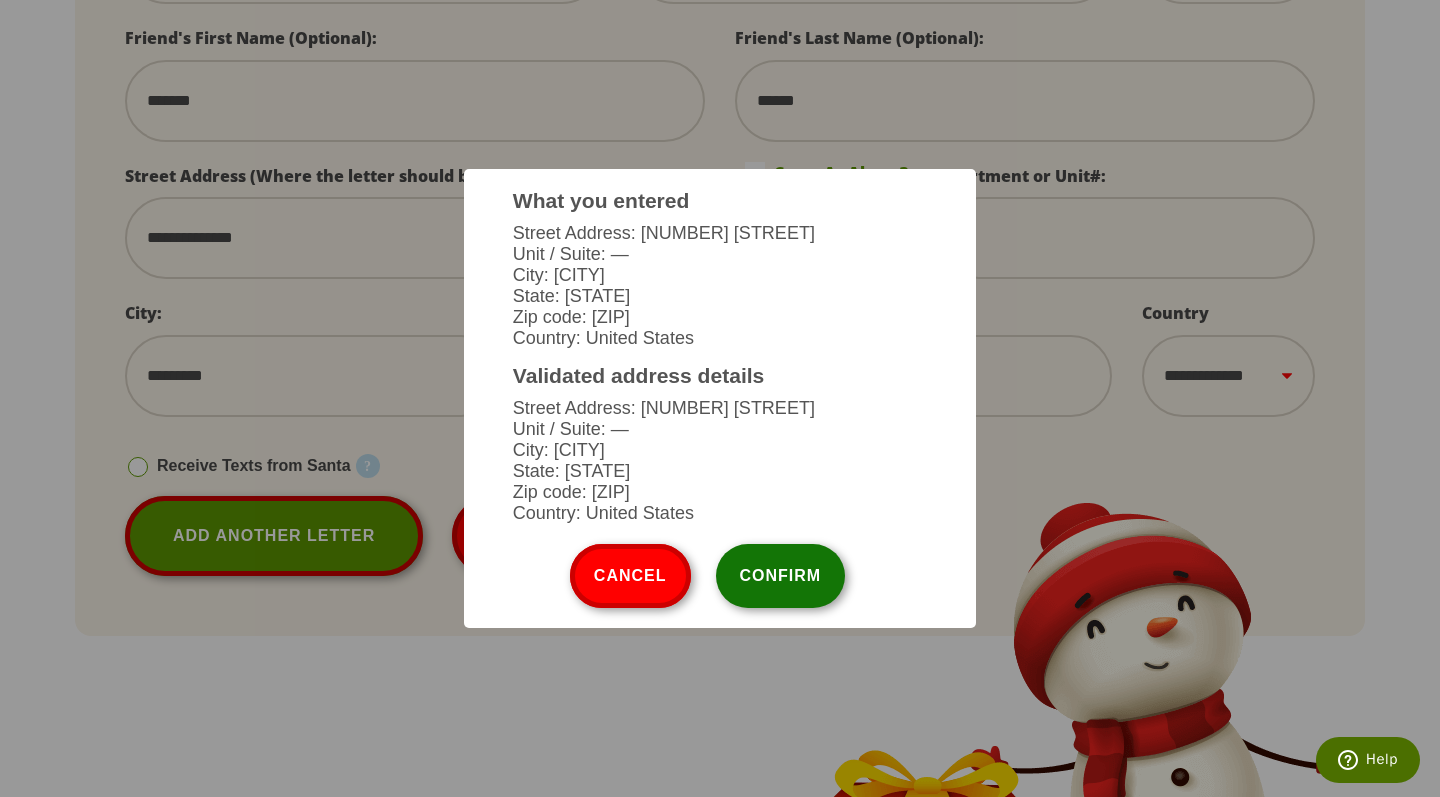 click on "Confirm" at bounding box center (781, 576) 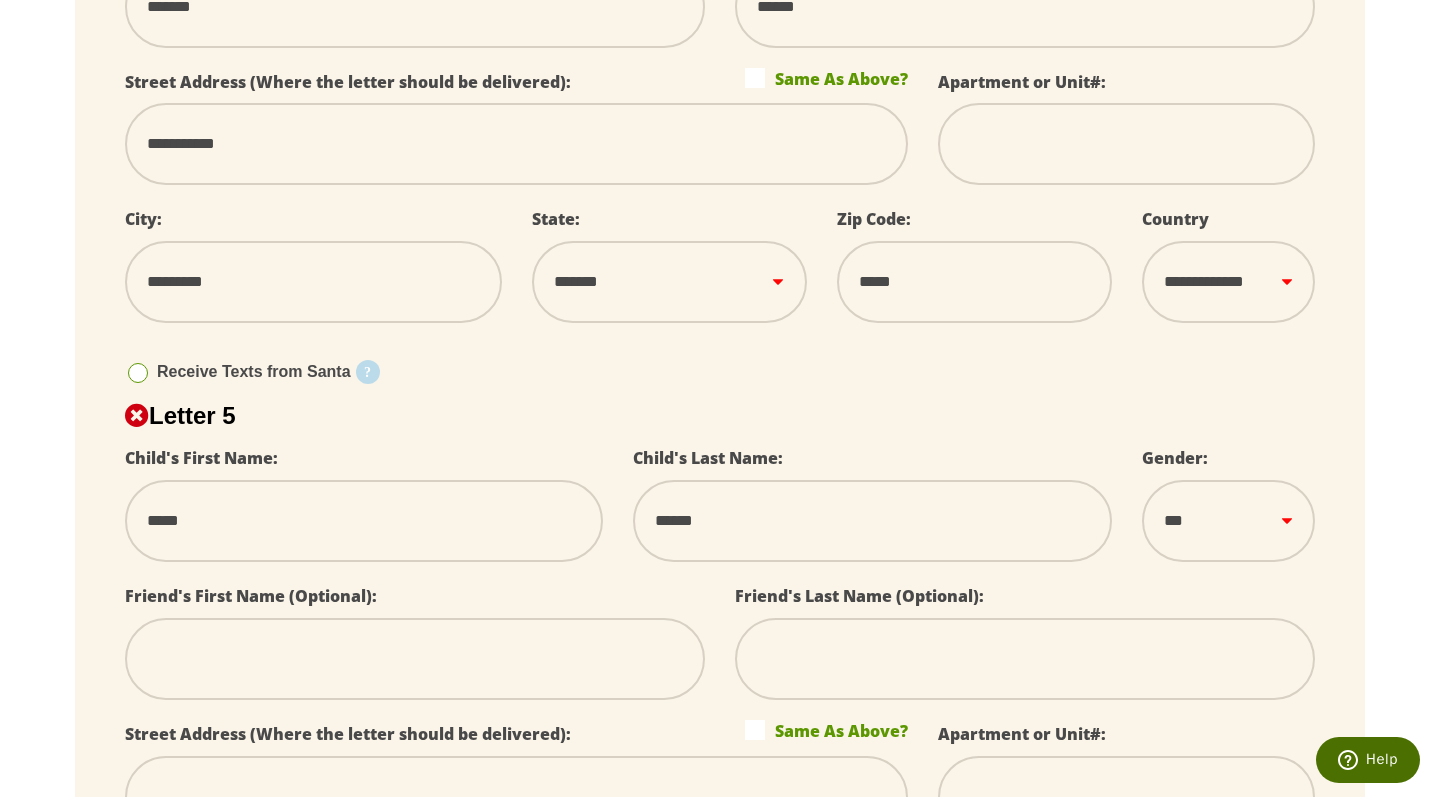 scroll, scrollTop: 2762, scrollLeft: 0, axis: vertical 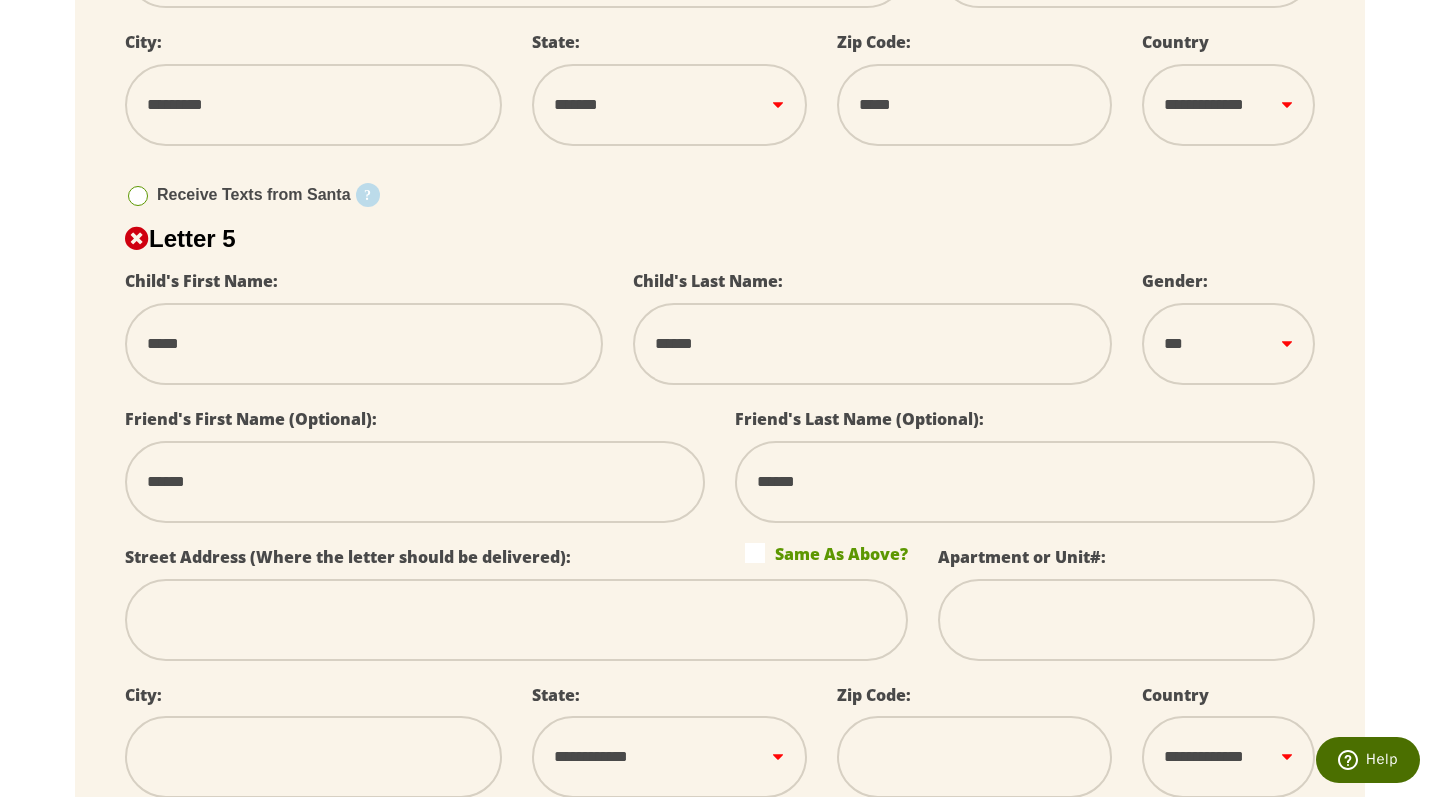 click at bounding box center (516, 620) 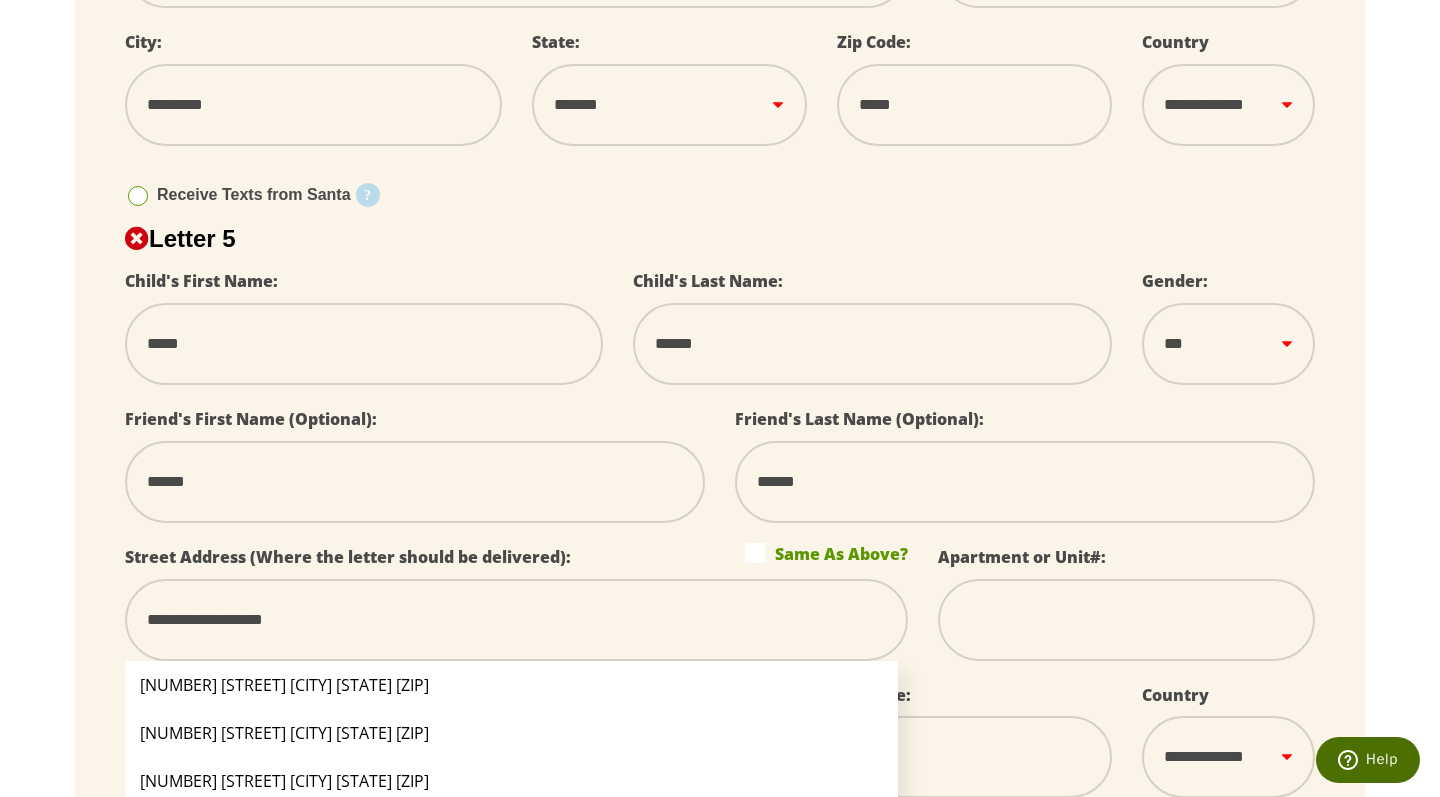click on "[NUMBER] [STREET] [CITY]
[STATE] [ZIP]" at bounding box center [511, 685] 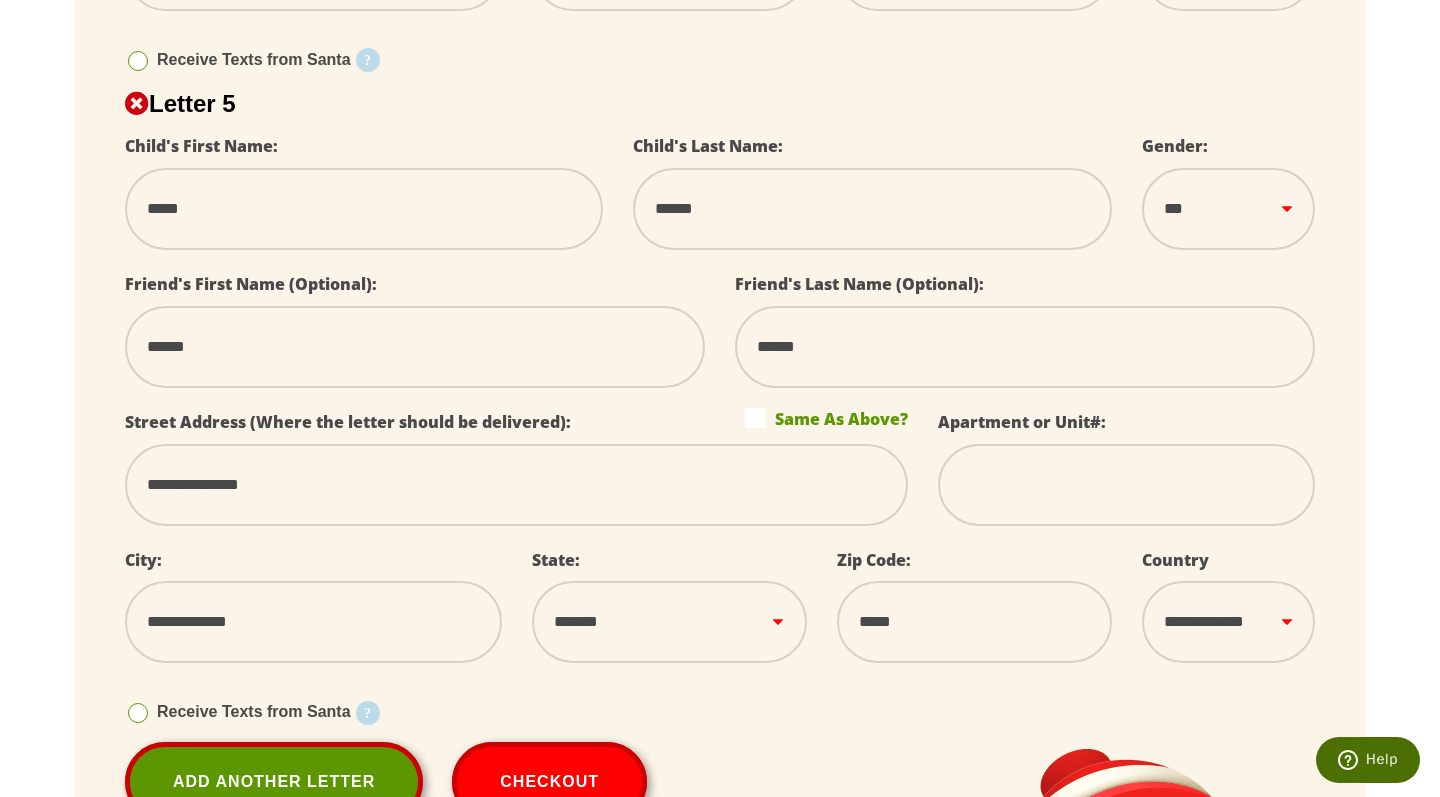 scroll, scrollTop: 3049, scrollLeft: 0, axis: vertical 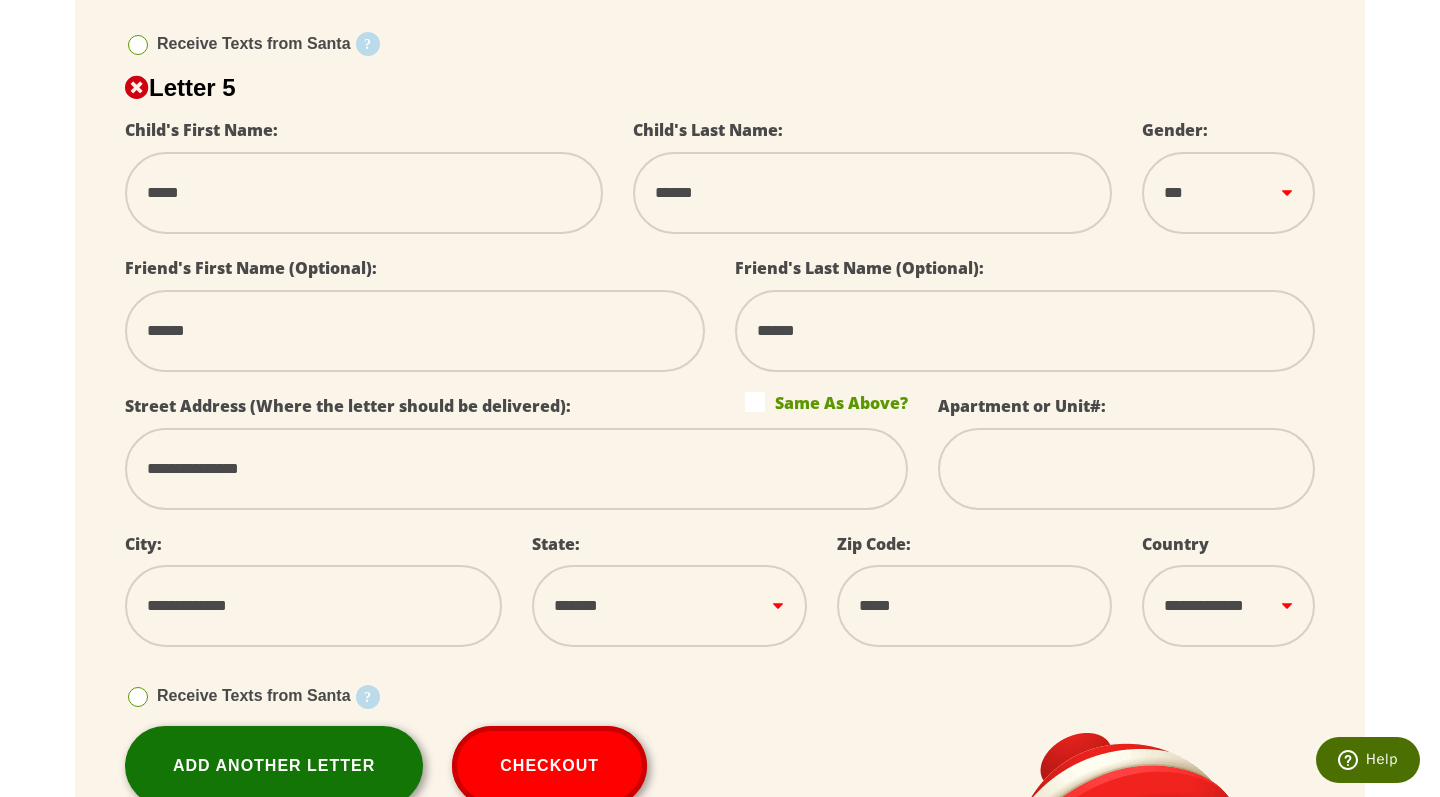 click on "Add Another Letter" at bounding box center [274, 766] 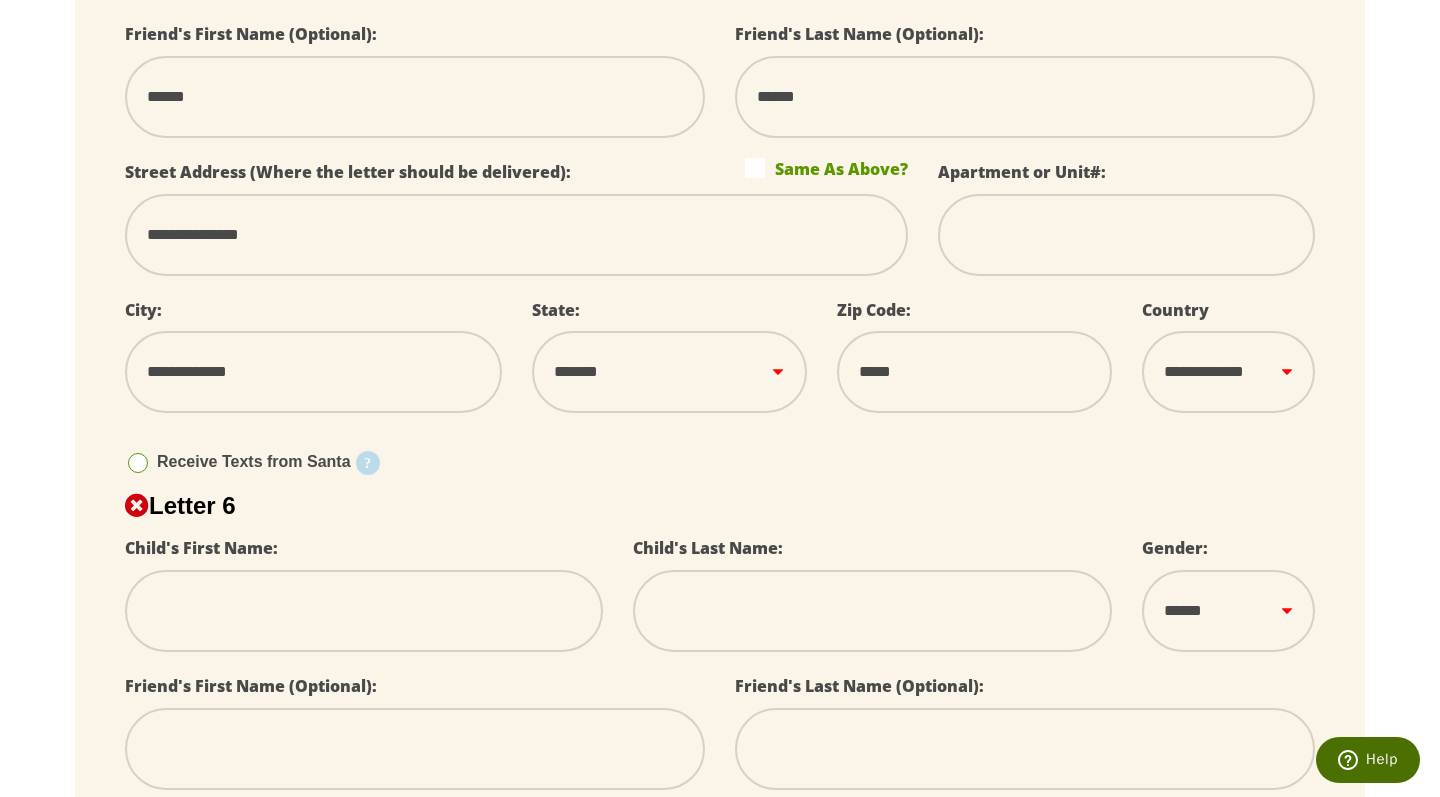 scroll, scrollTop: 3288, scrollLeft: 0, axis: vertical 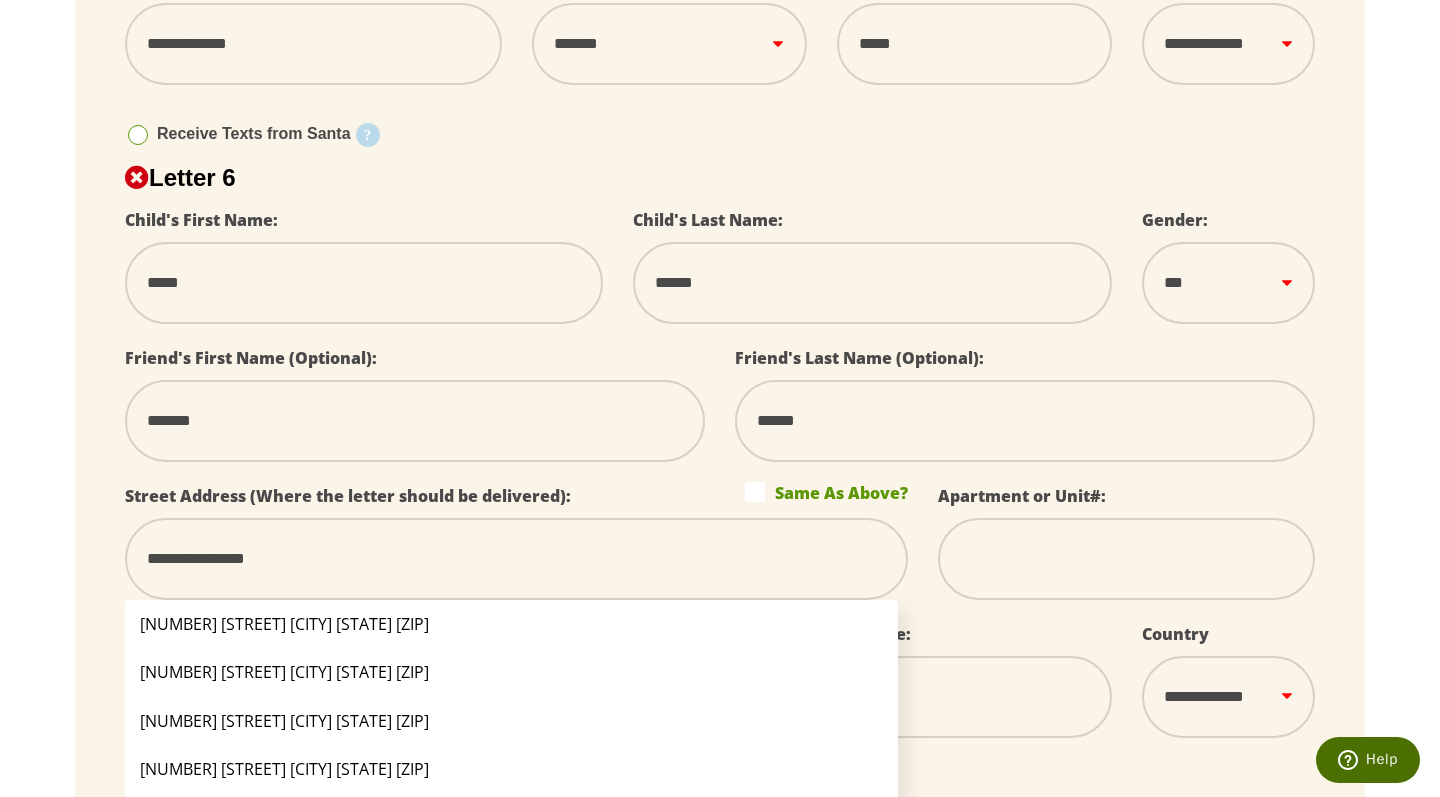 click on "[NUMBER] [STREET] [CITY]
[STATE] [ZIP]" at bounding box center (511, 624) 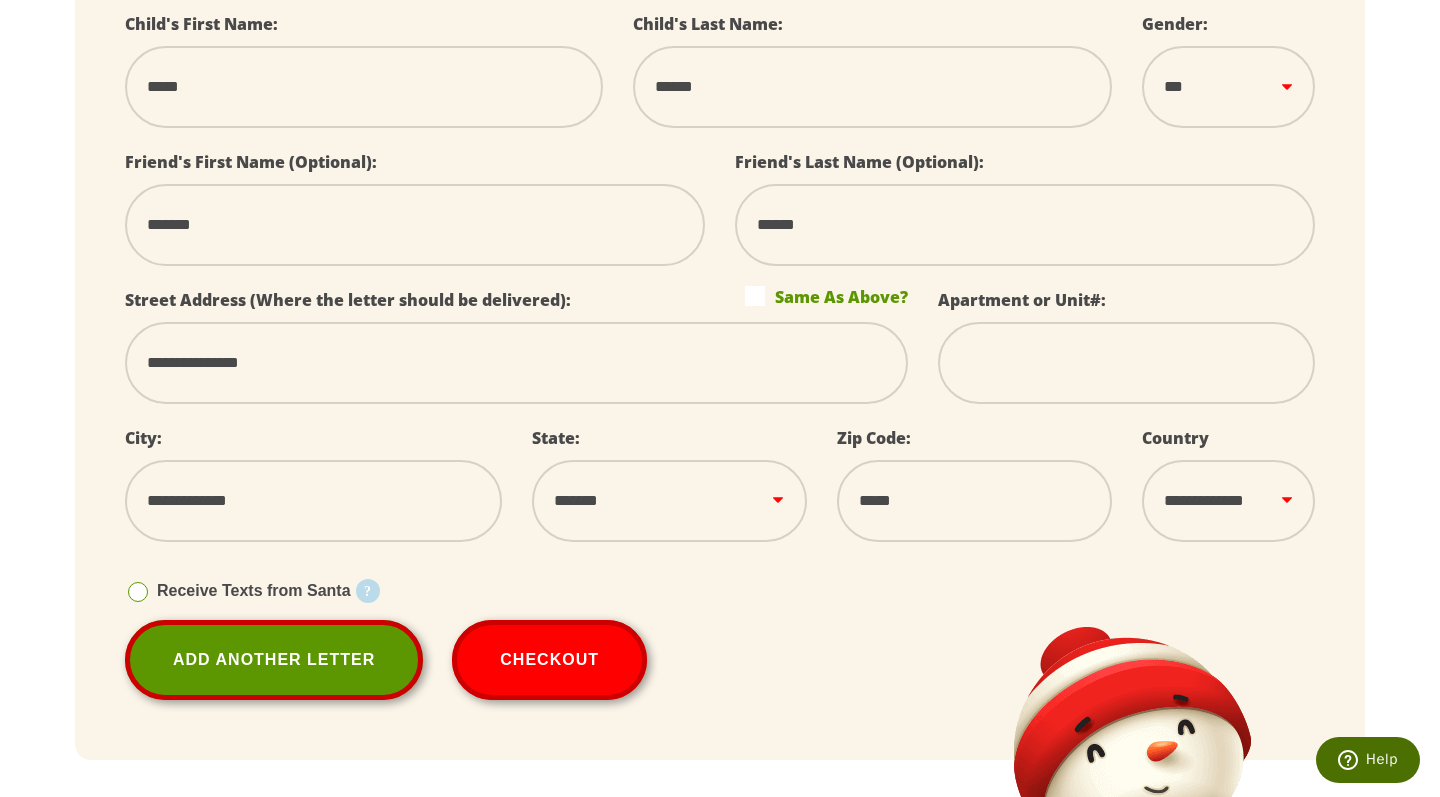 scroll, scrollTop: 3811, scrollLeft: 0, axis: vertical 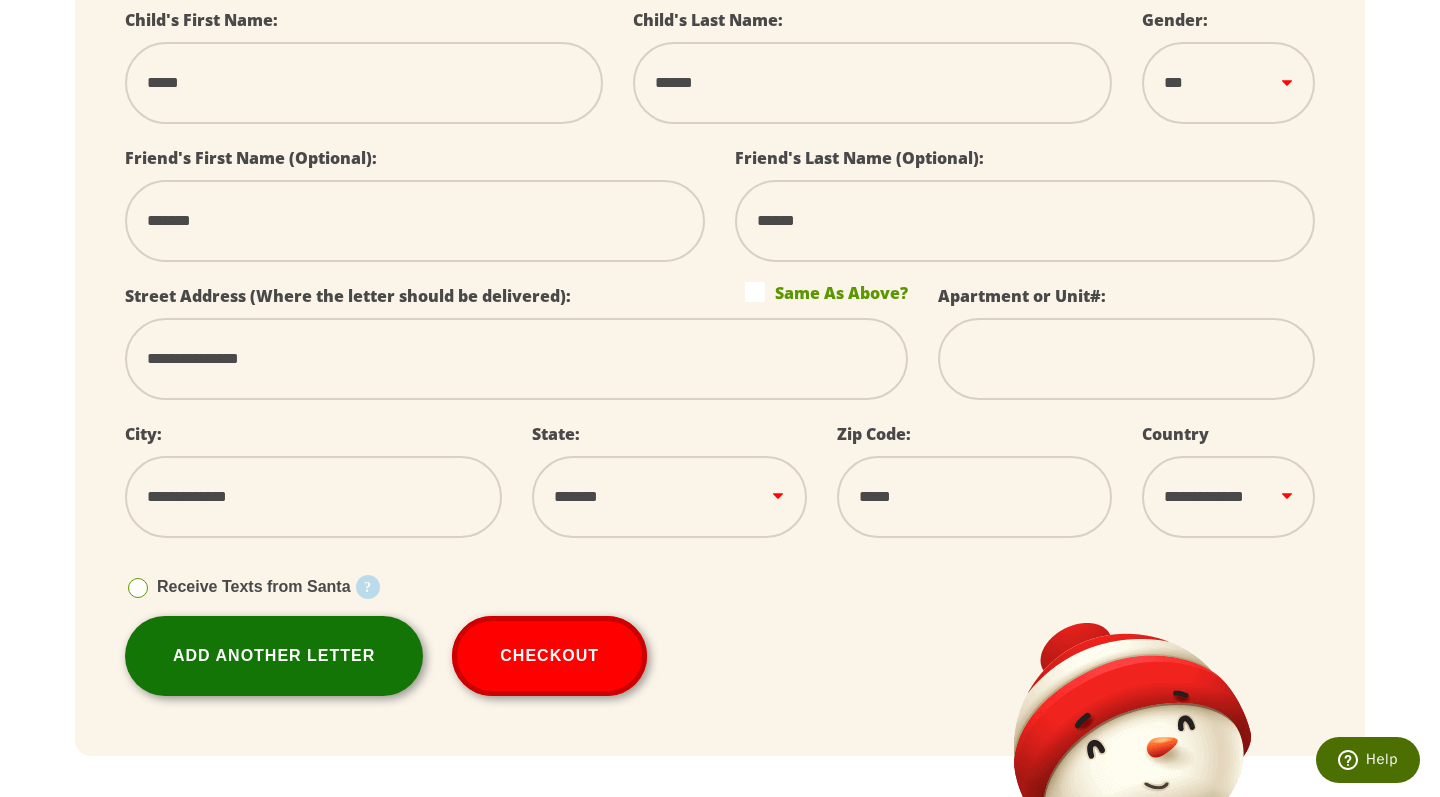 click on "Add Another Letter" at bounding box center [274, 656] 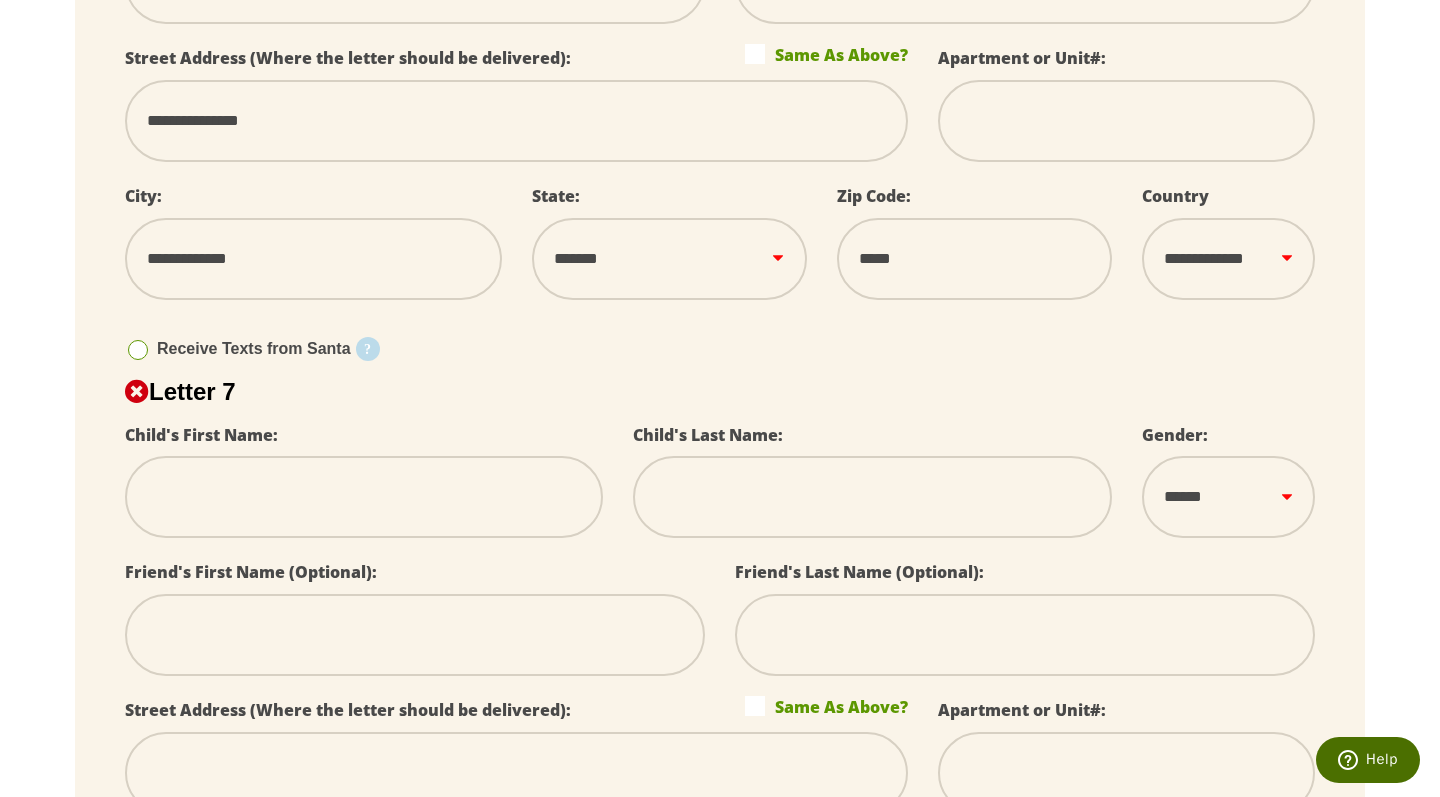 scroll, scrollTop: 4073, scrollLeft: 0, axis: vertical 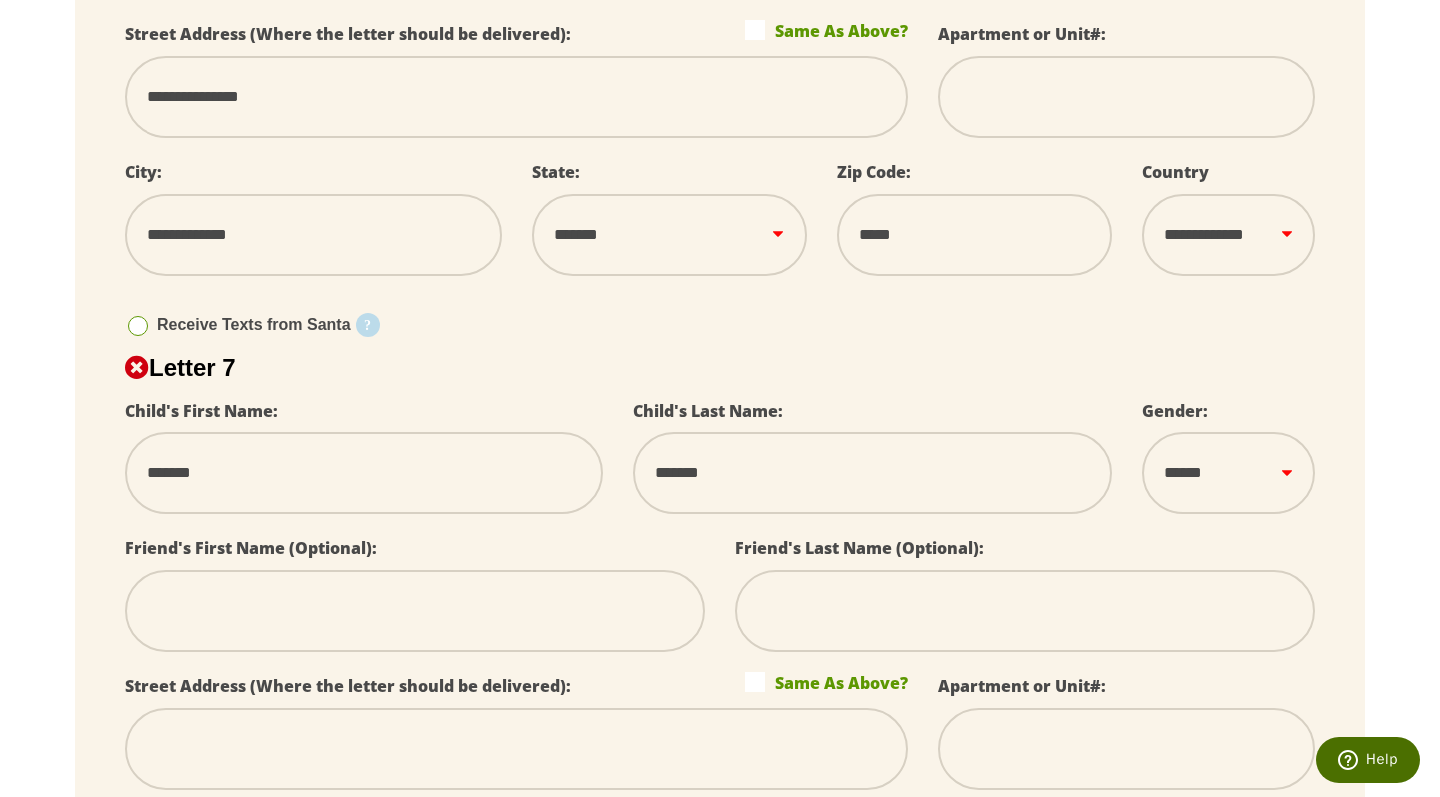 click on "*******" at bounding box center [364, 473] 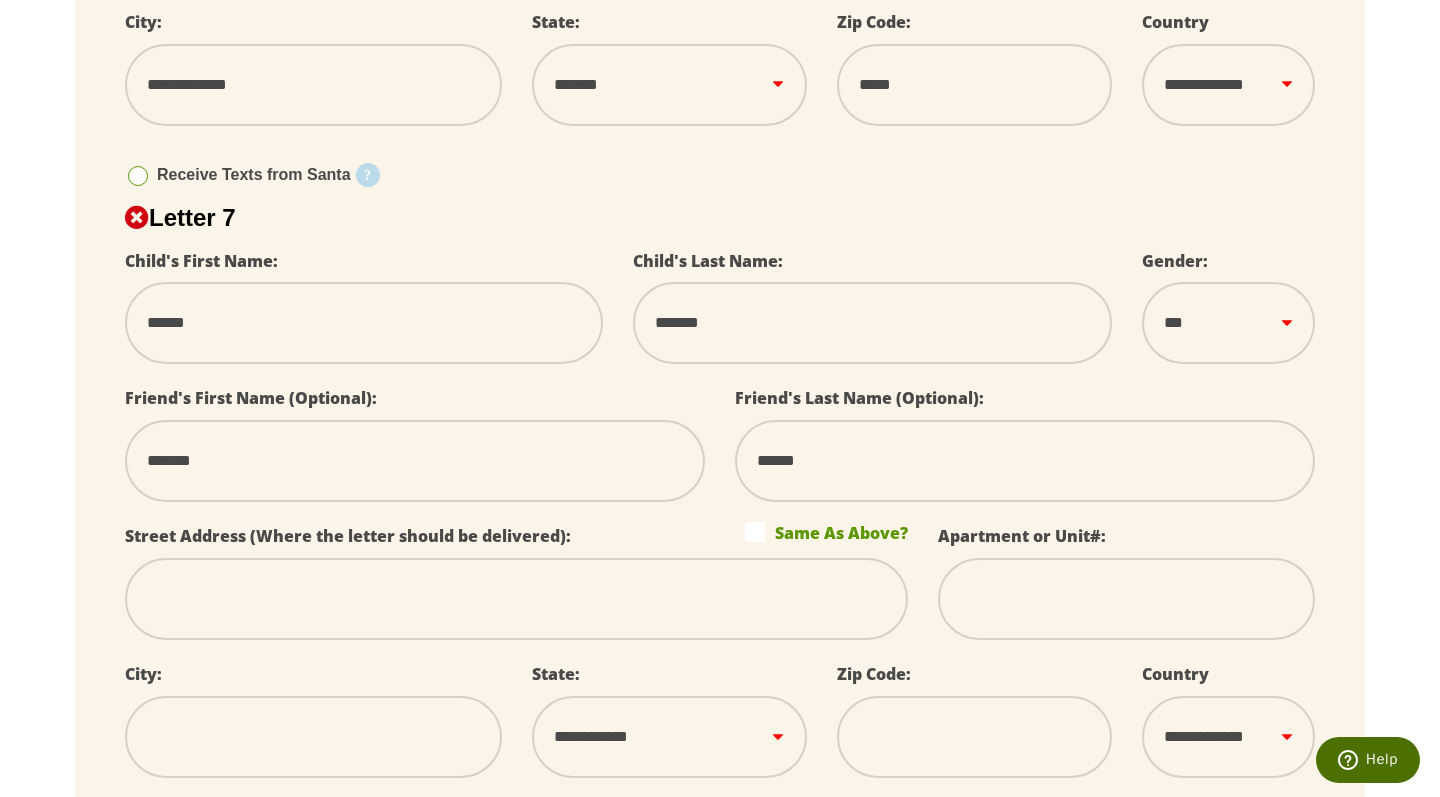 scroll, scrollTop: 4224, scrollLeft: 0, axis: vertical 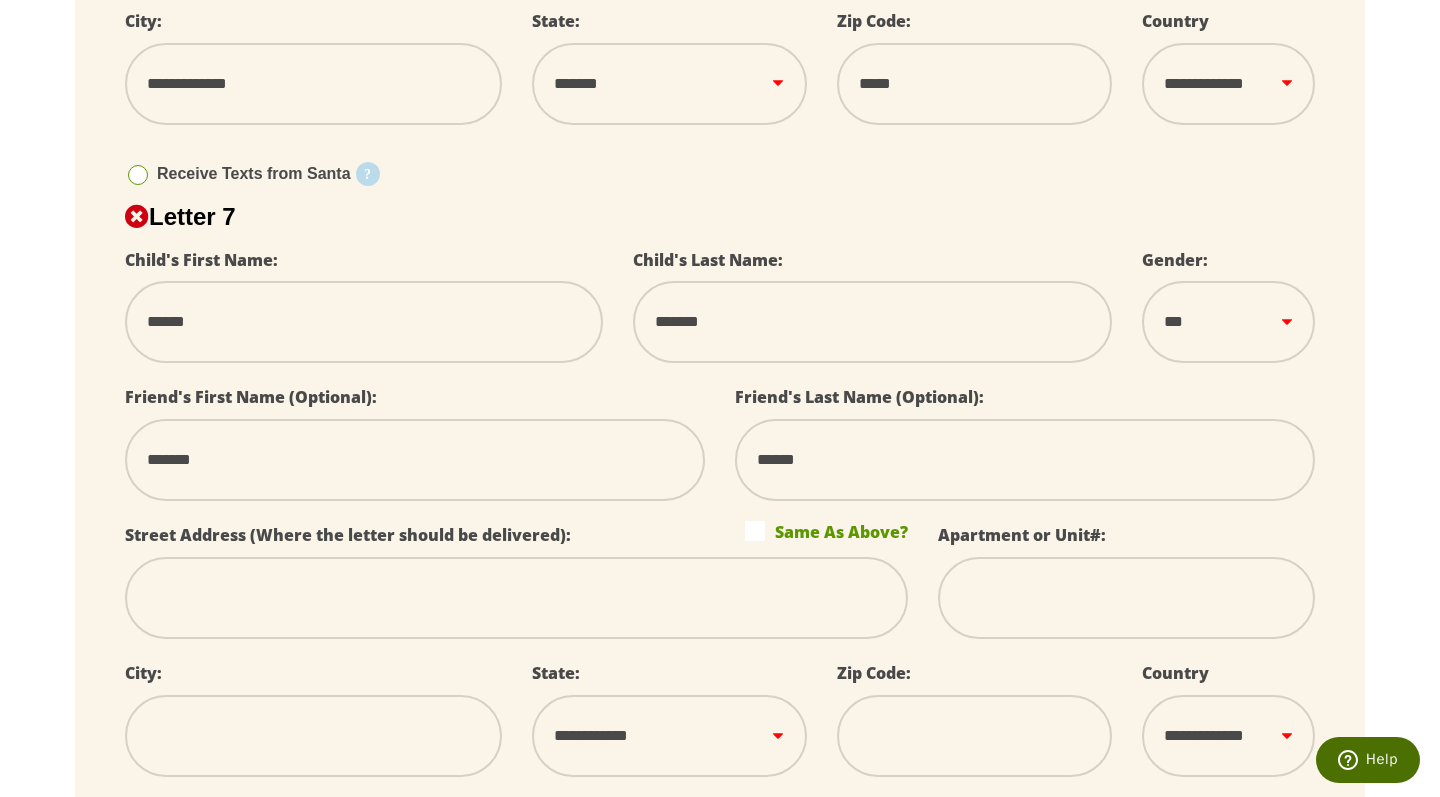 click at bounding box center (516, 598) 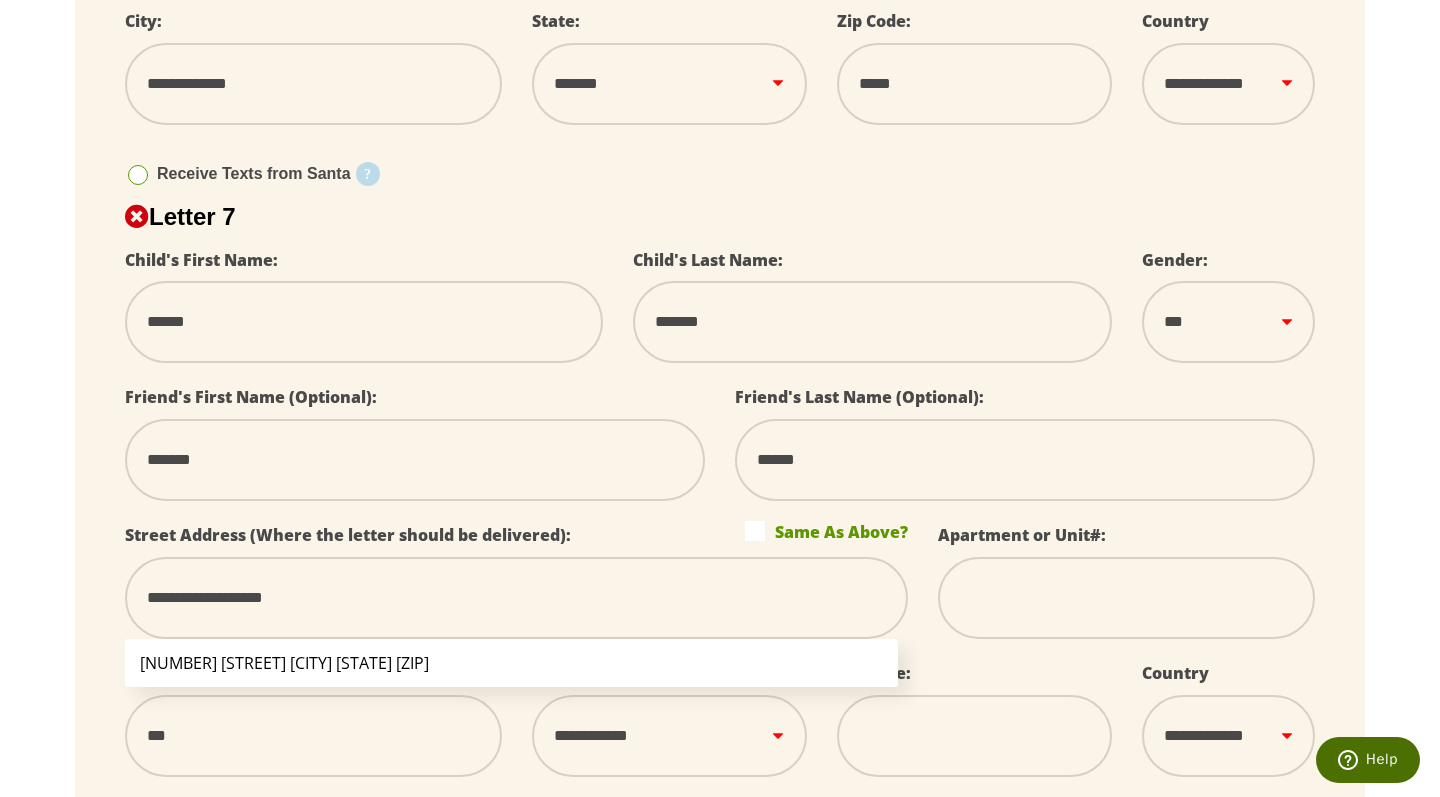 click on "[NUMBER] [STREET] [CITY]
[STATE] [ZIP]" at bounding box center (511, 663) 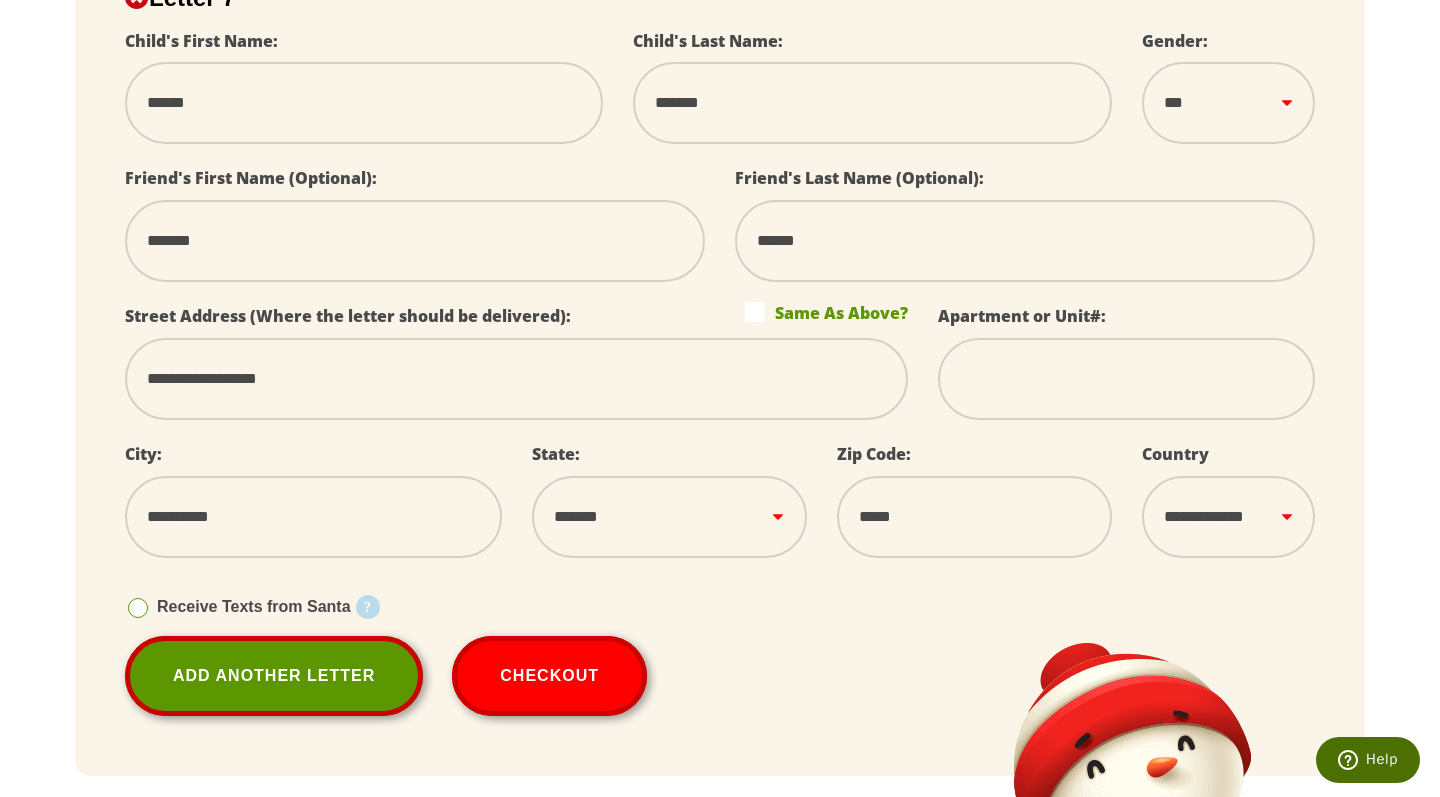 scroll, scrollTop: 4489, scrollLeft: 0, axis: vertical 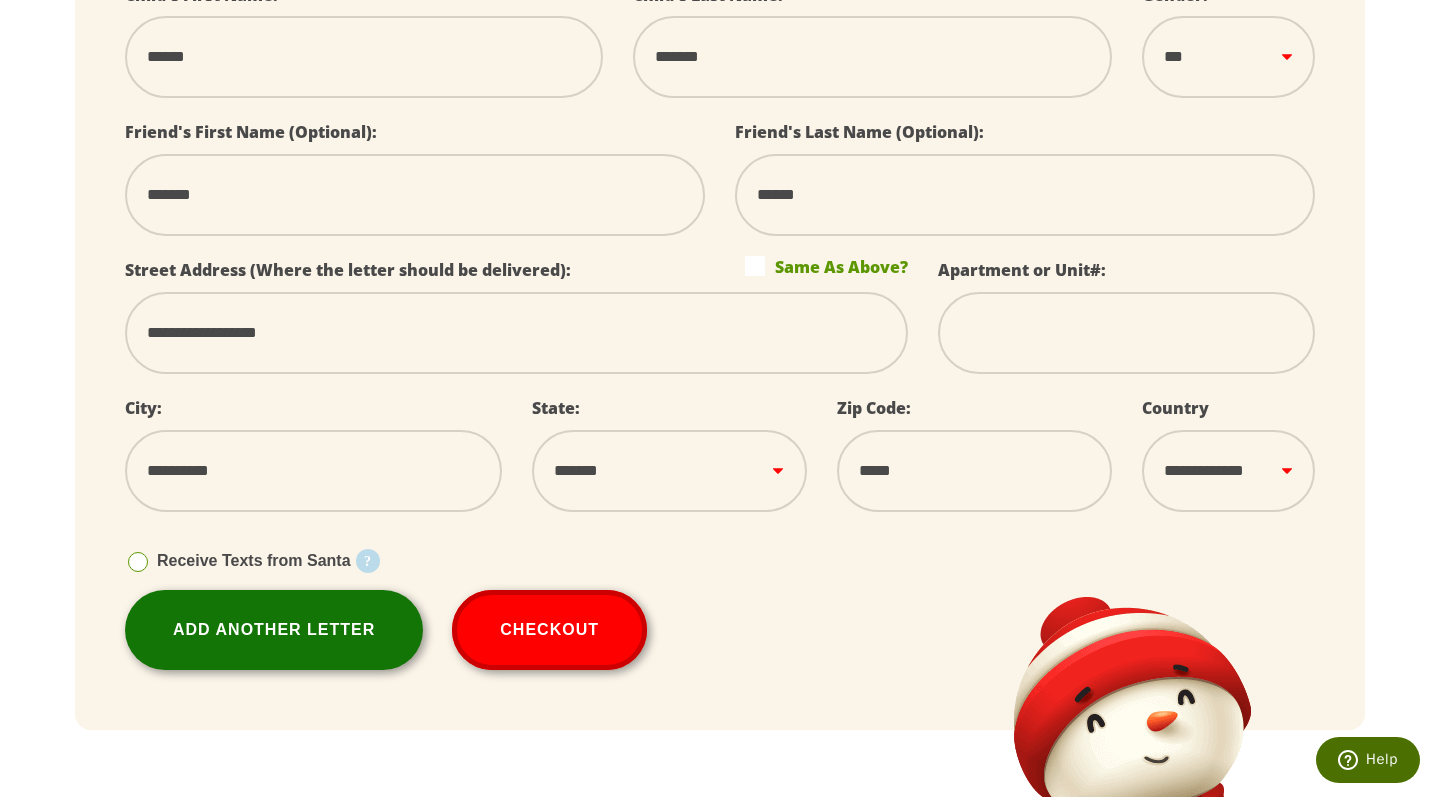 click on "Add Another Letter" at bounding box center (274, 630) 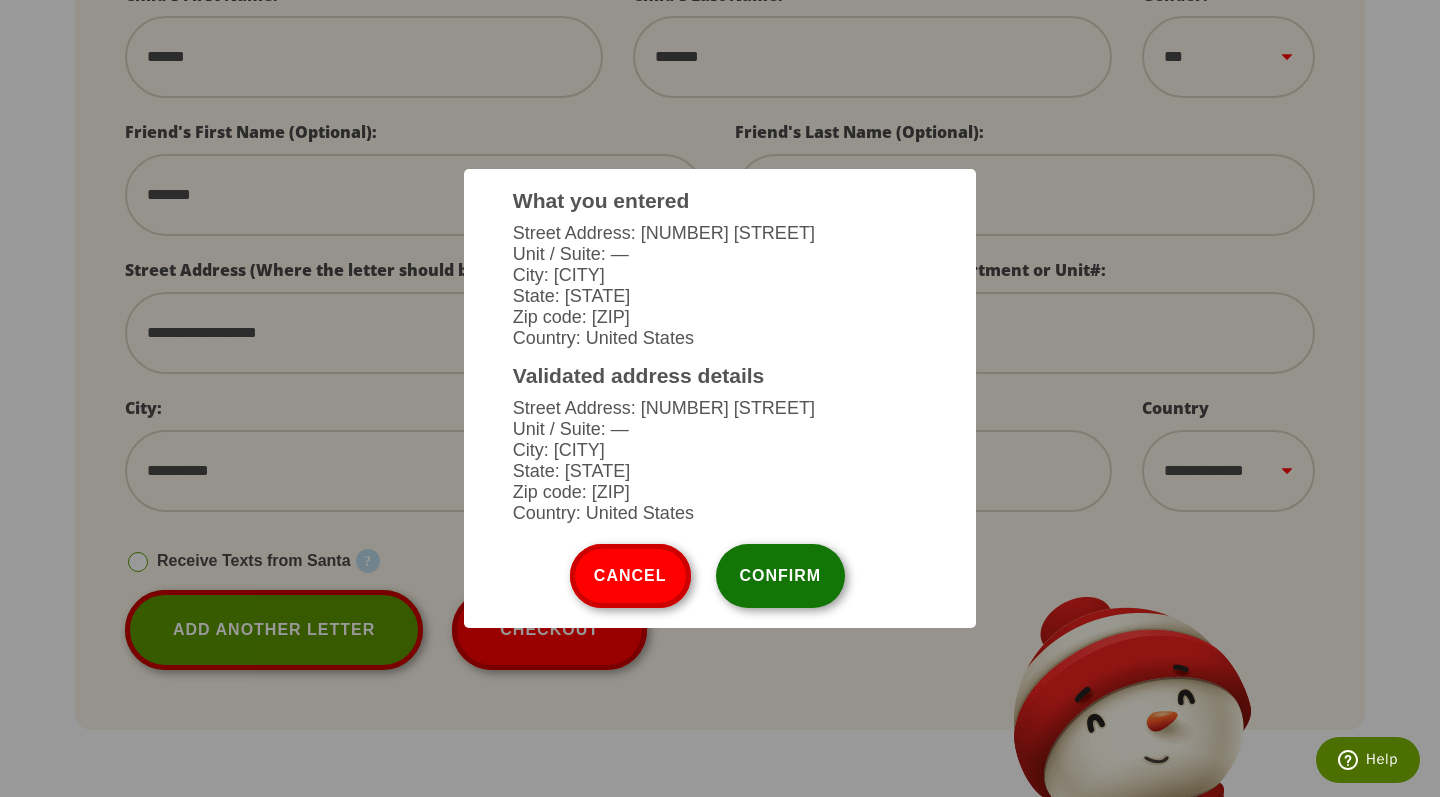 click on "Confirm" at bounding box center [781, 576] 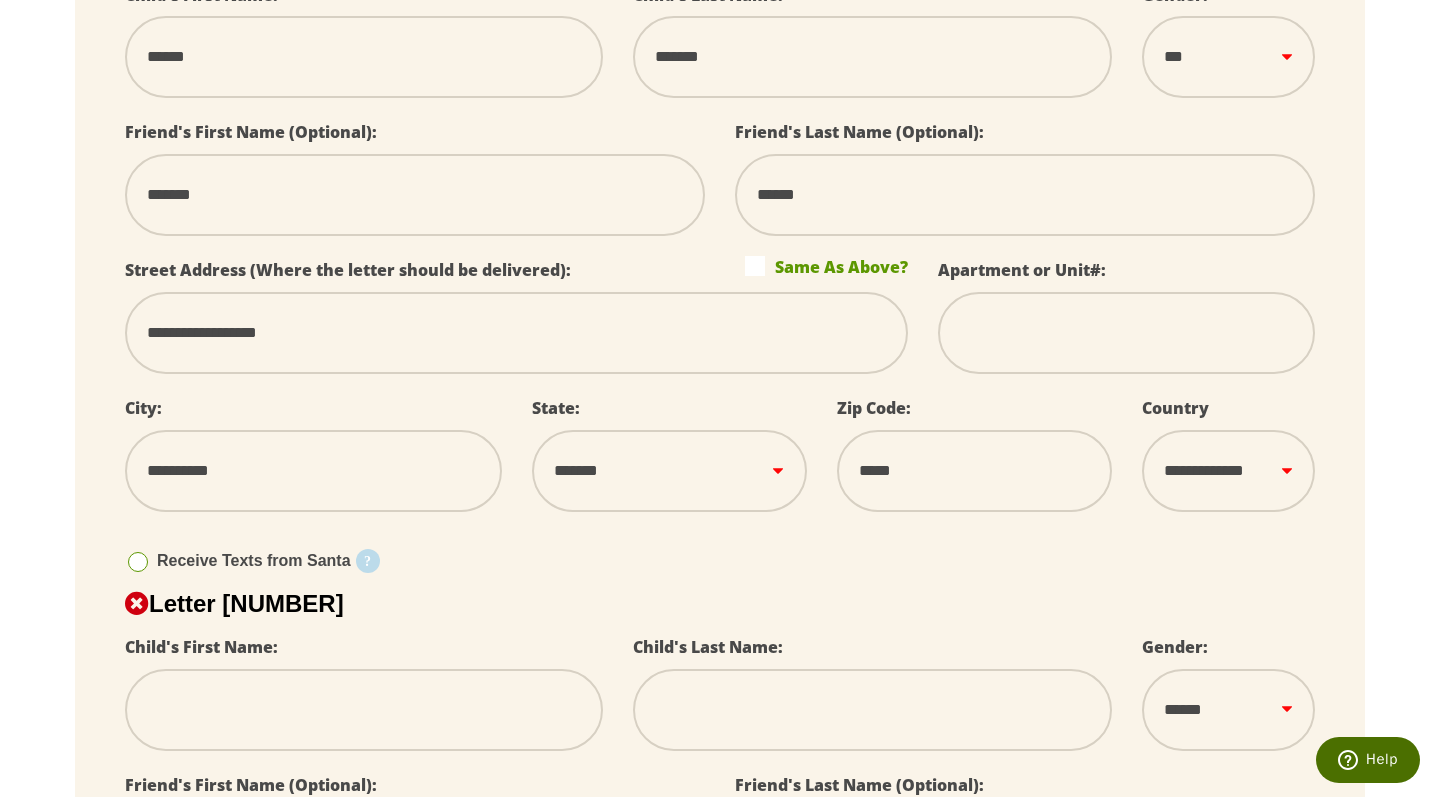 scroll, scrollTop: 4546, scrollLeft: 0, axis: vertical 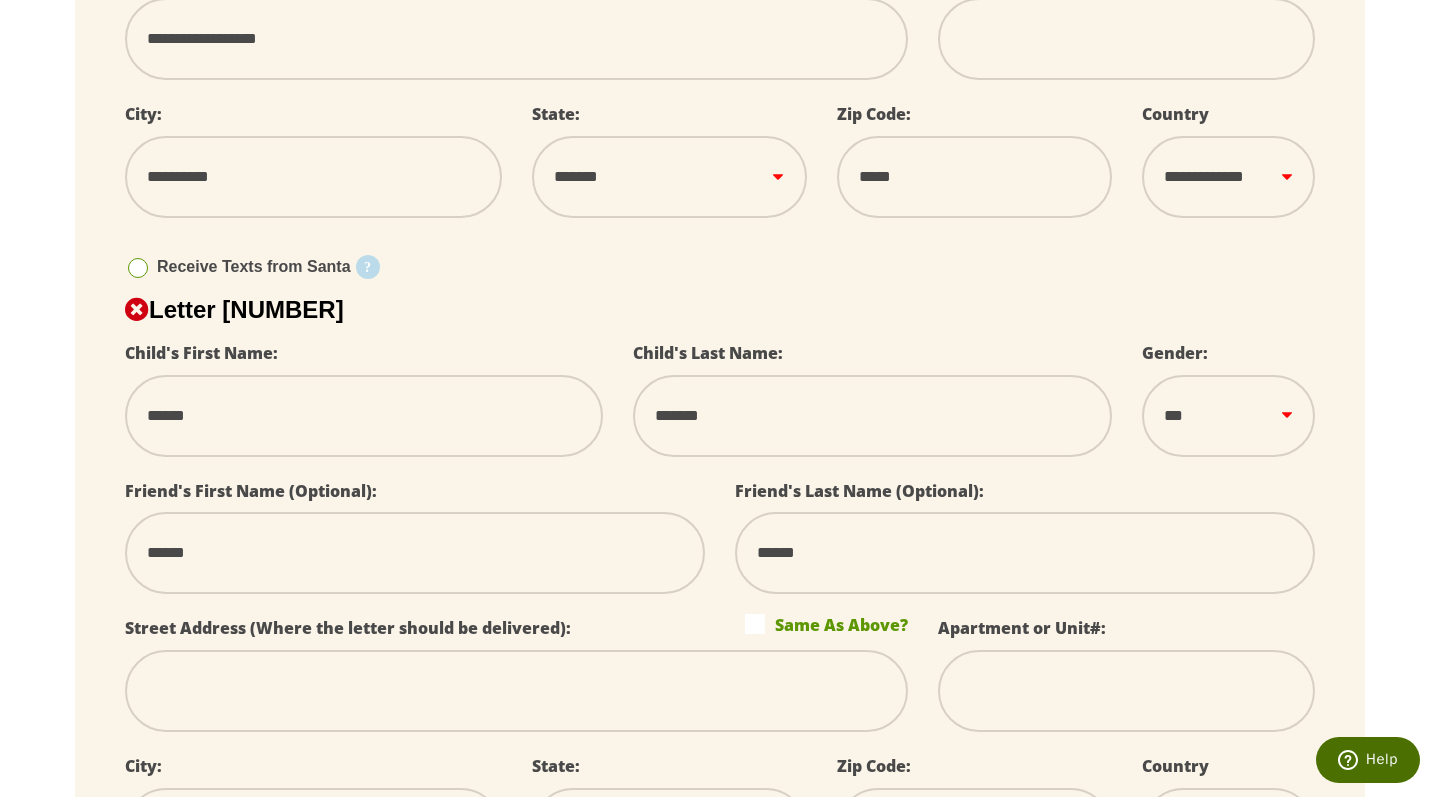 paste on "**********" 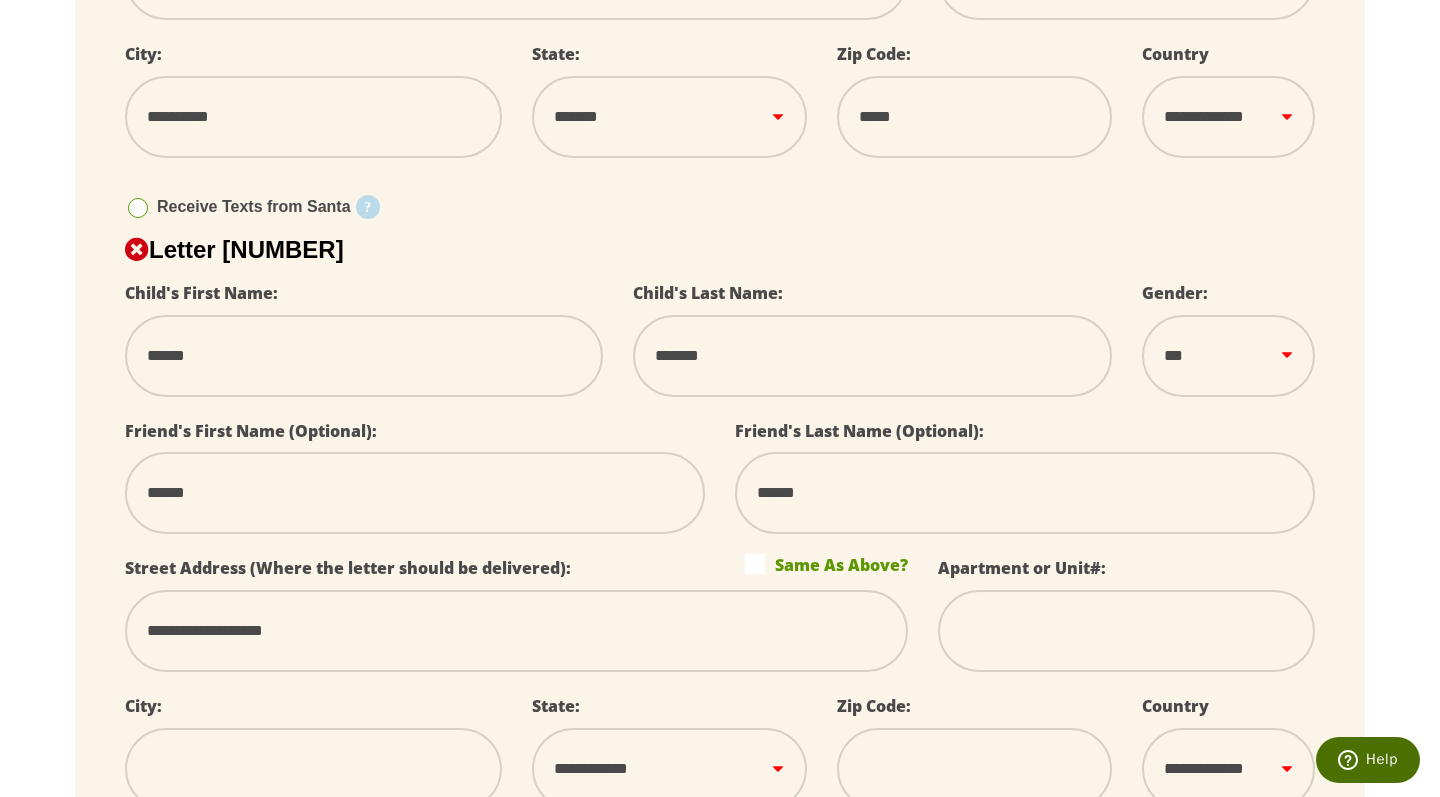 scroll, scrollTop: 4846, scrollLeft: 0, axis: vertical 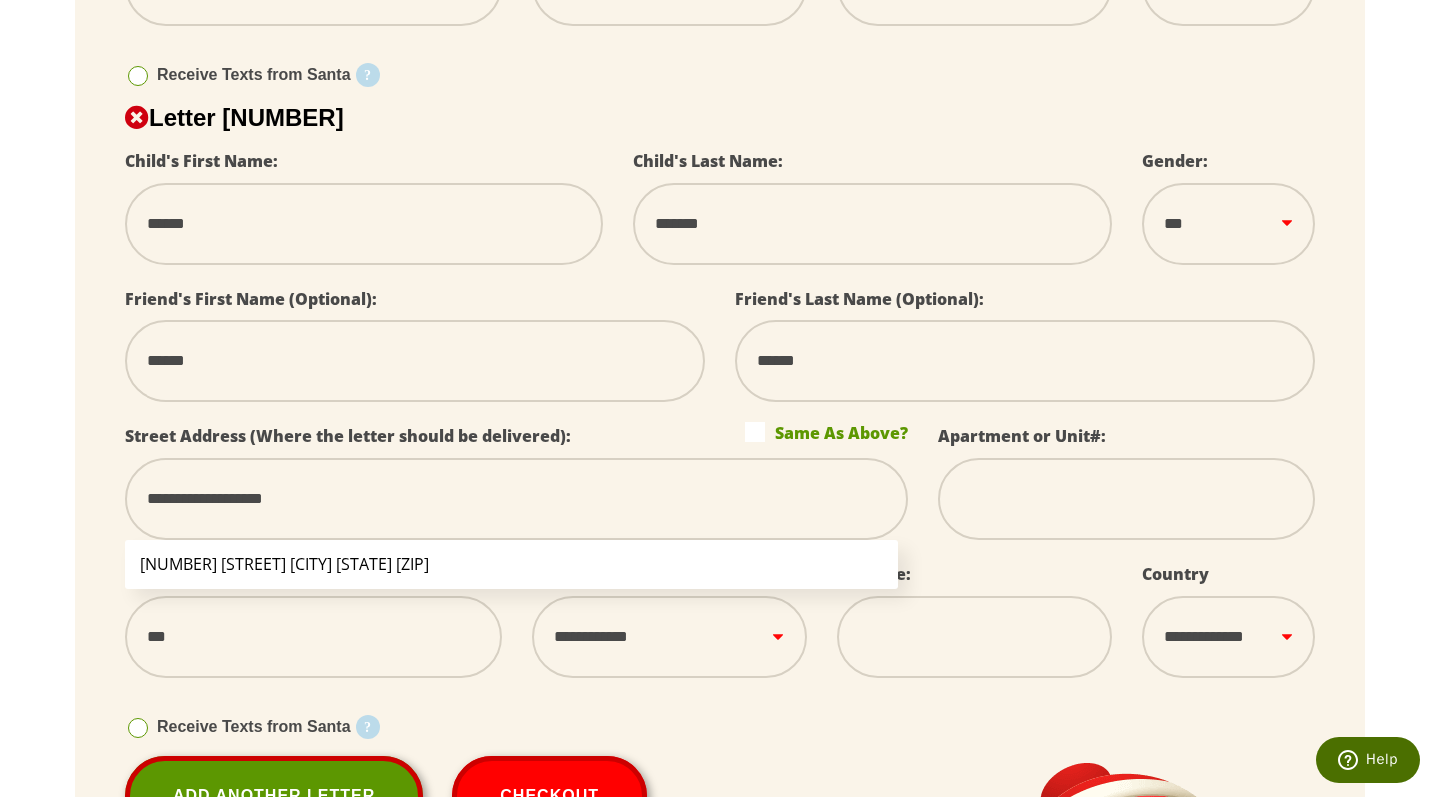 click on "[NUMBER] [STREET] [CITY]
[STATE] [ZIP]" at bounding box center (511, 564) 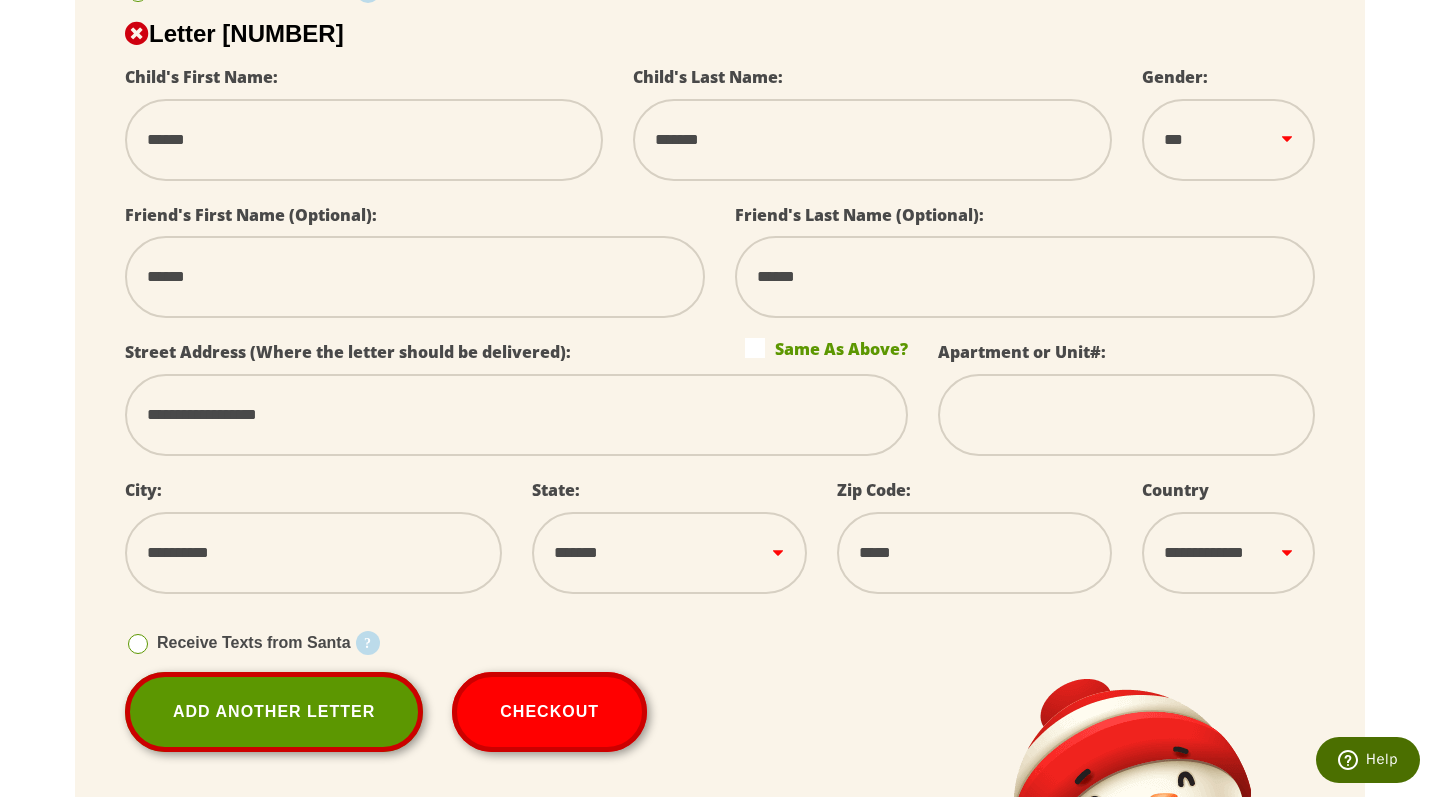 scroll, scrollTop: 5065, scrollLeft: 0, axis: vertical 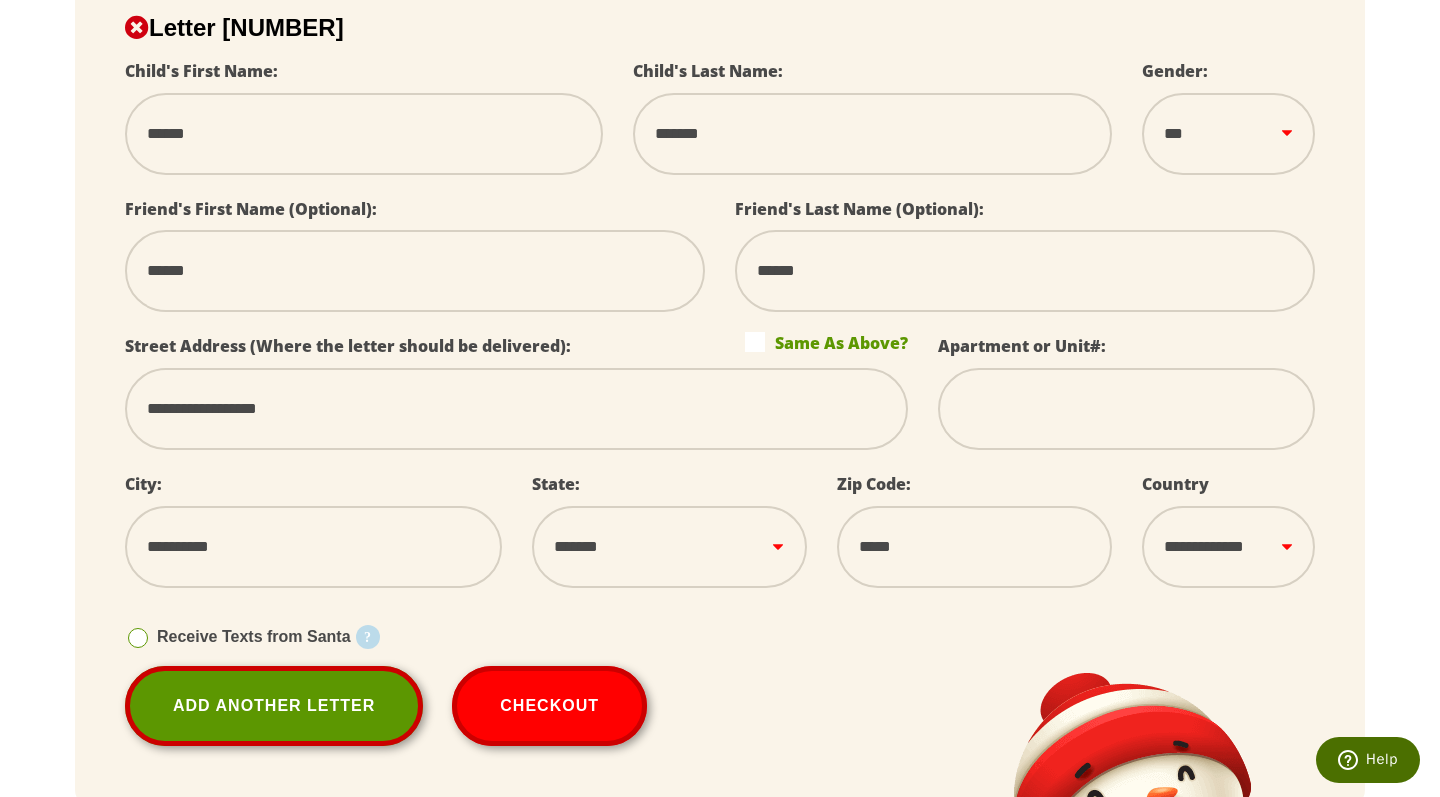 click on "Receive Texts from Santa
Starting December 1st, your child can receive 25 daily text messages from
Santa, Mrs. Claus, and the Elves, including pictures of the North Pole
and holiday preparations. Please enter a phone number of a parent or
guardian that can share these messages with the child. [PHONE]" at bounding box center (720, 637) 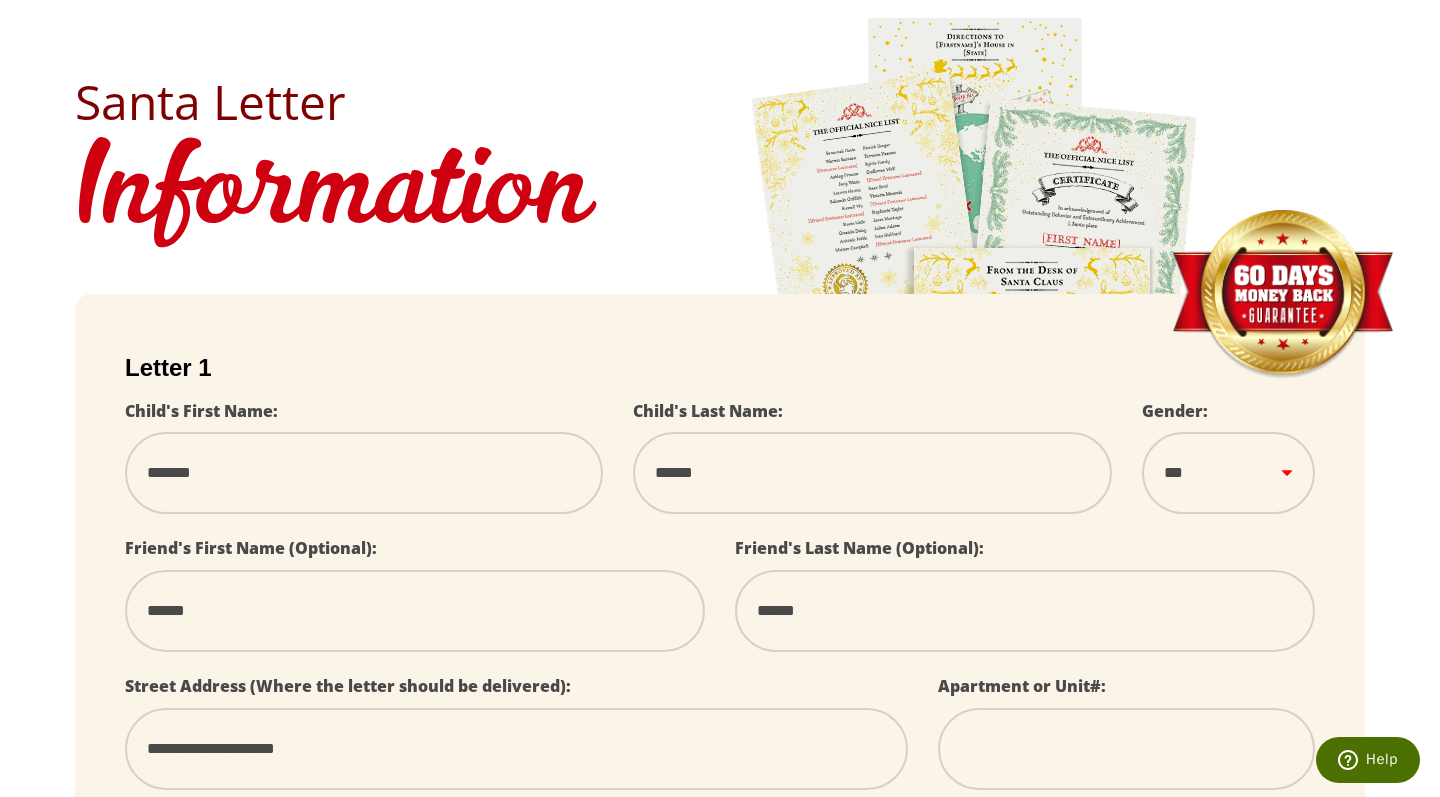 scroll, scrollTop: 183, scrollLeft: 0, axis: vertical 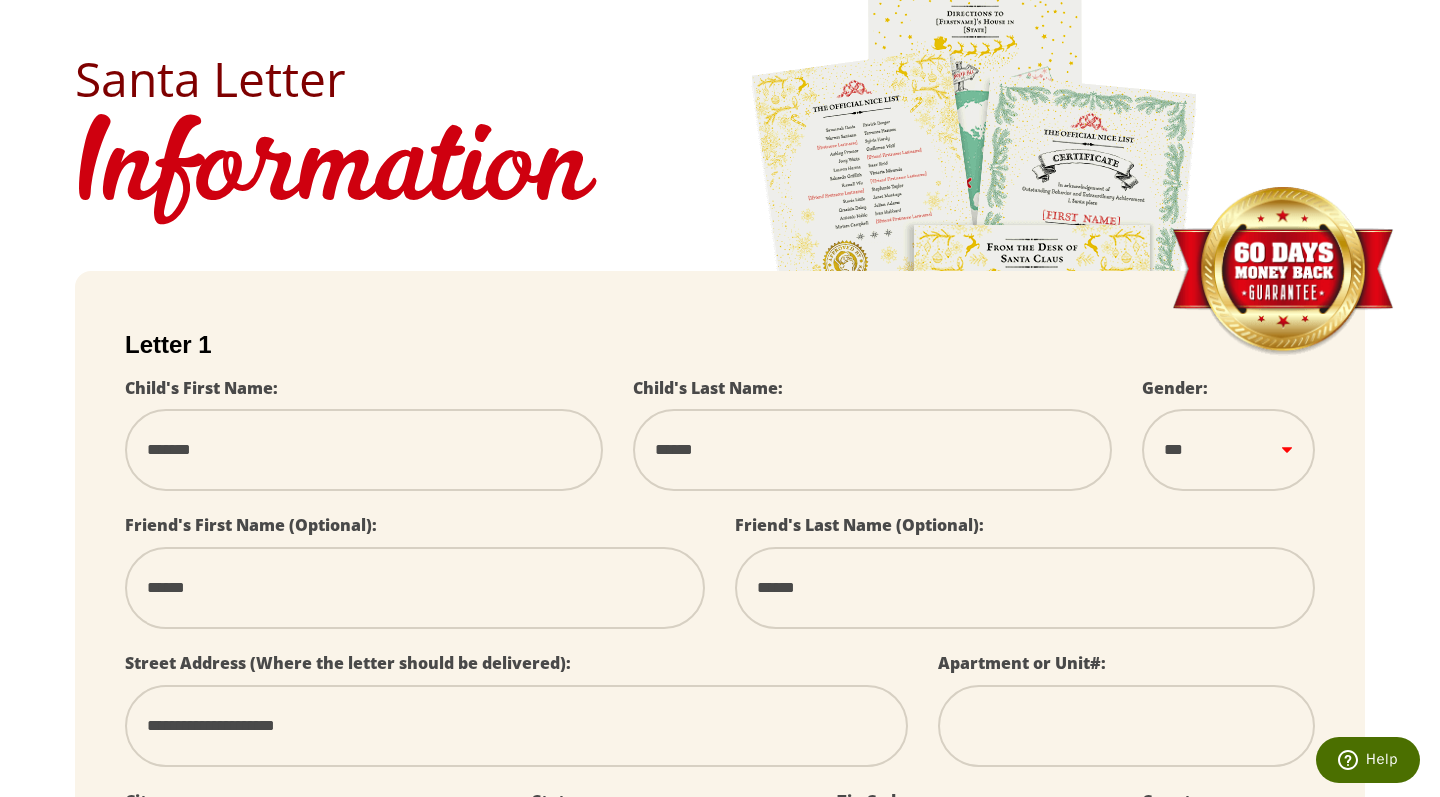 click on "*****" at bounding box center (415, 588) 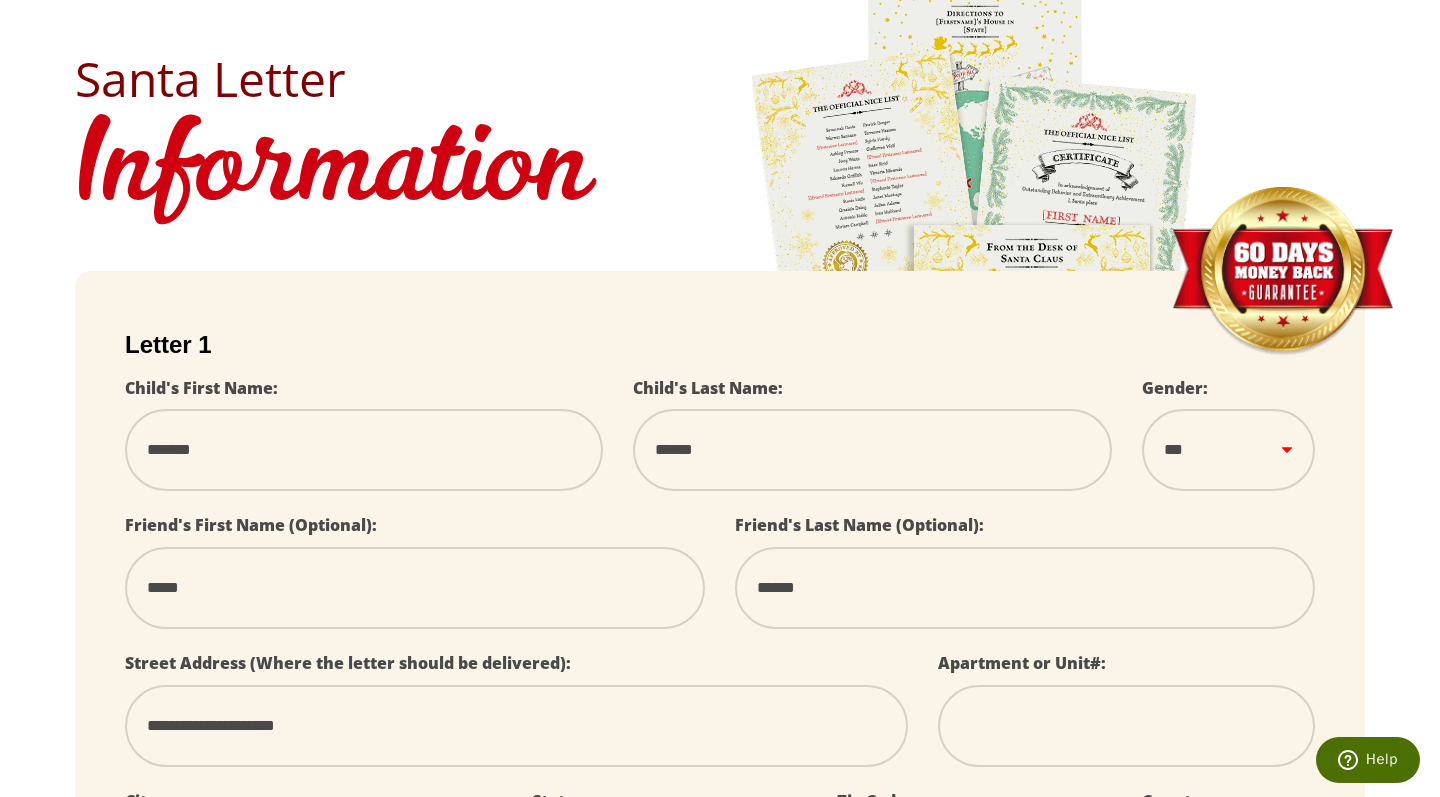 click on "******" at bounding box center [1025, 588] 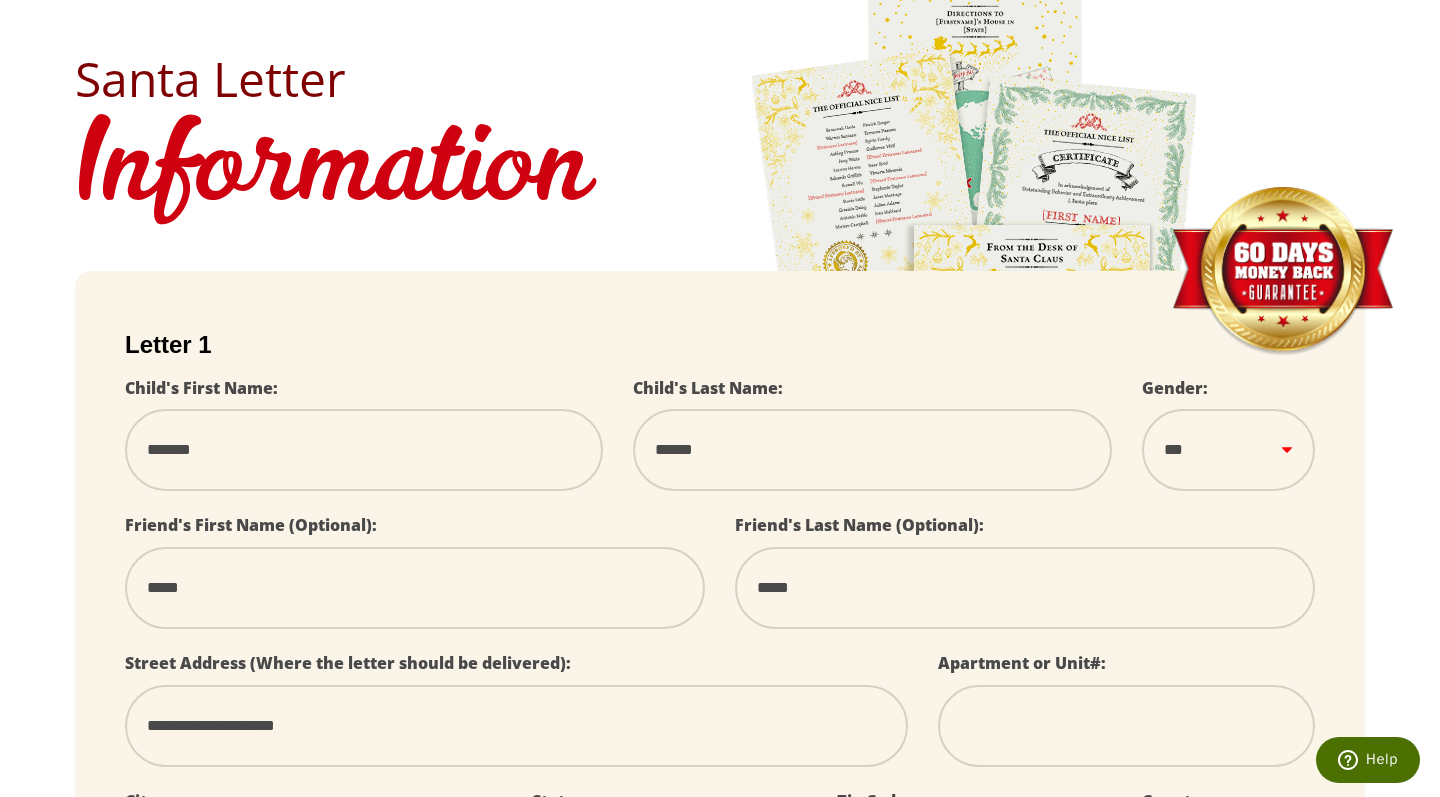click on "Friend's First Name (Optional):   *****" at bounding box center [415, 580] 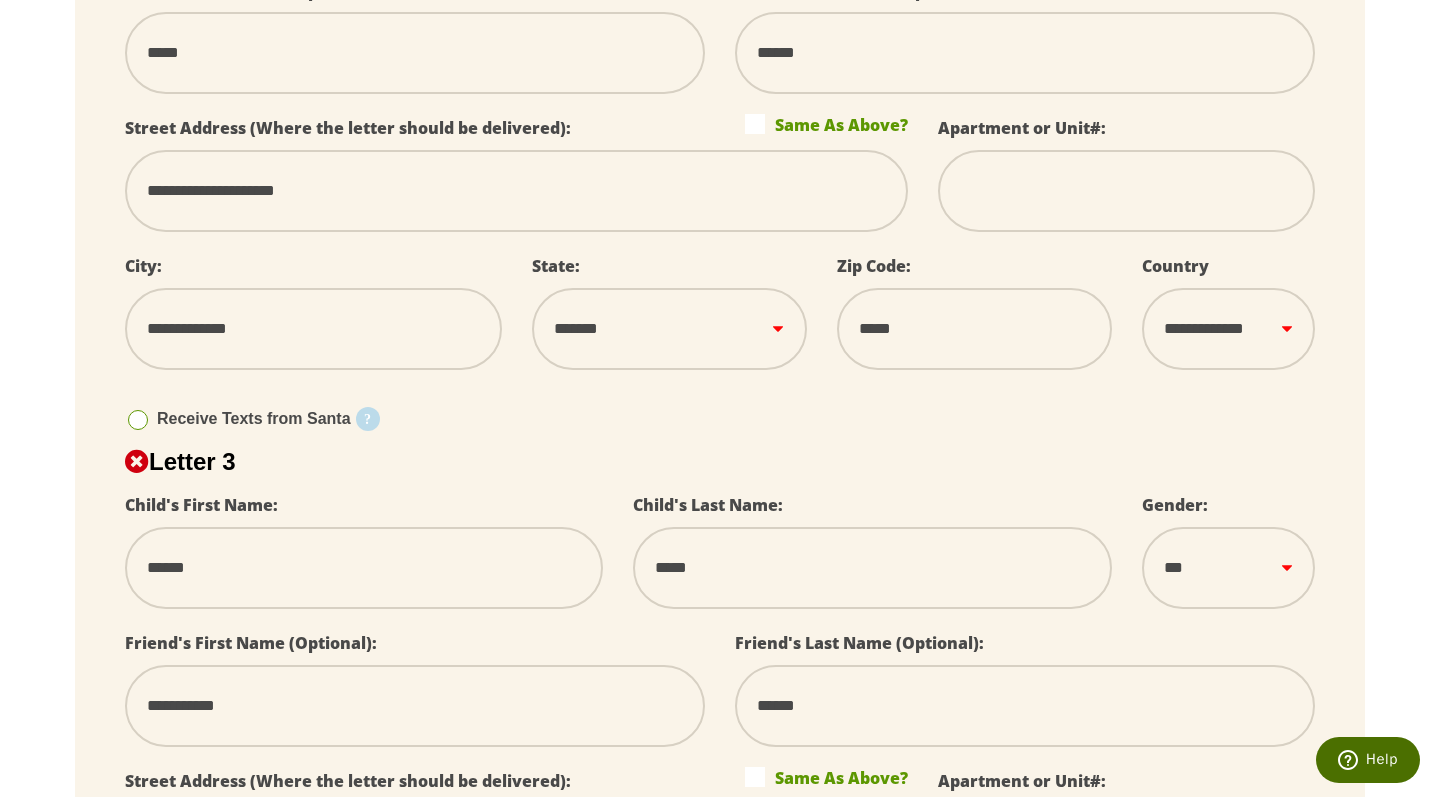 scroll, scrollTop: 1374, scrollLeft: 0, axis: vertical 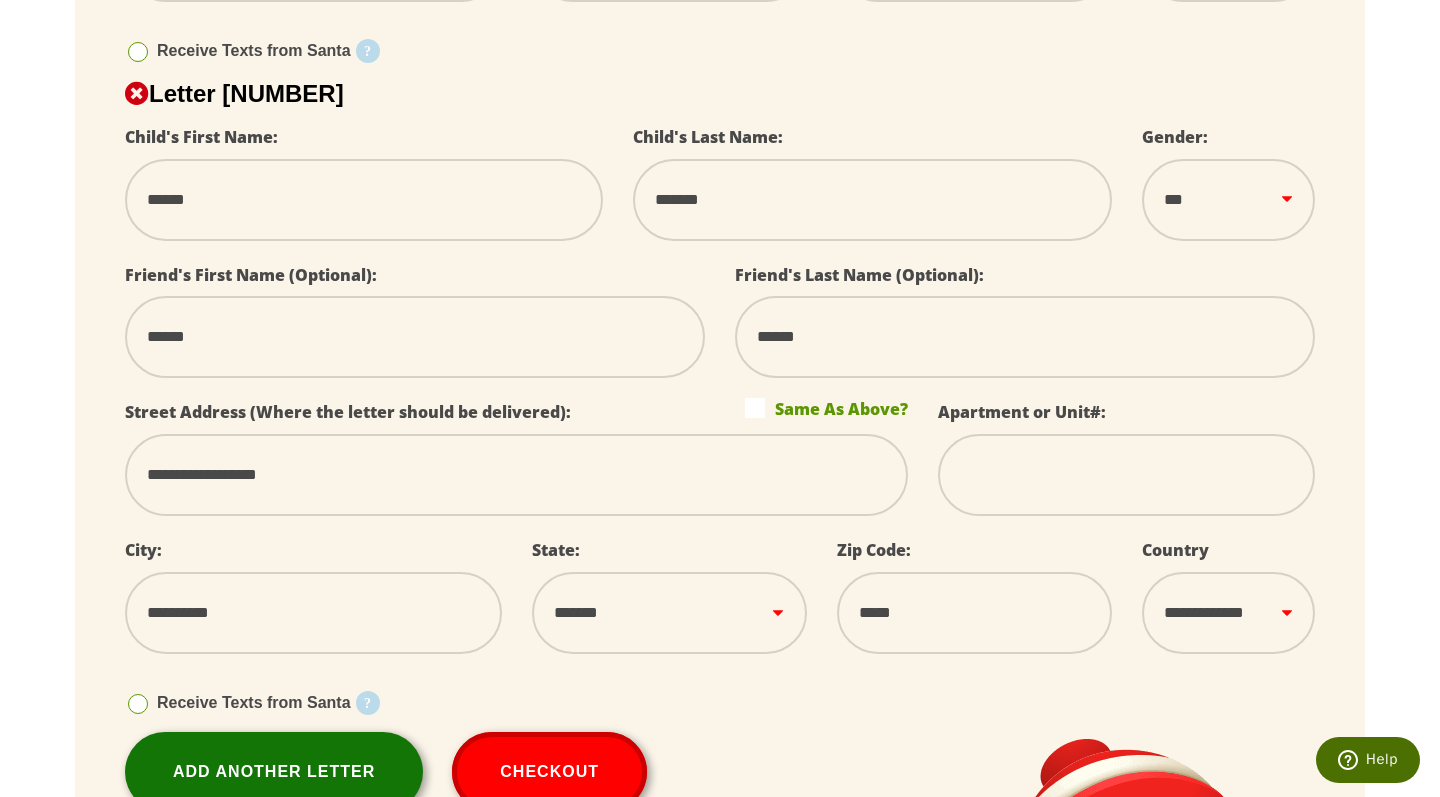 click on "Add Another Letter" at bounding box center (274, 772) 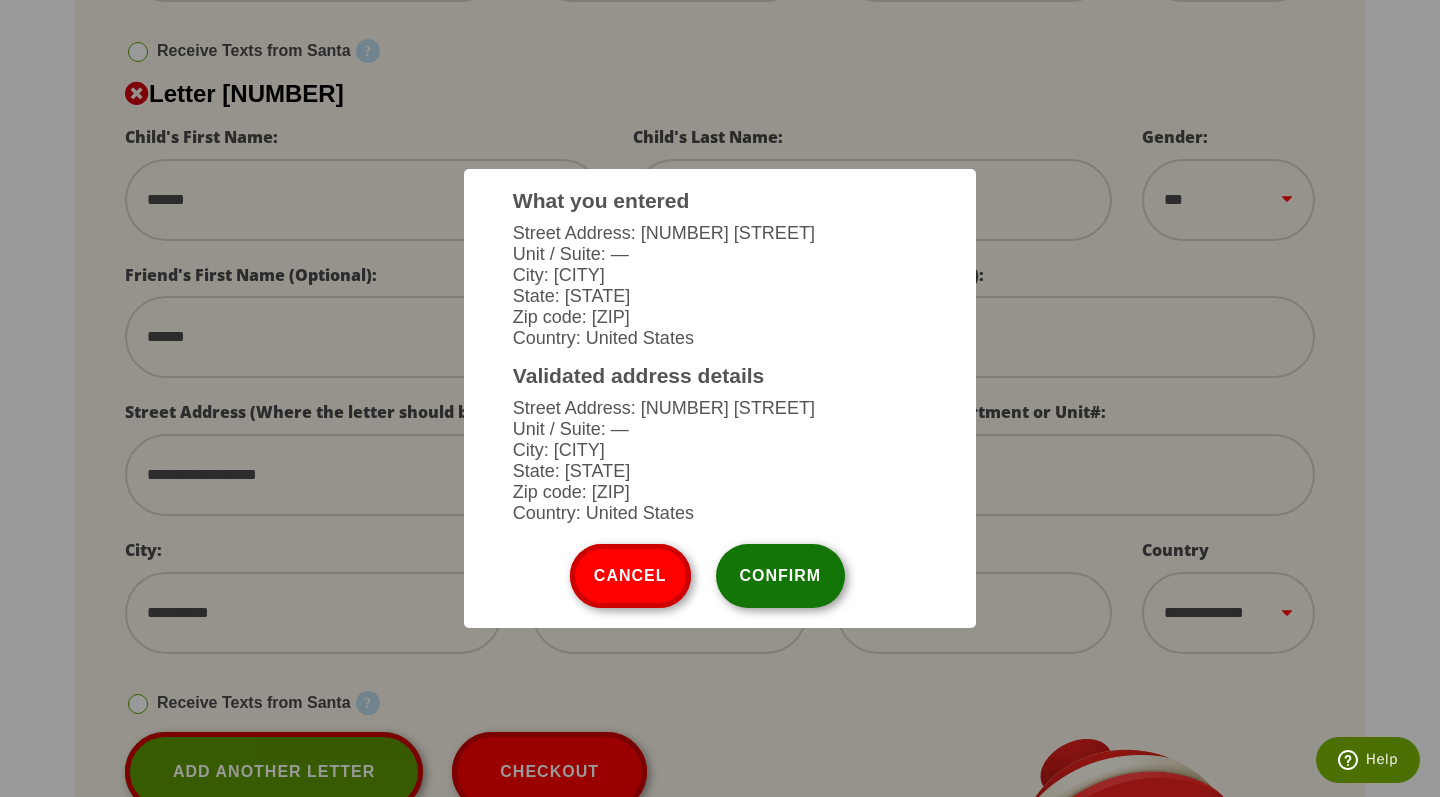 click on "Confirm" at bounding box center [781, 576] 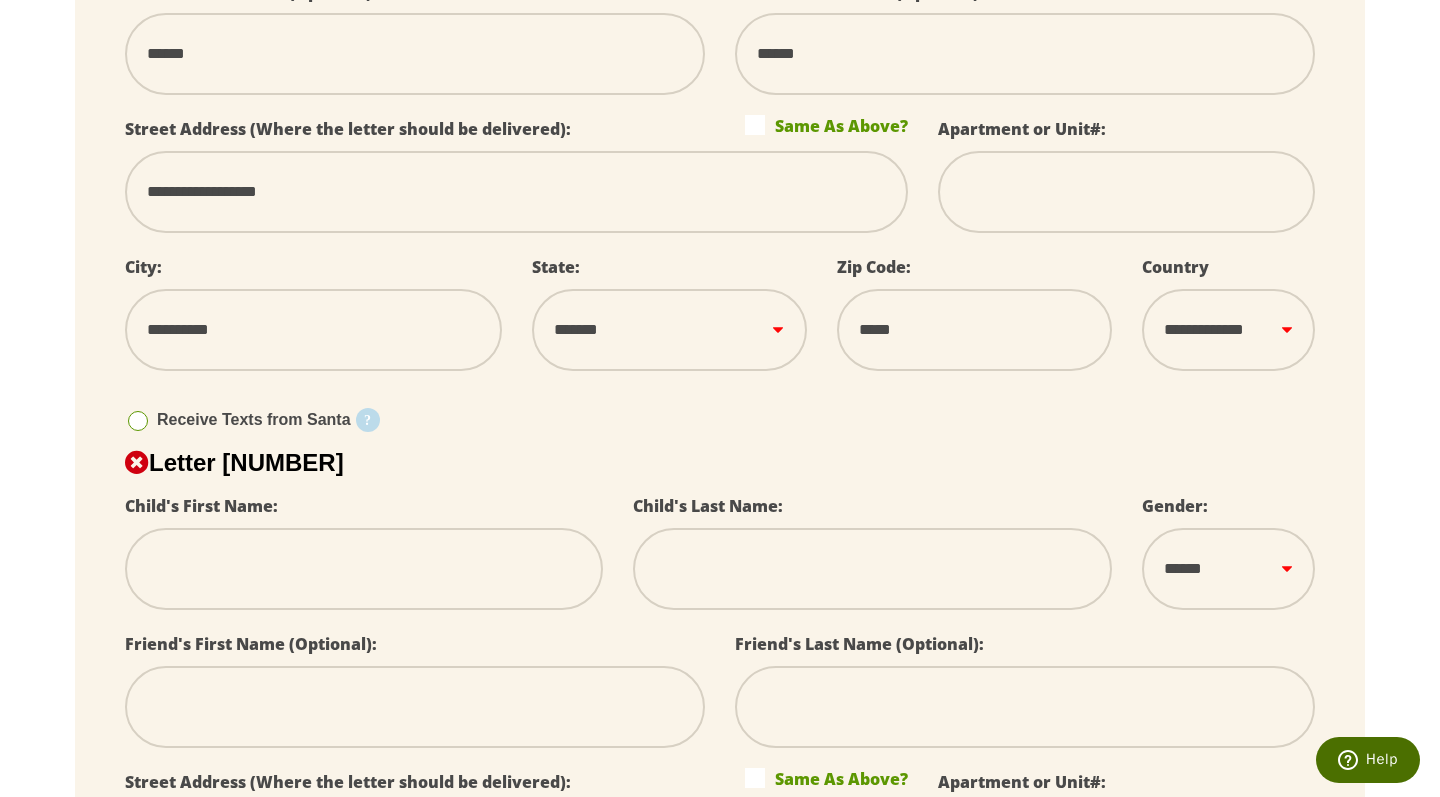 scroll, scrollTop: 5329, scrollLeft: 0, axis: vertical 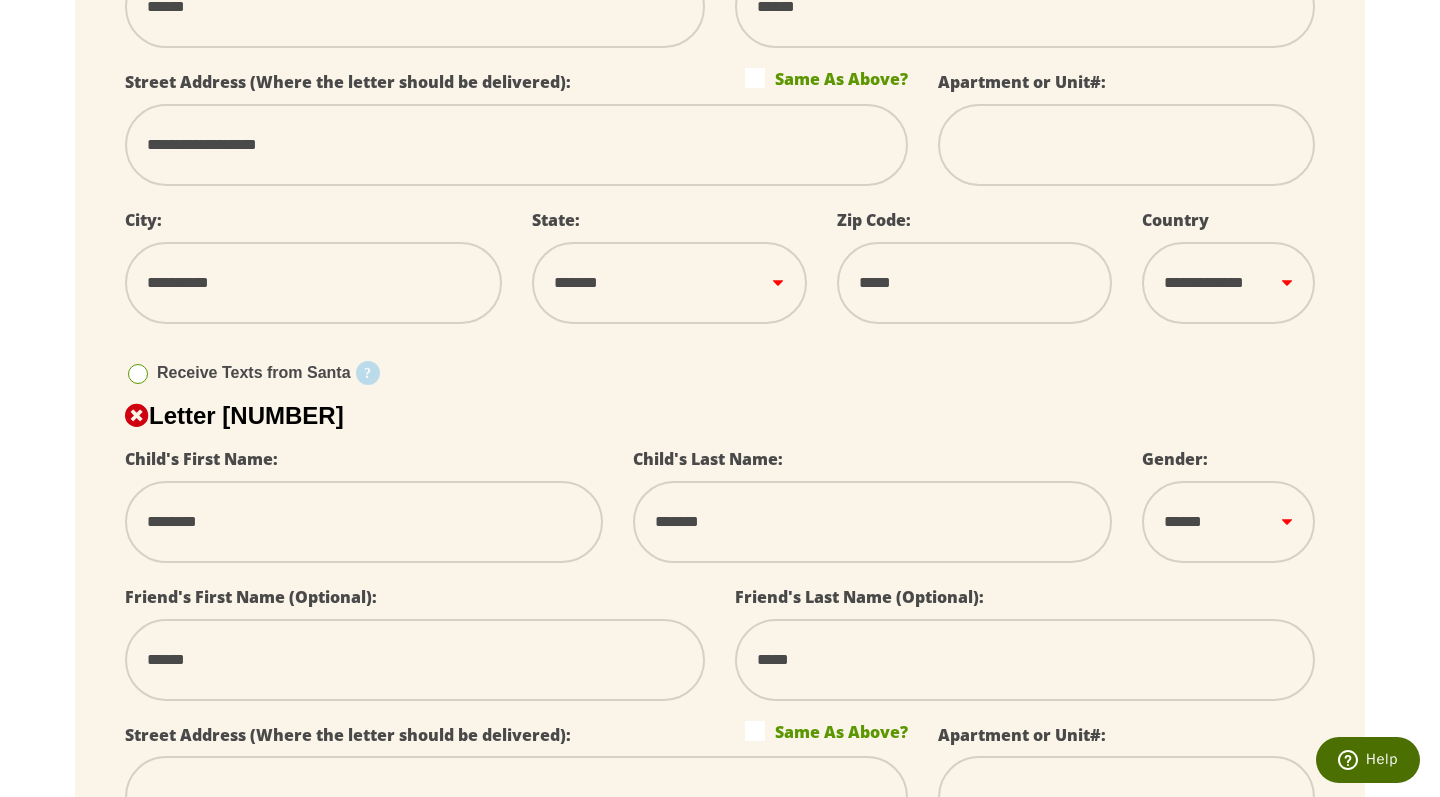click on "******" at bounding box center [415, 660] 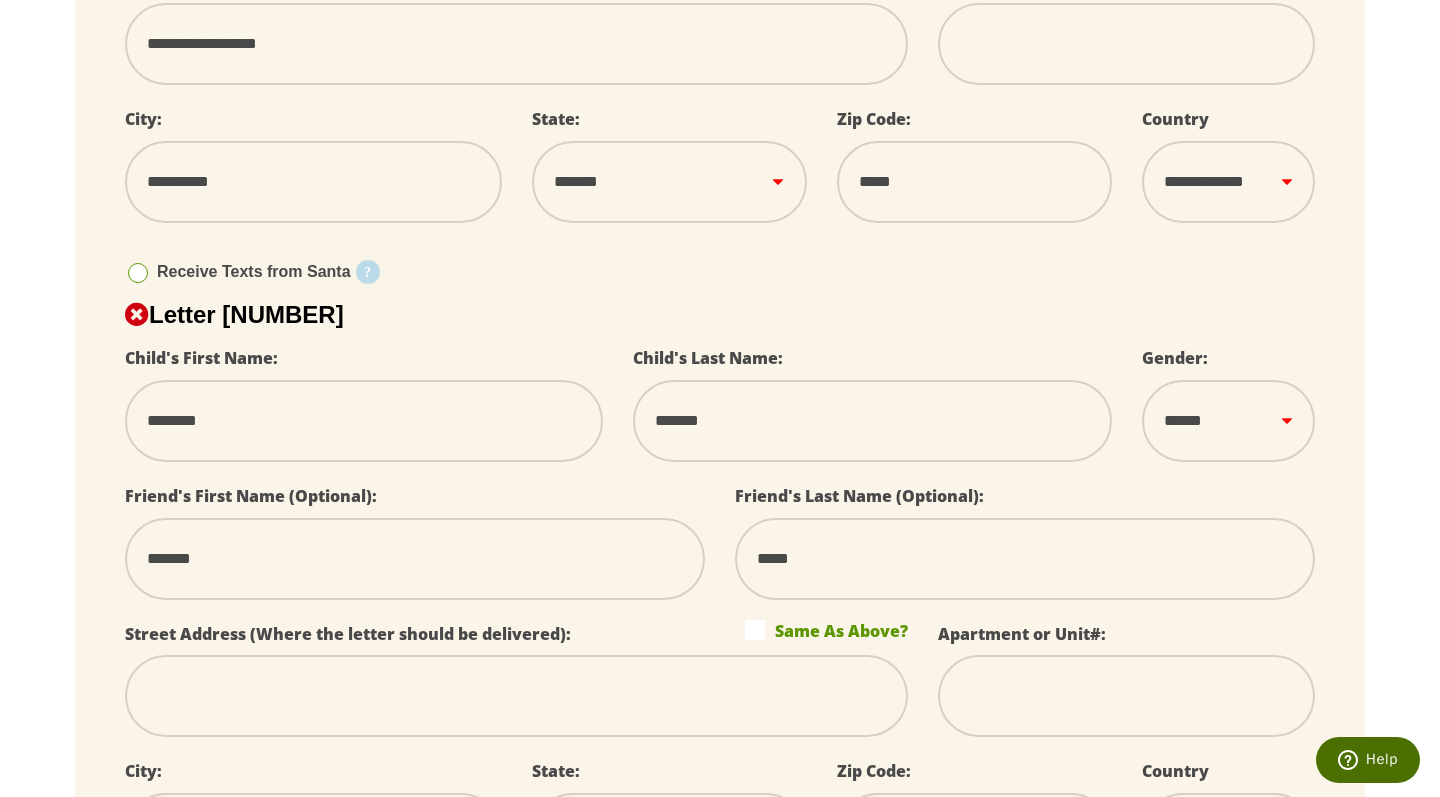 scroll, scrollTop: 5436, scrollLeft: 0, axis: vertical 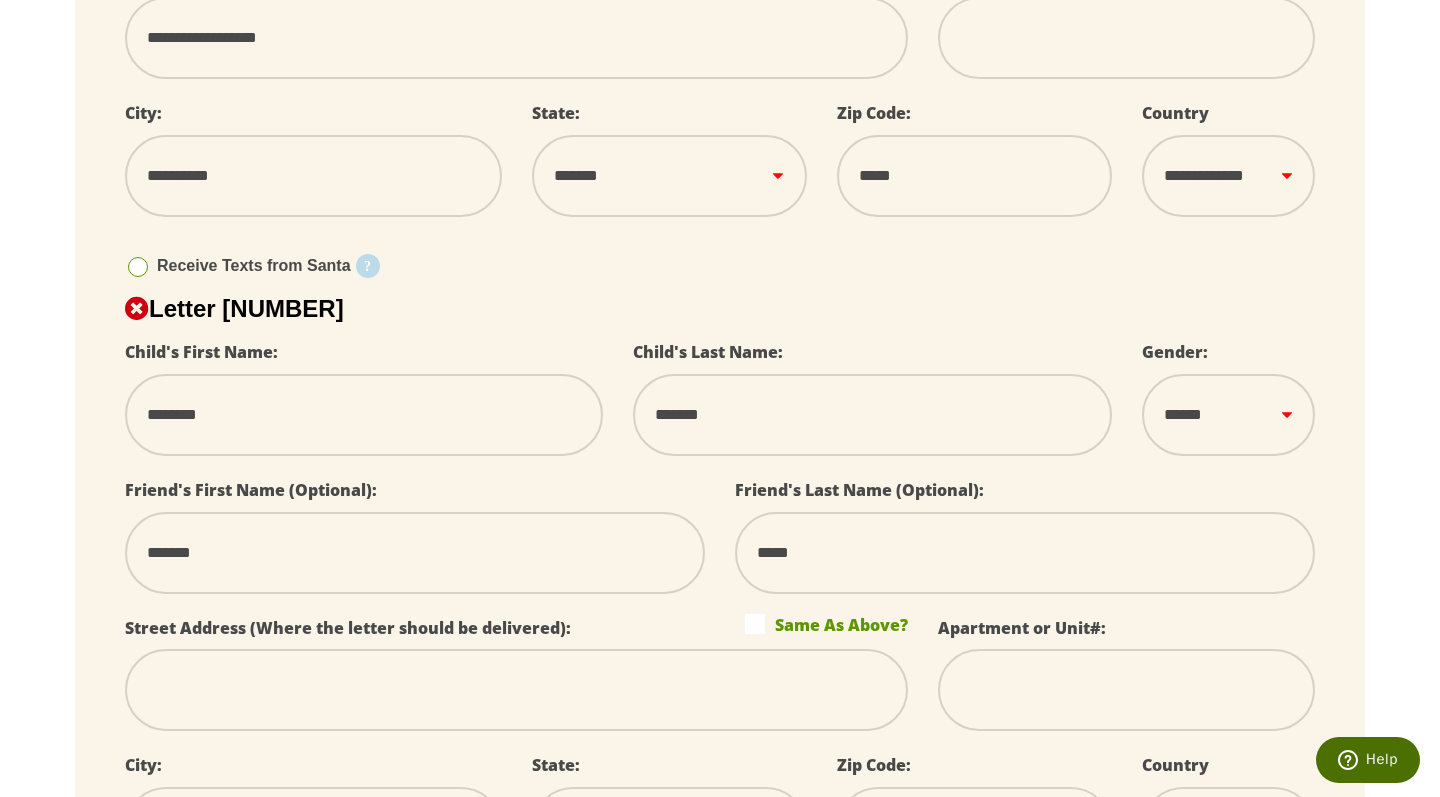 click on "Same As Above?" at bounding box center (826, 624) 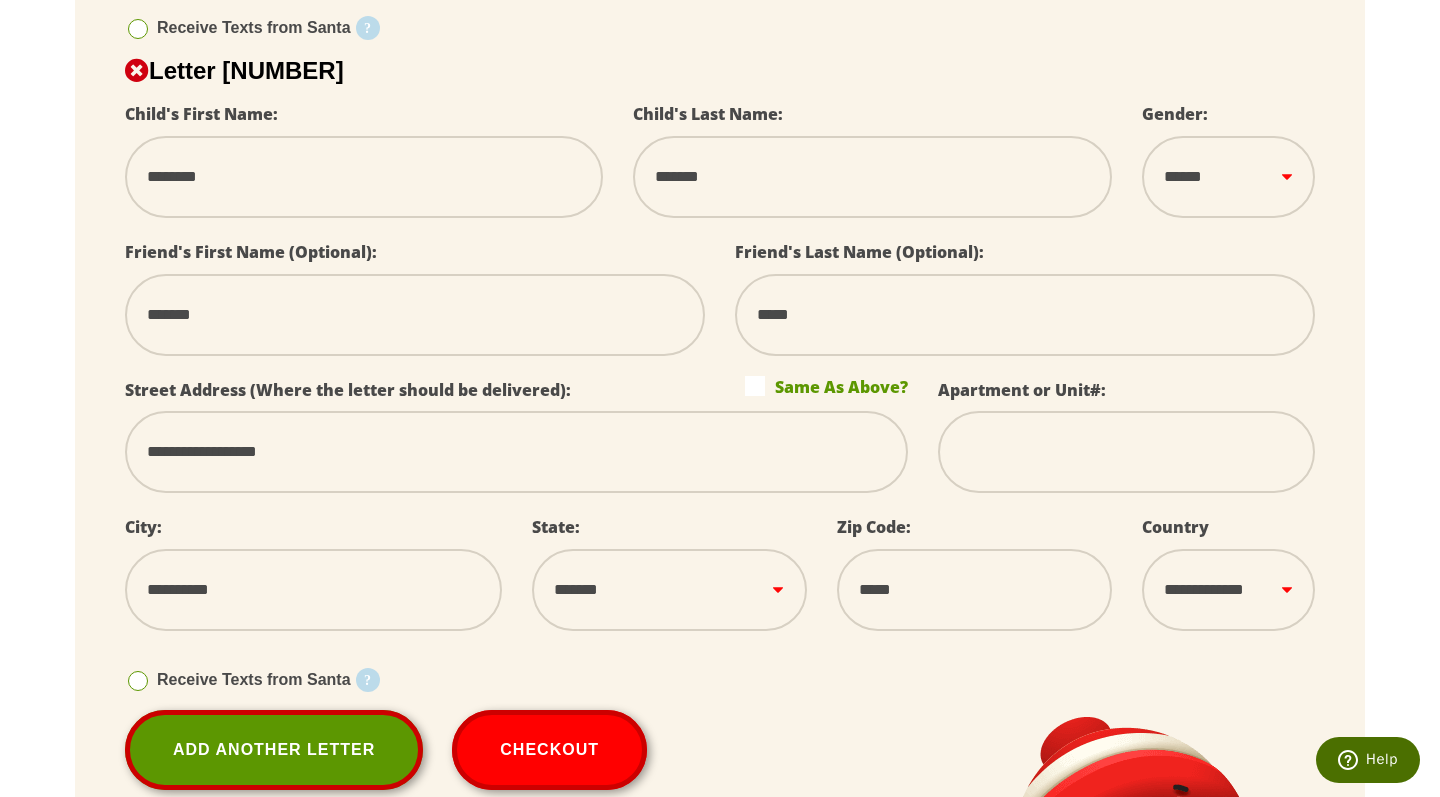 scroll, scrollTop: 5686, scrollLeft: 0, axis: vertical 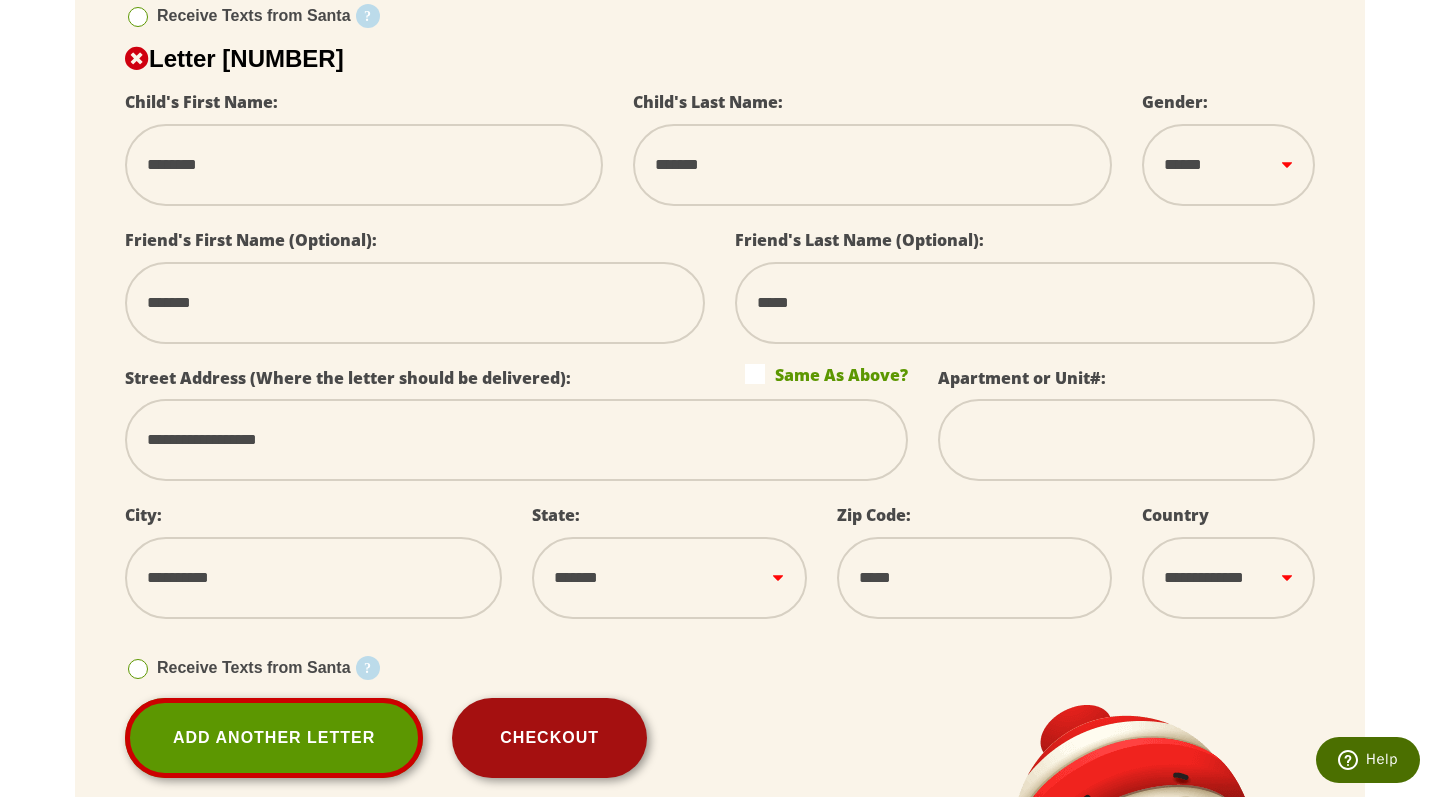 click on "Checkout" at bounding box center (549, 738) 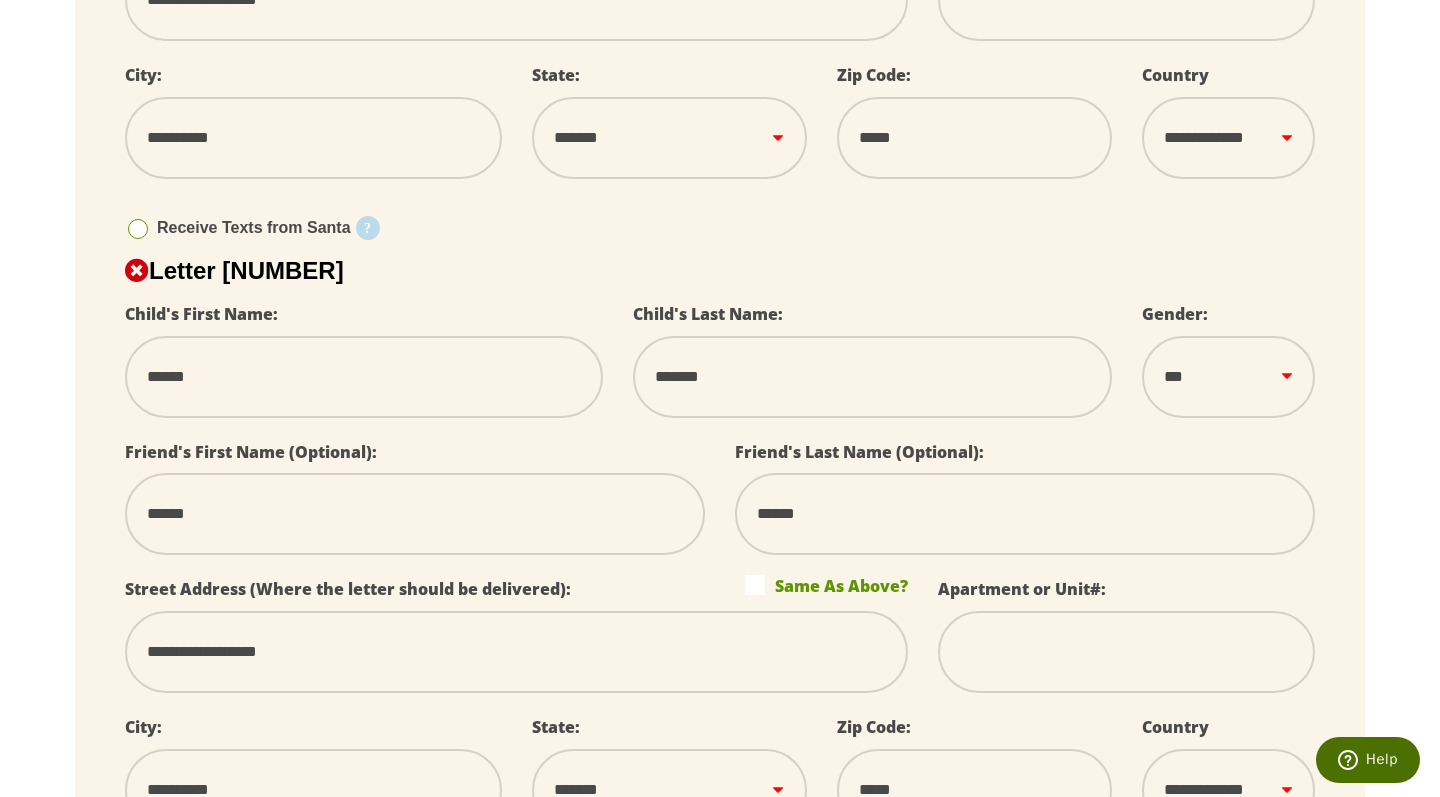 scroll, scrollTop: 4817, scrollLeft: 0, axis: vertical 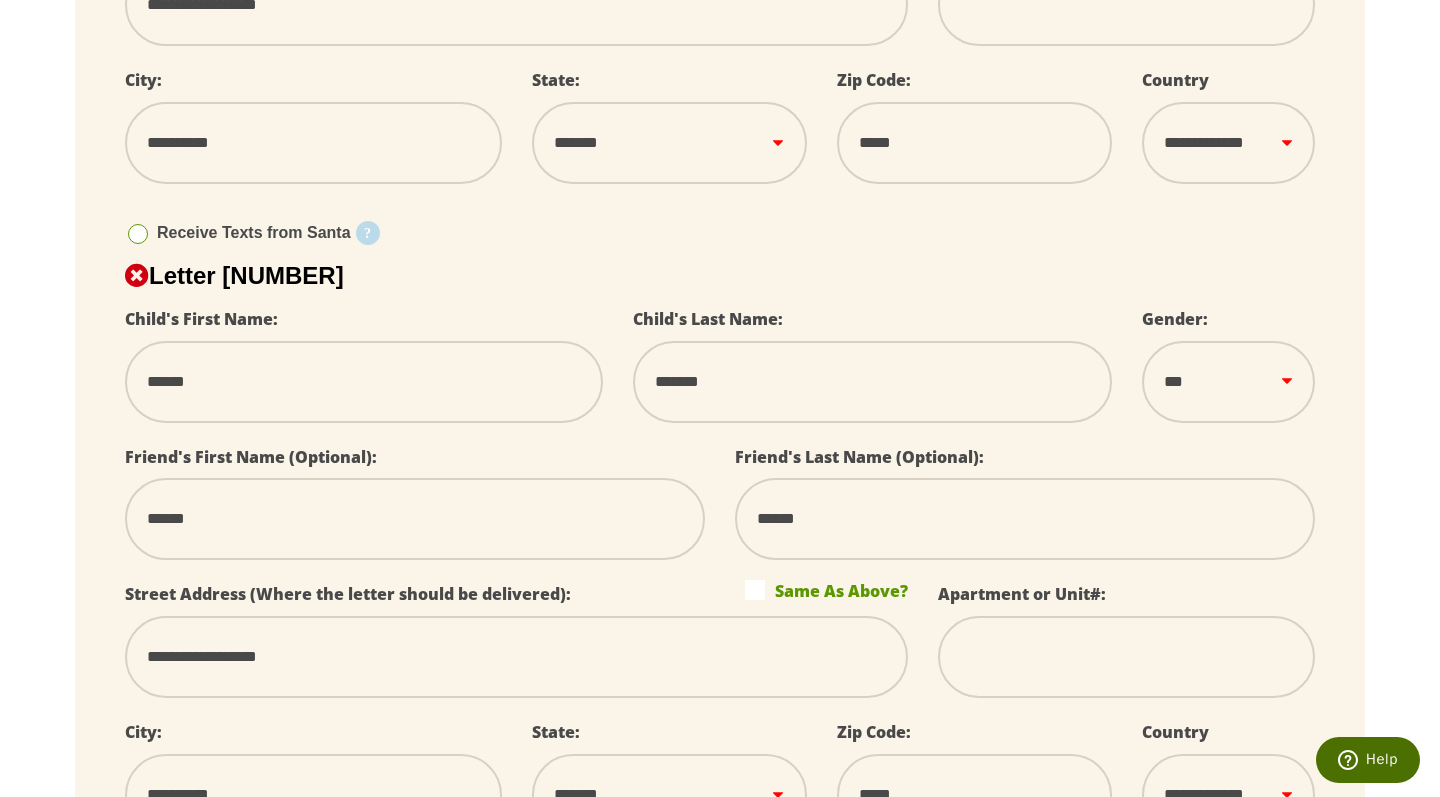 click on "******" at bounding box center [415, 519] 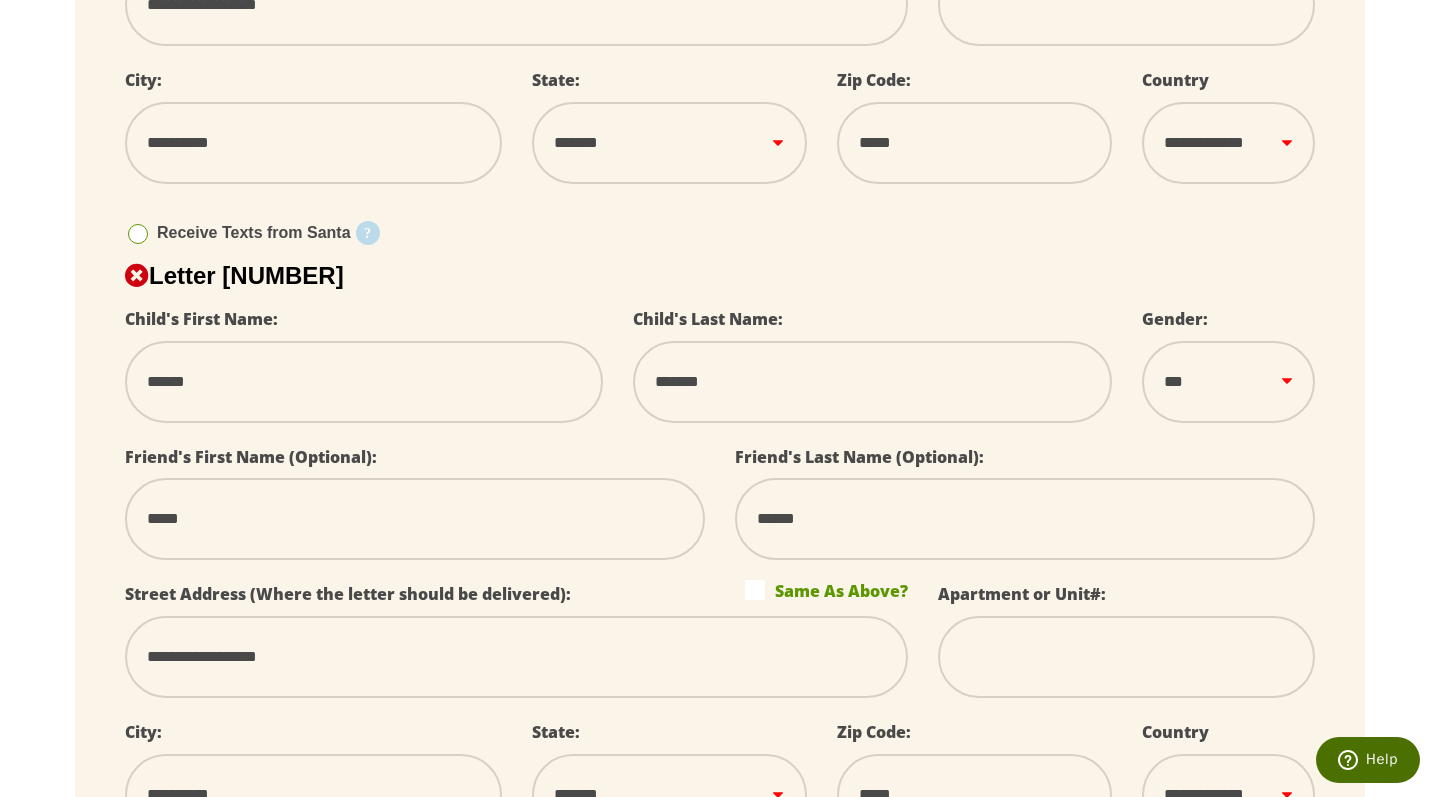 click on "******" at bounding box center (1025, 519) 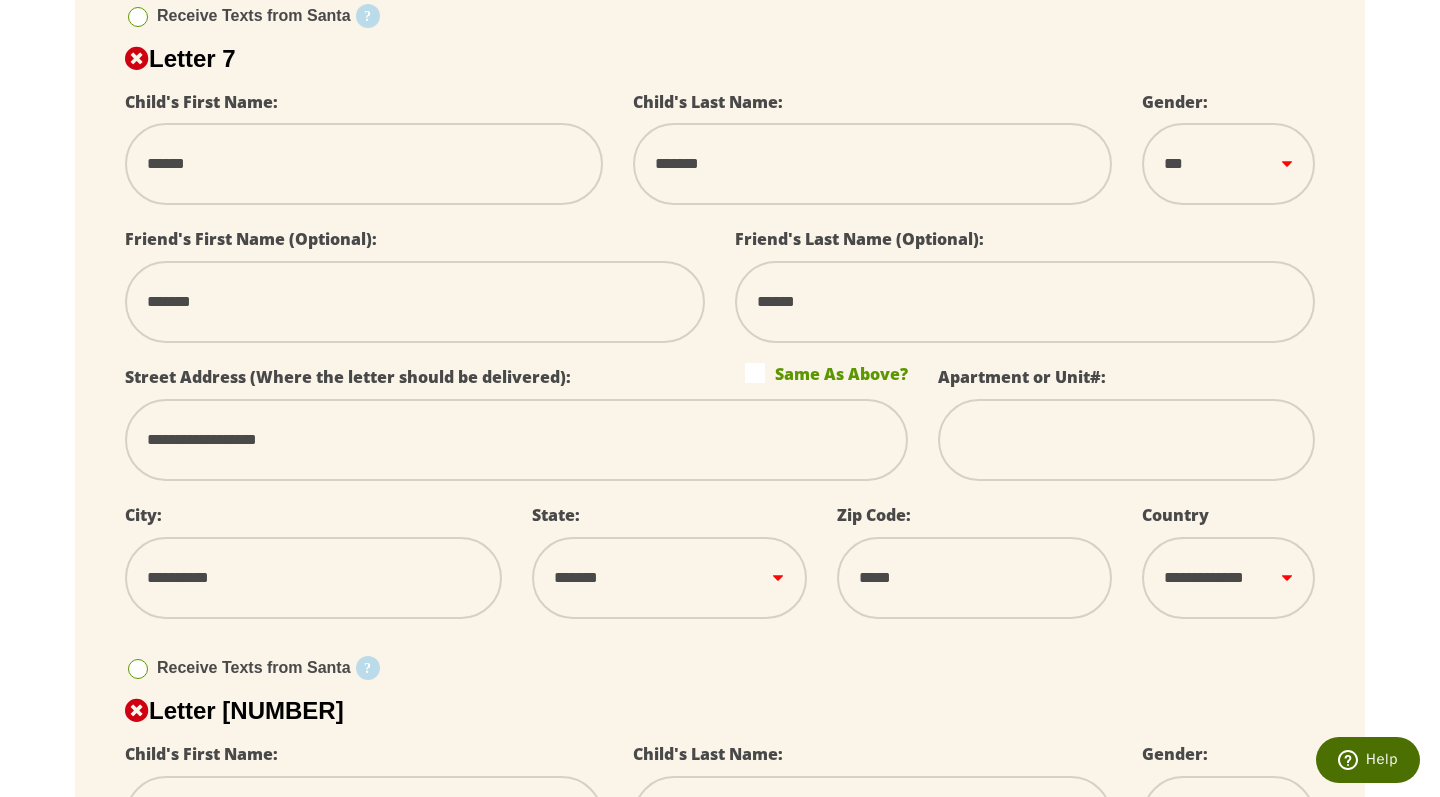 scroll, scrollTop: 4366, scrollLeft: 0, axis: vertical 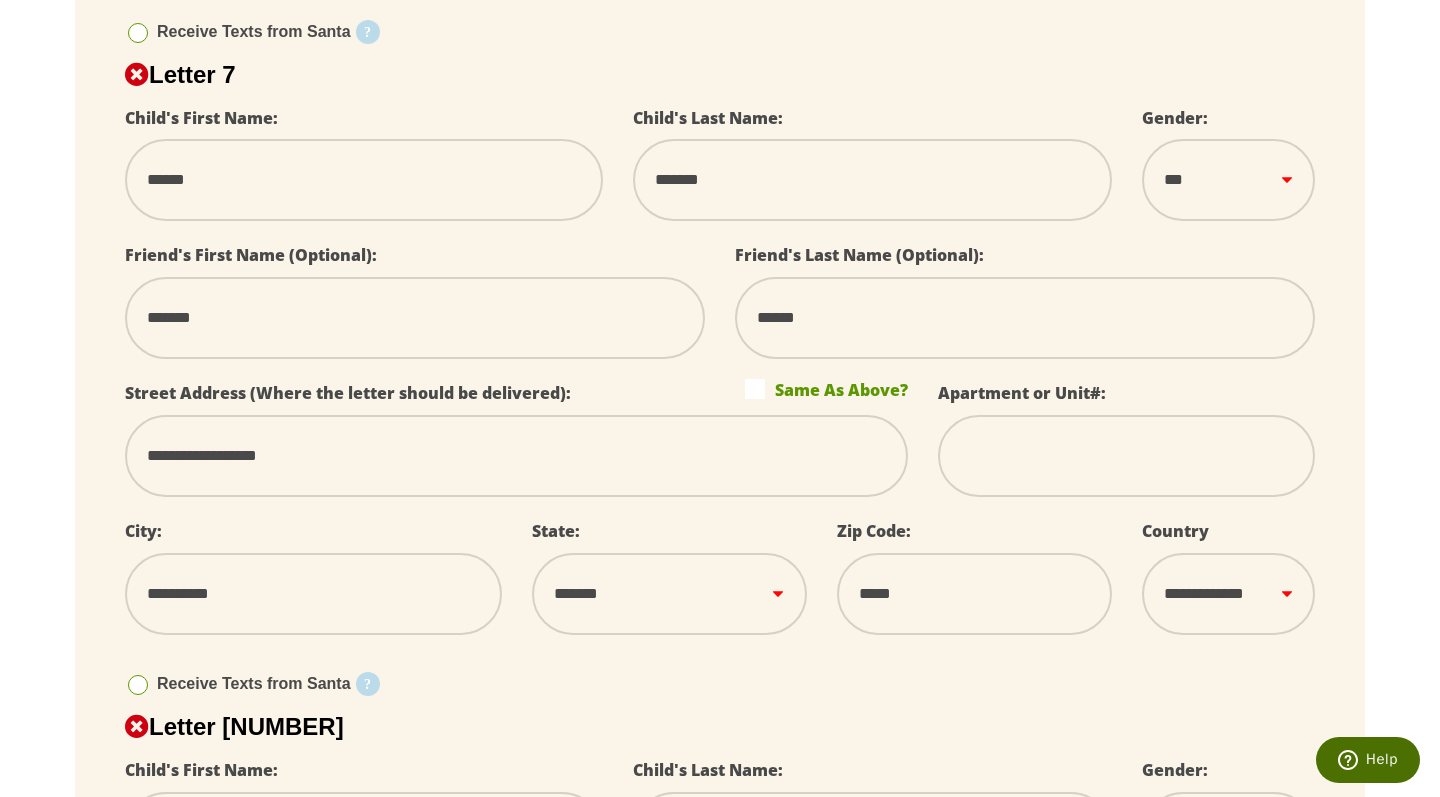 click on "*******" at bounding box center [415, 318] 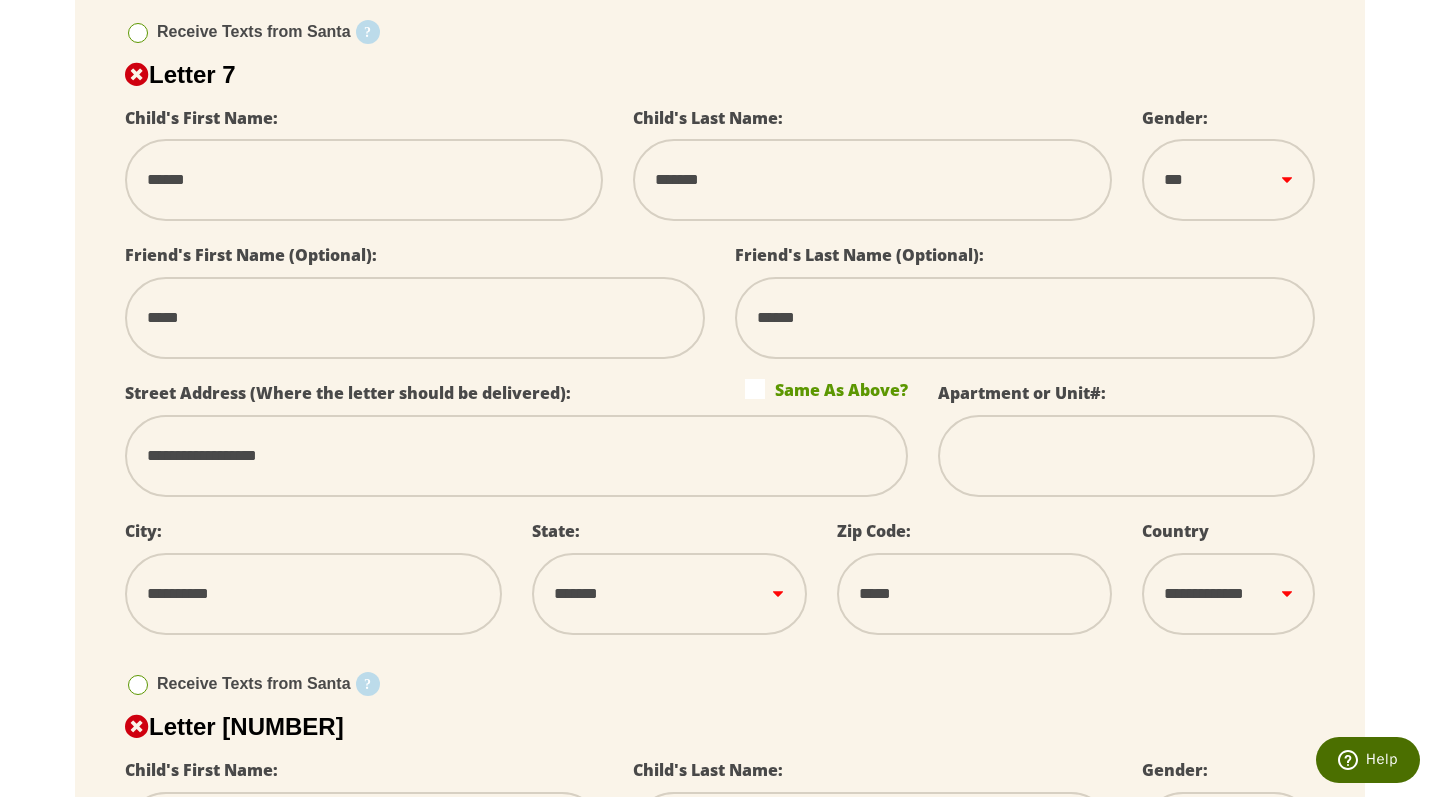 click on "******" at bounding box center (1025, 318) 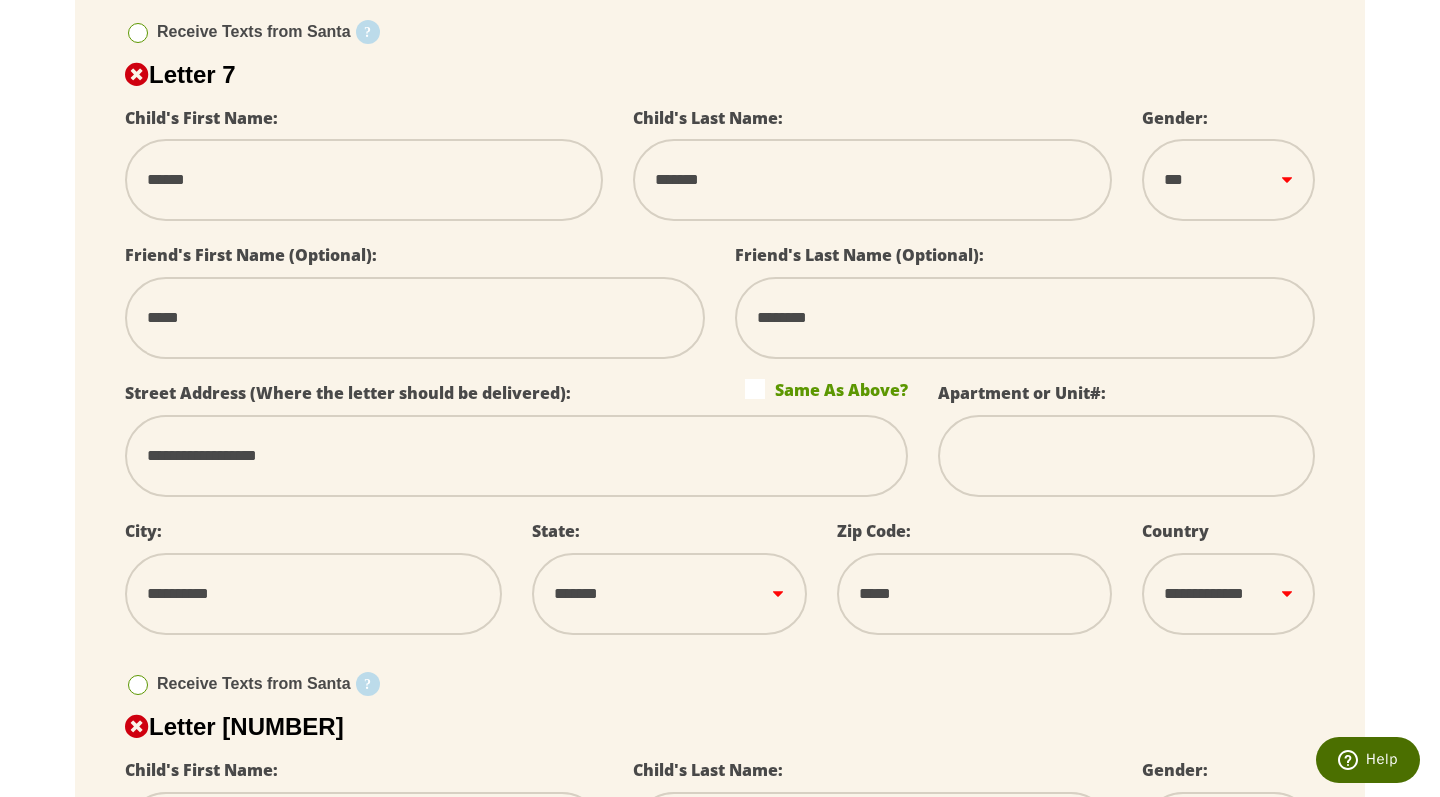click on "********" at bounding box center [1025, 318] 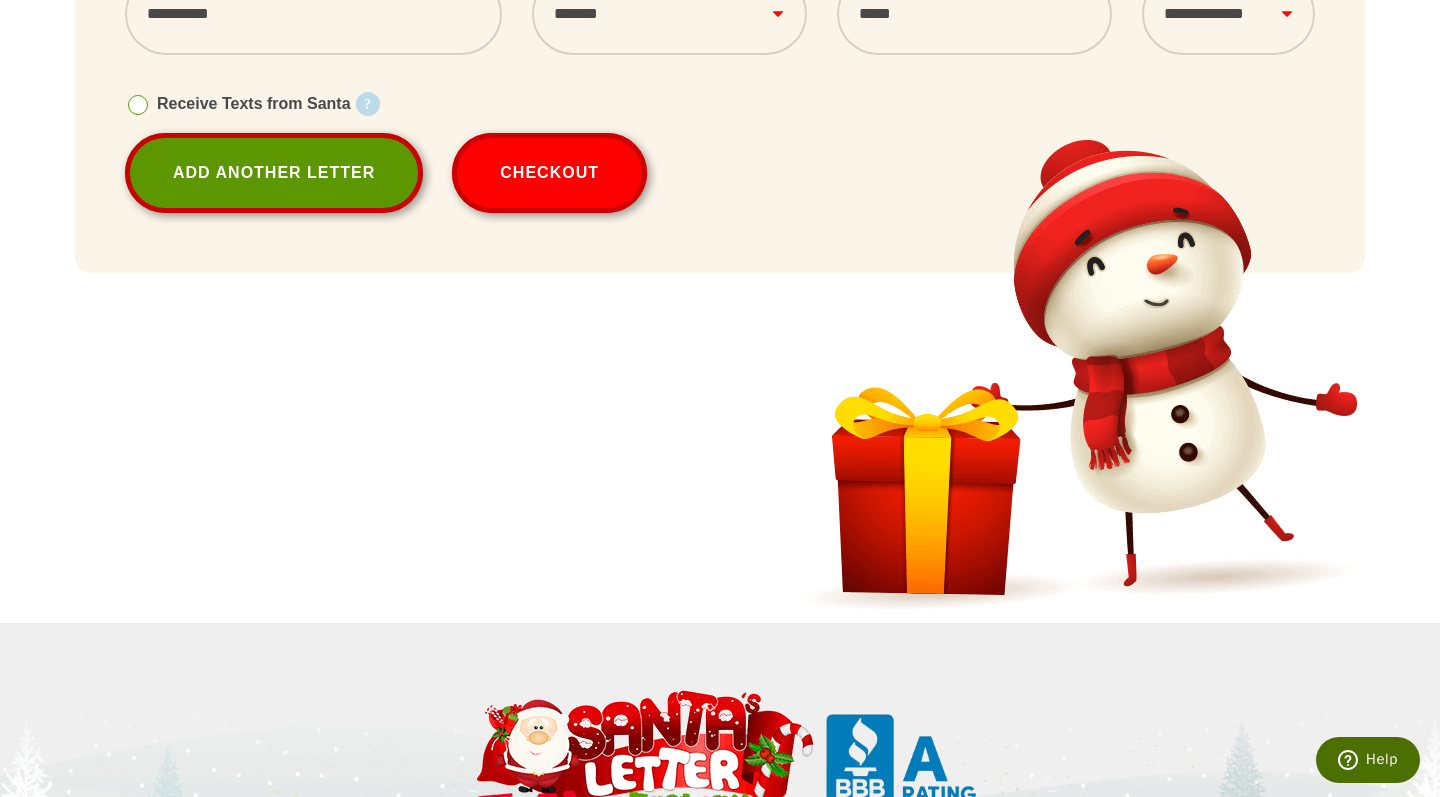 scroll, scrollTop: 6218, scrollLeft: 0, axis: vertical 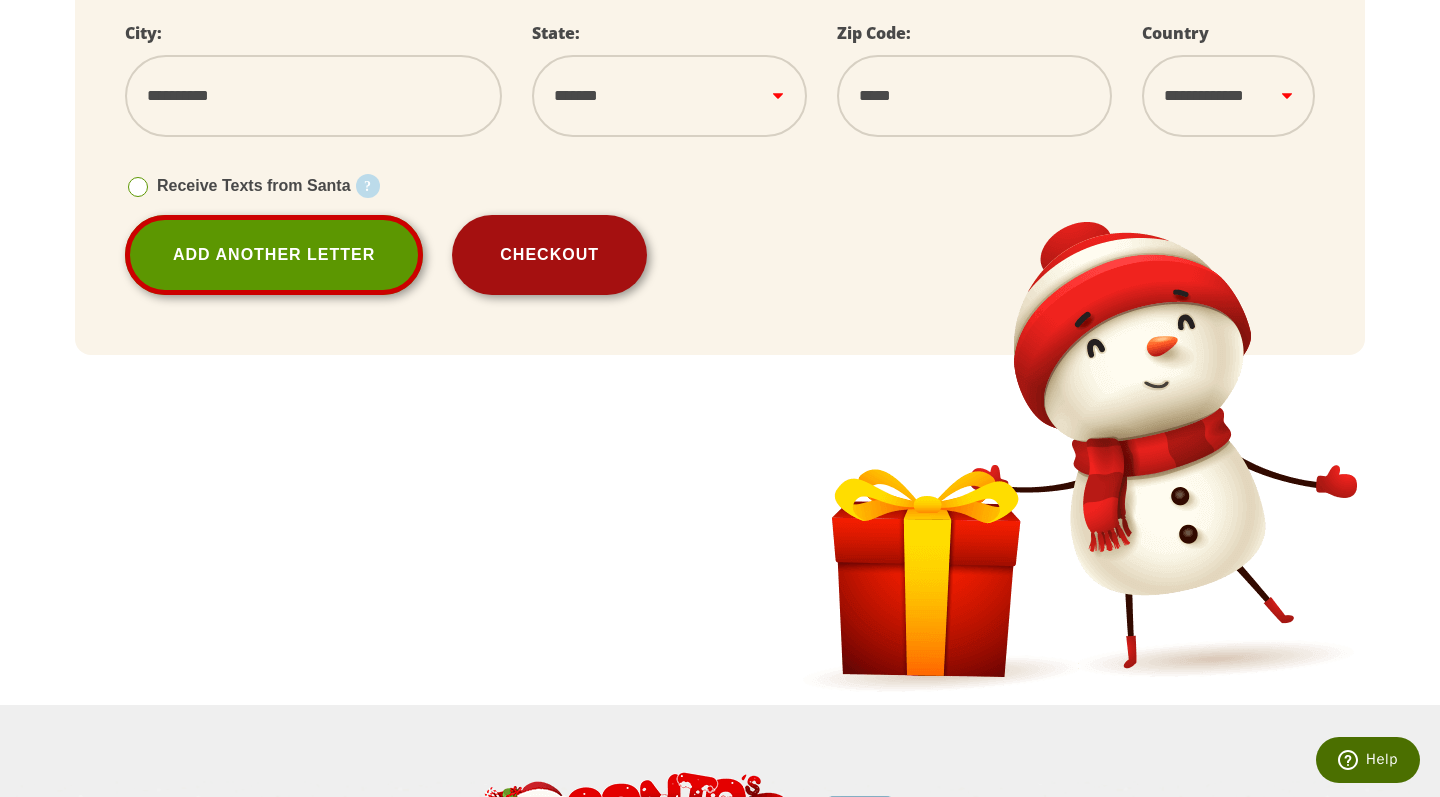click on "Checkout" at bounding box center (549, 255) 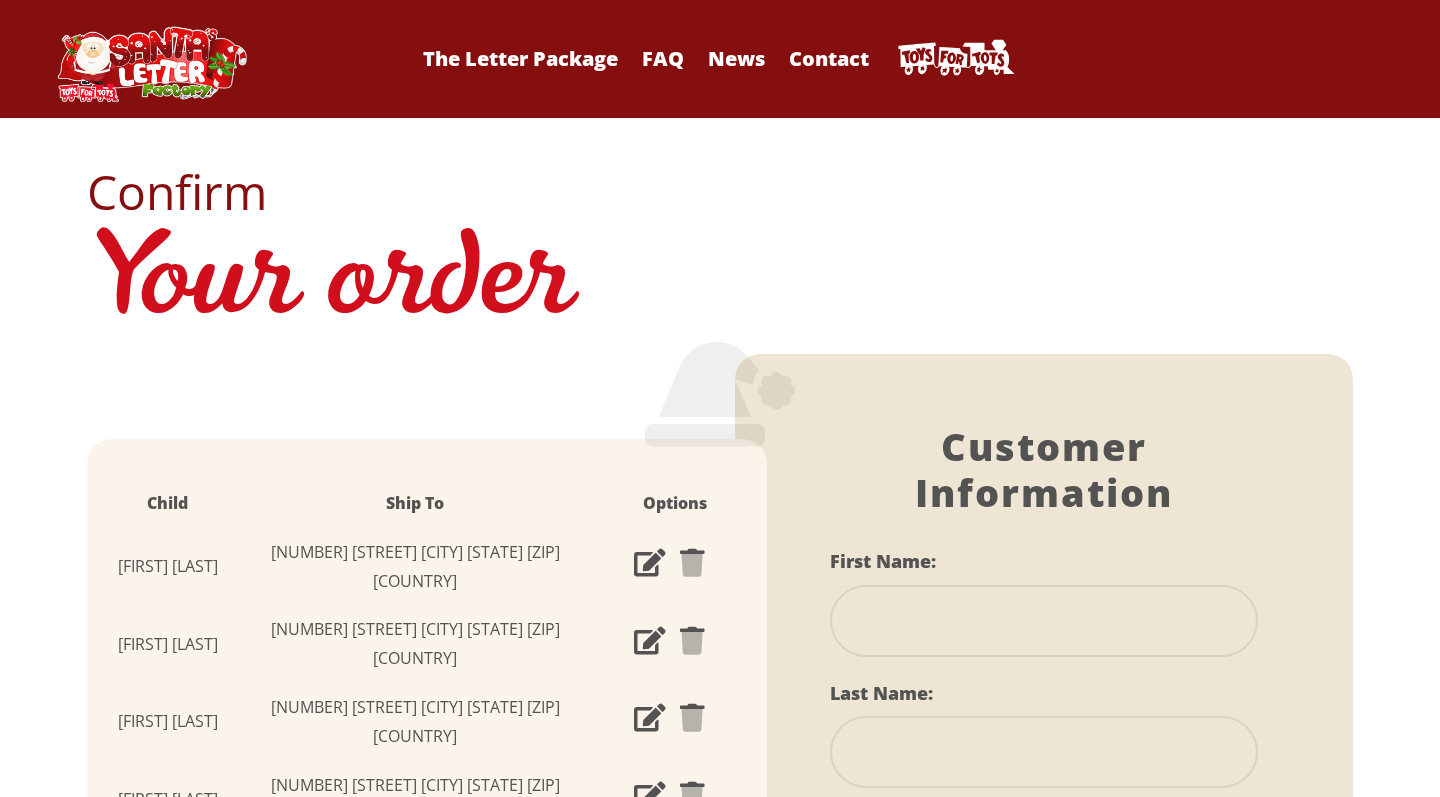 scroll, scrollTop: 0, scrollLeft: 0, axis: both 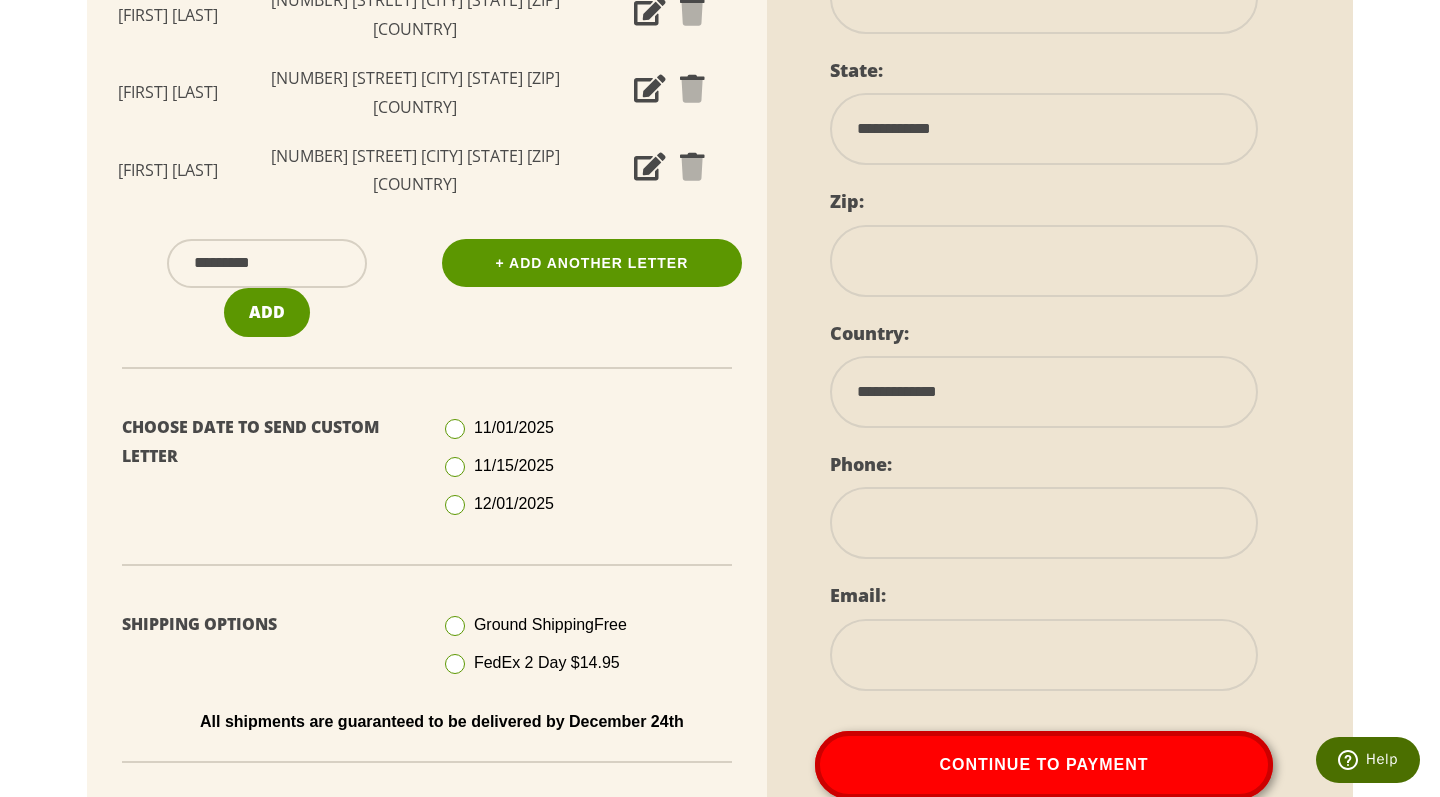 click at bounding box center (455, 505) 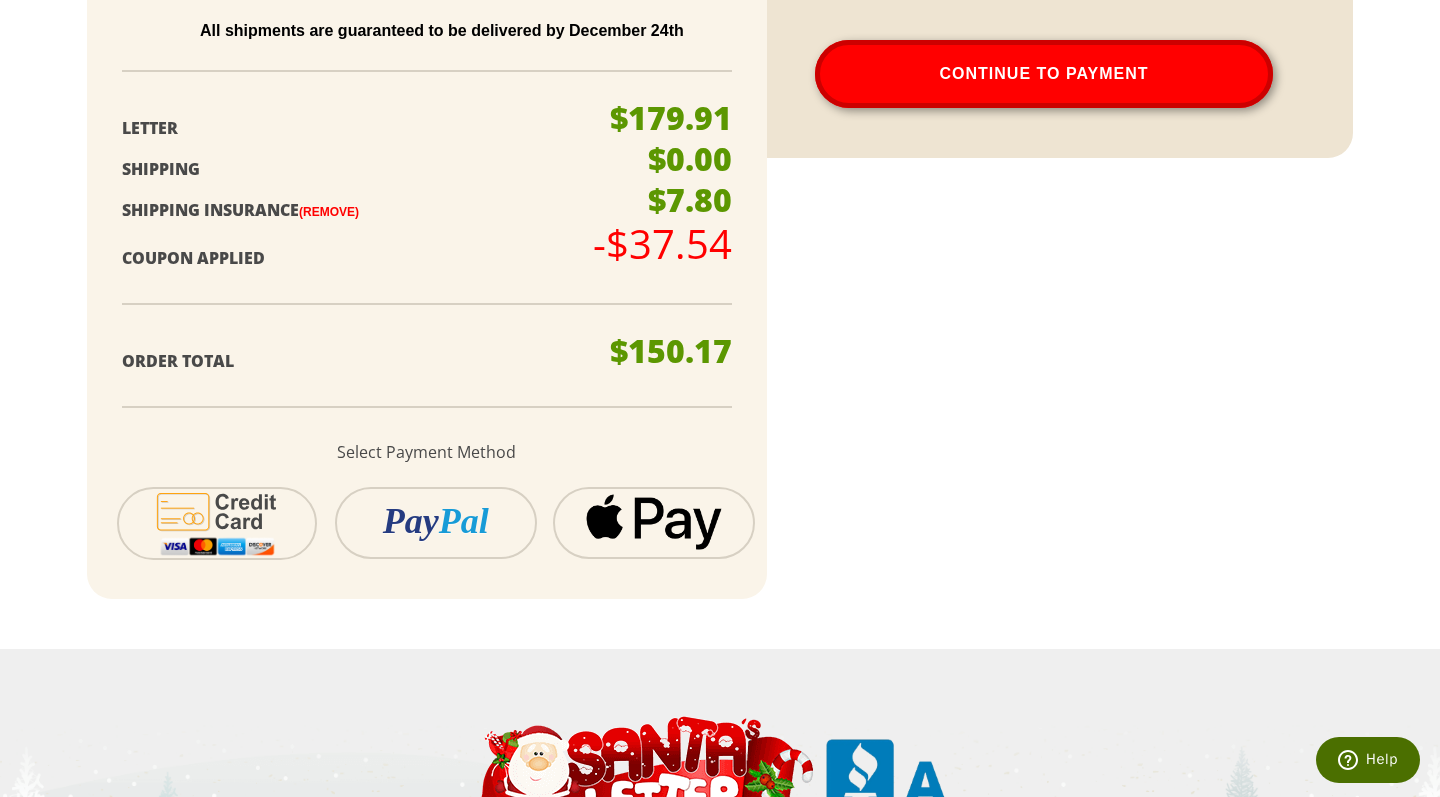 scroll, scrollTop: 1720, scrollLeft: 0, axis: vertical 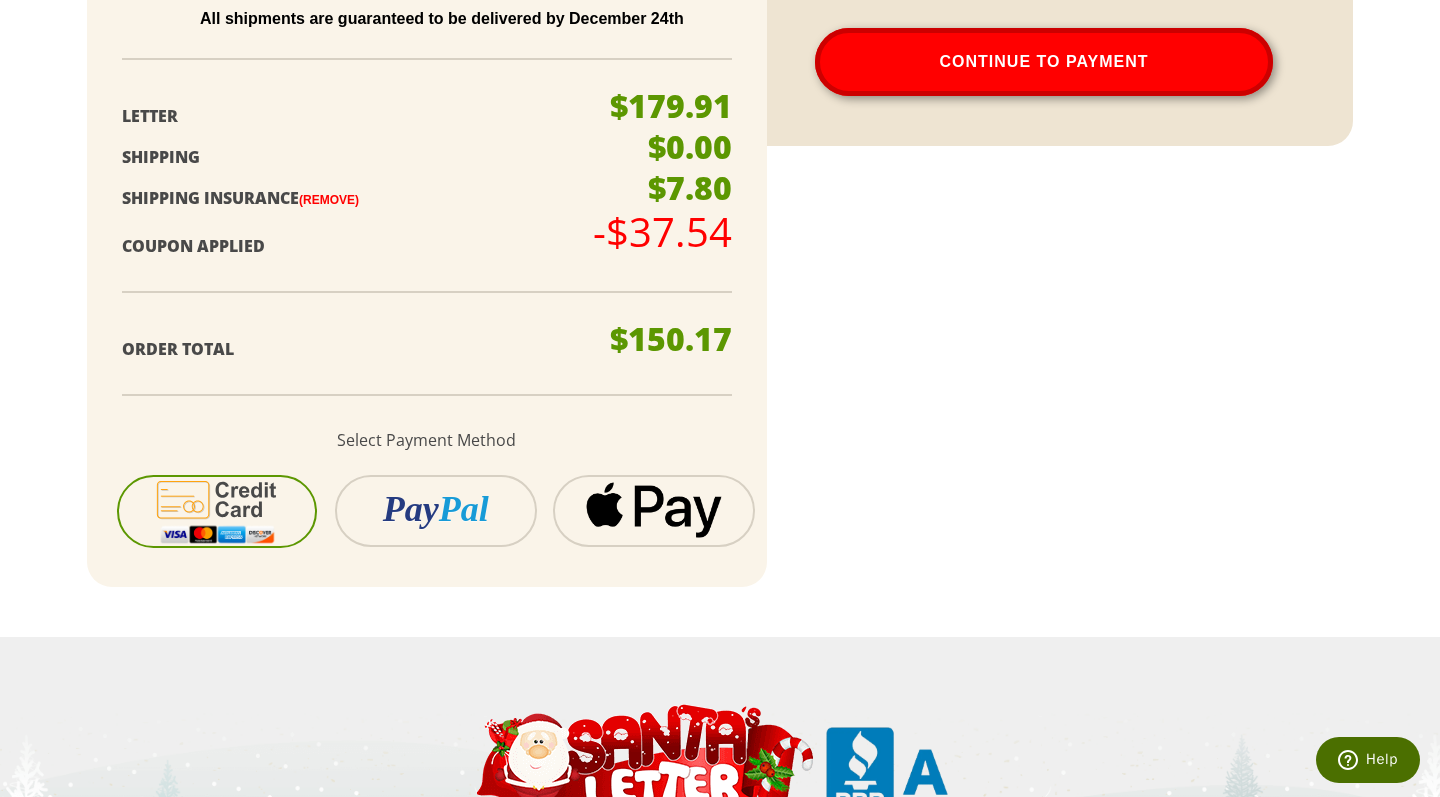 click at bounding box center (217, 511) 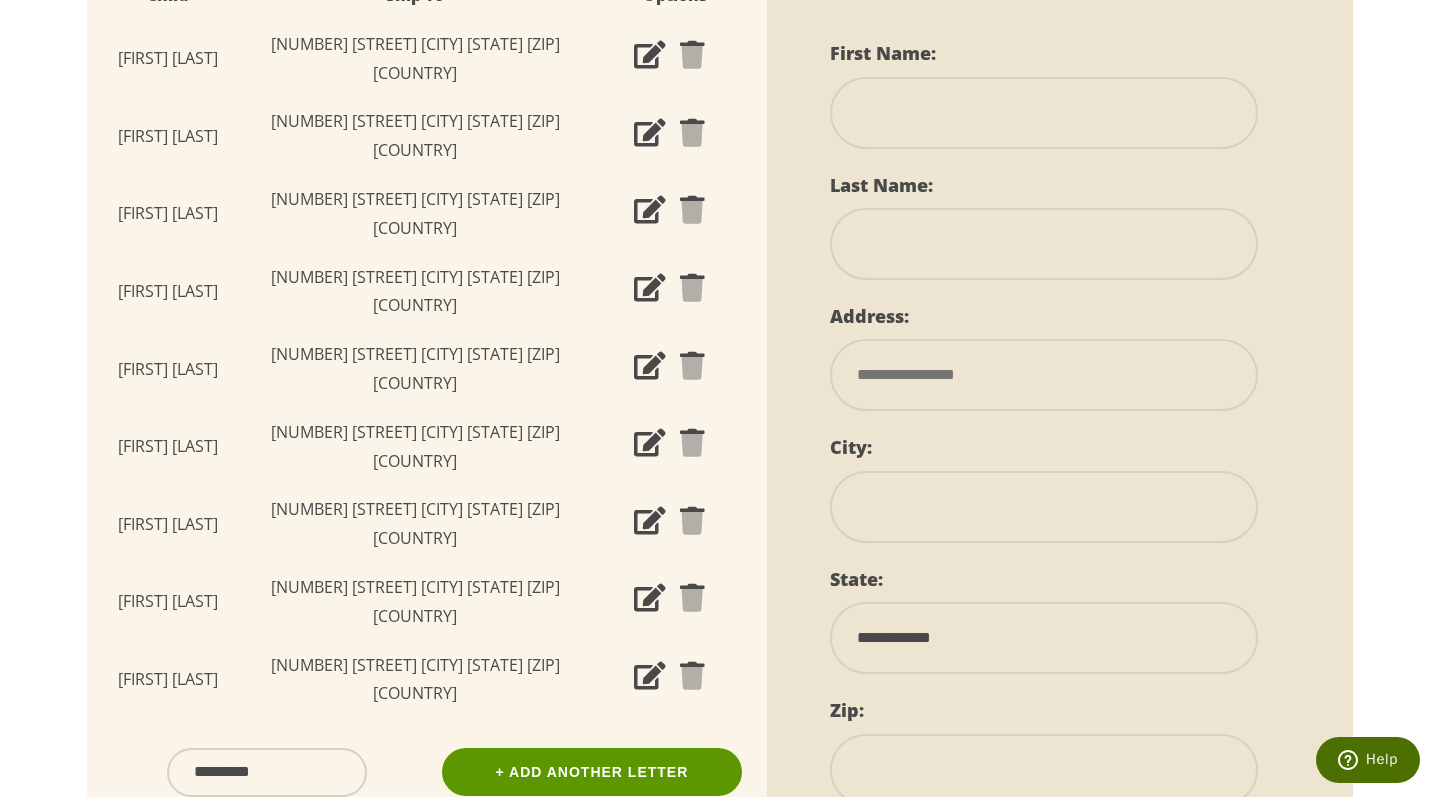 scroll, scrollTop: 512, scrollLeft: 0, axis: vertical 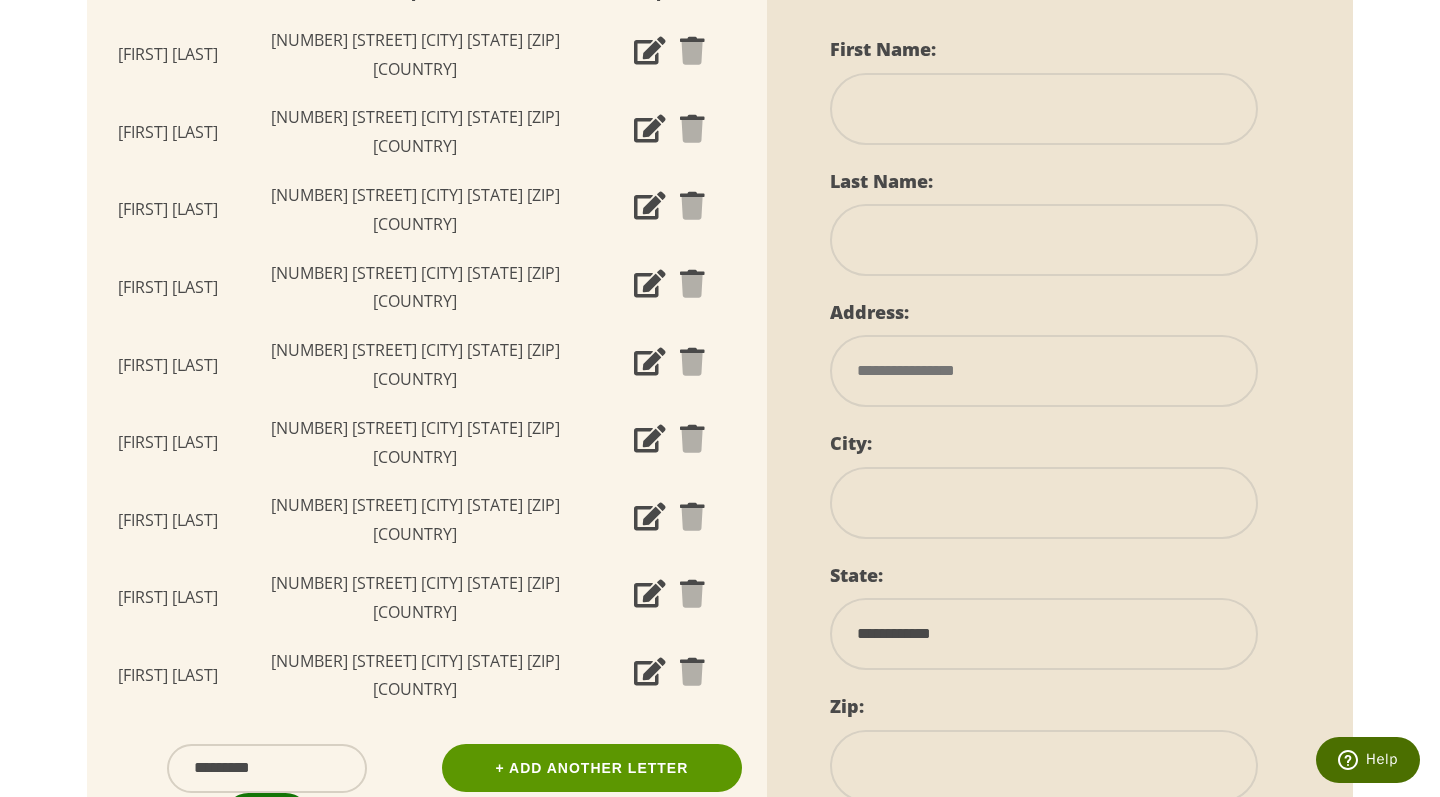 click on "Add" at bounding box center [267, 817] 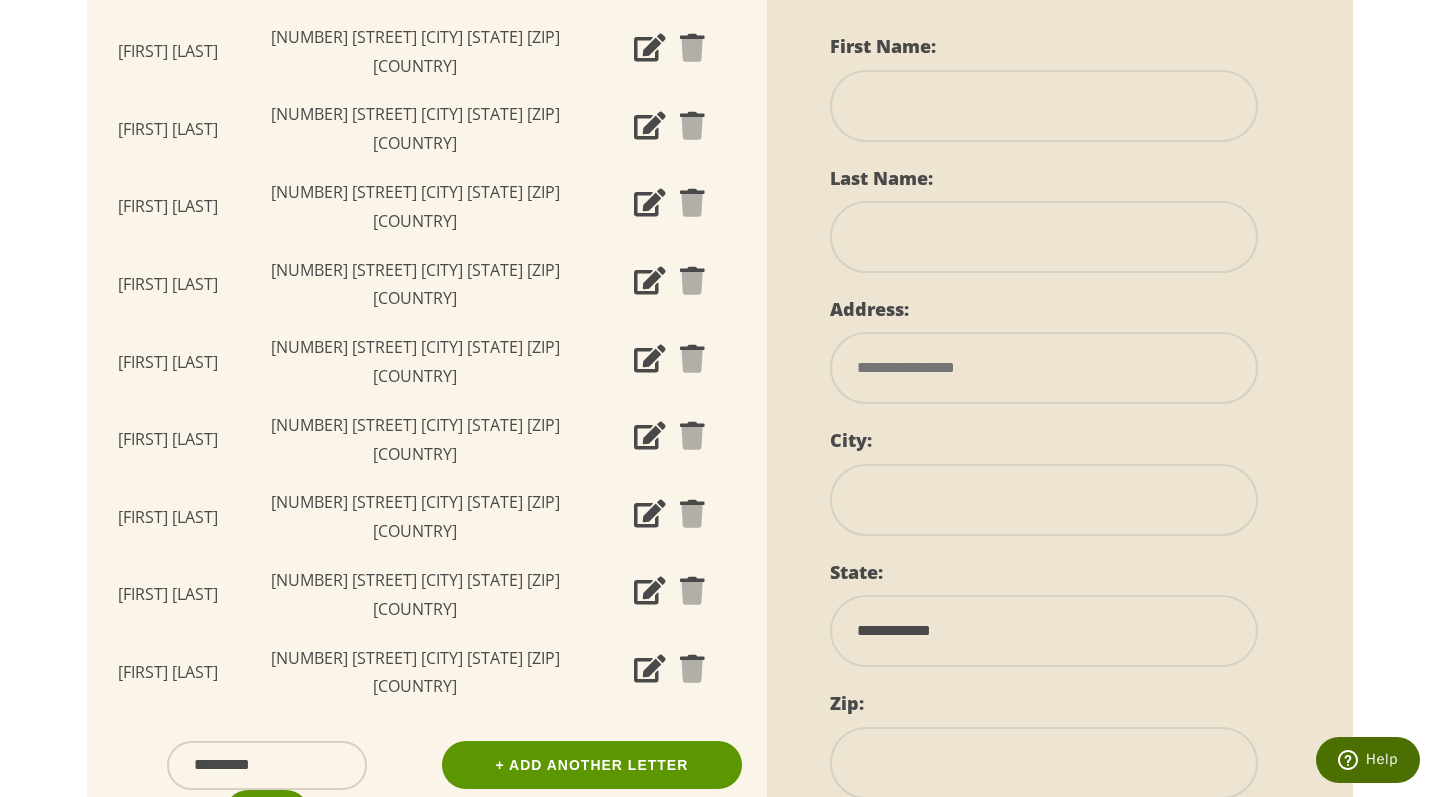 scroll, scrollTop: 422, scrollLeft: 0, axis: vertical 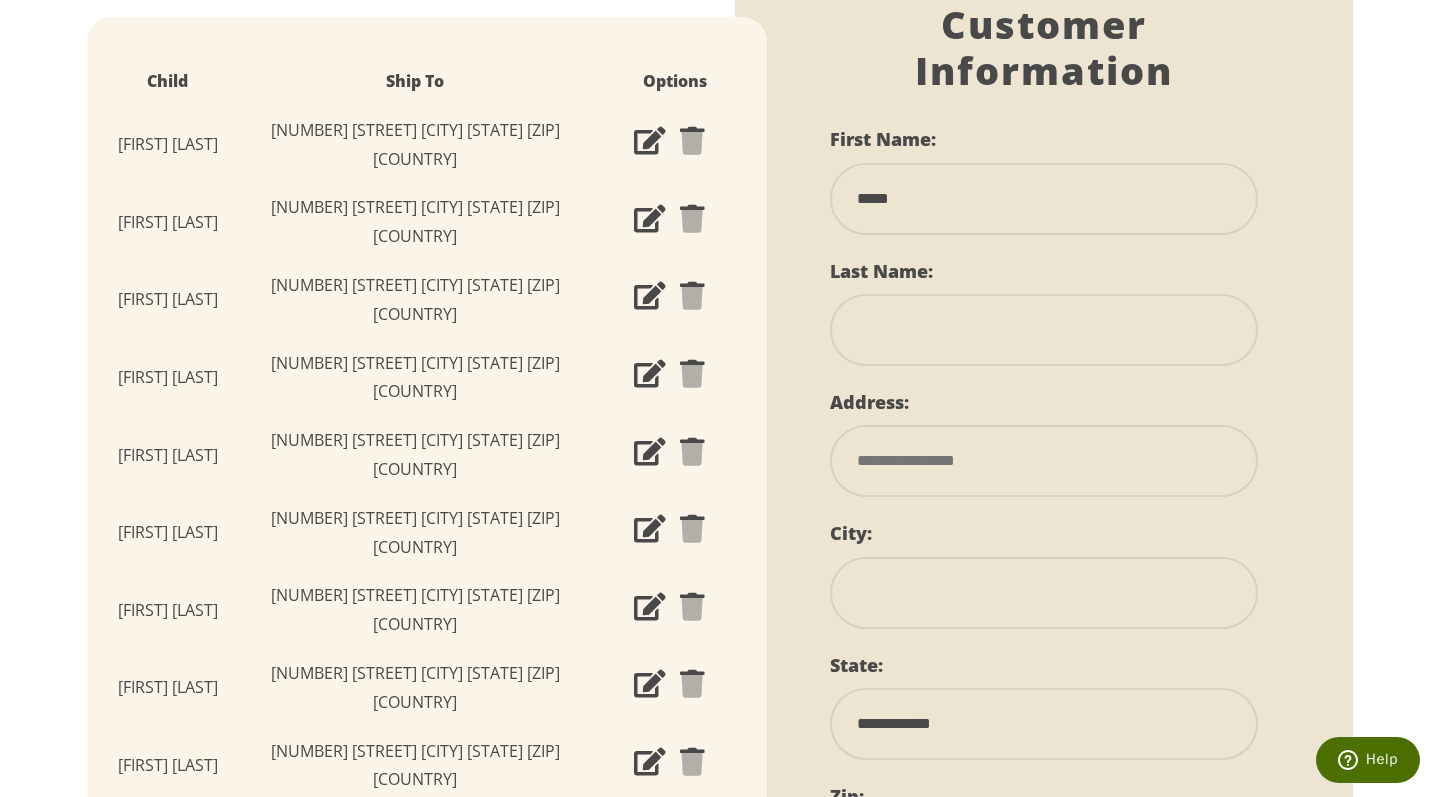 type on "*****" 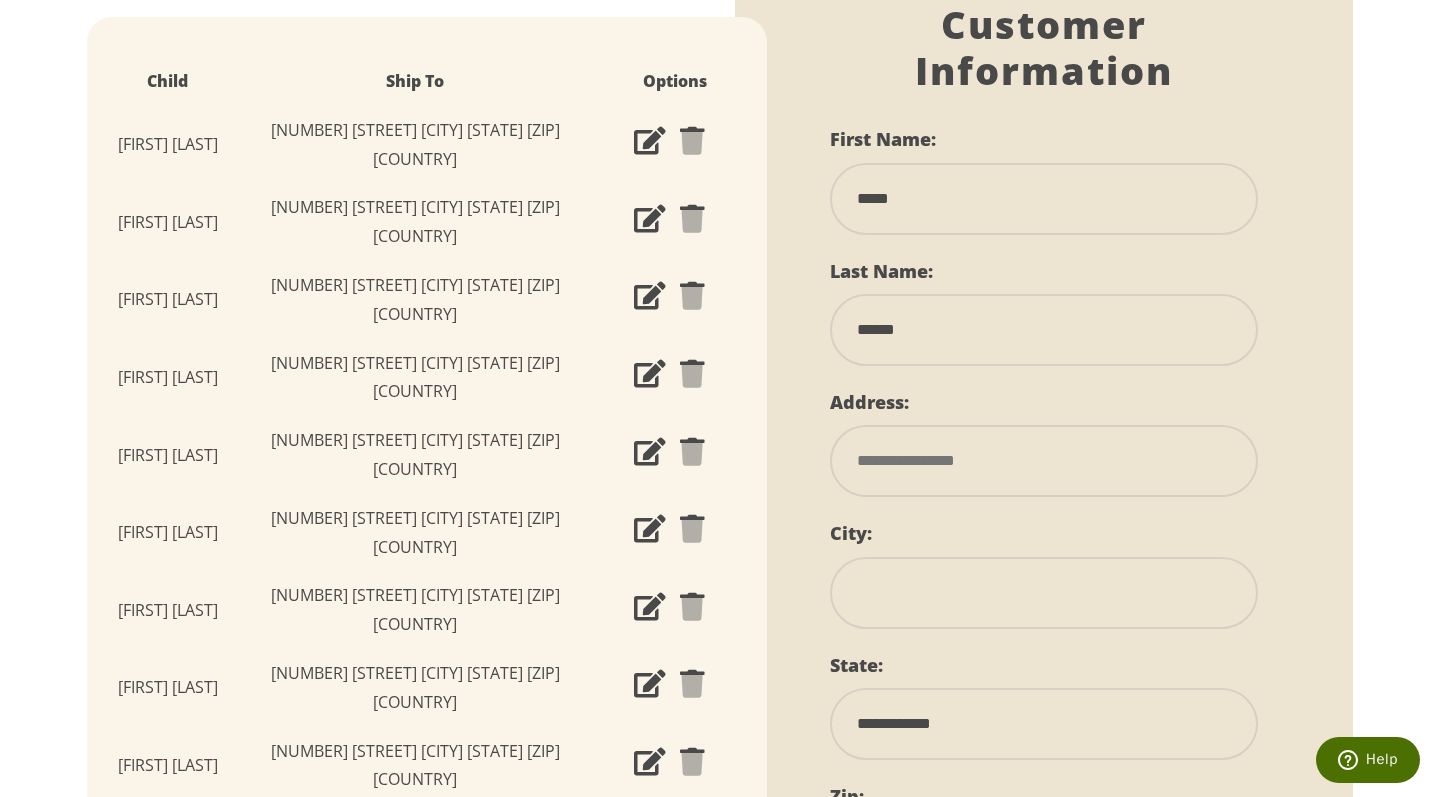 type on "******" 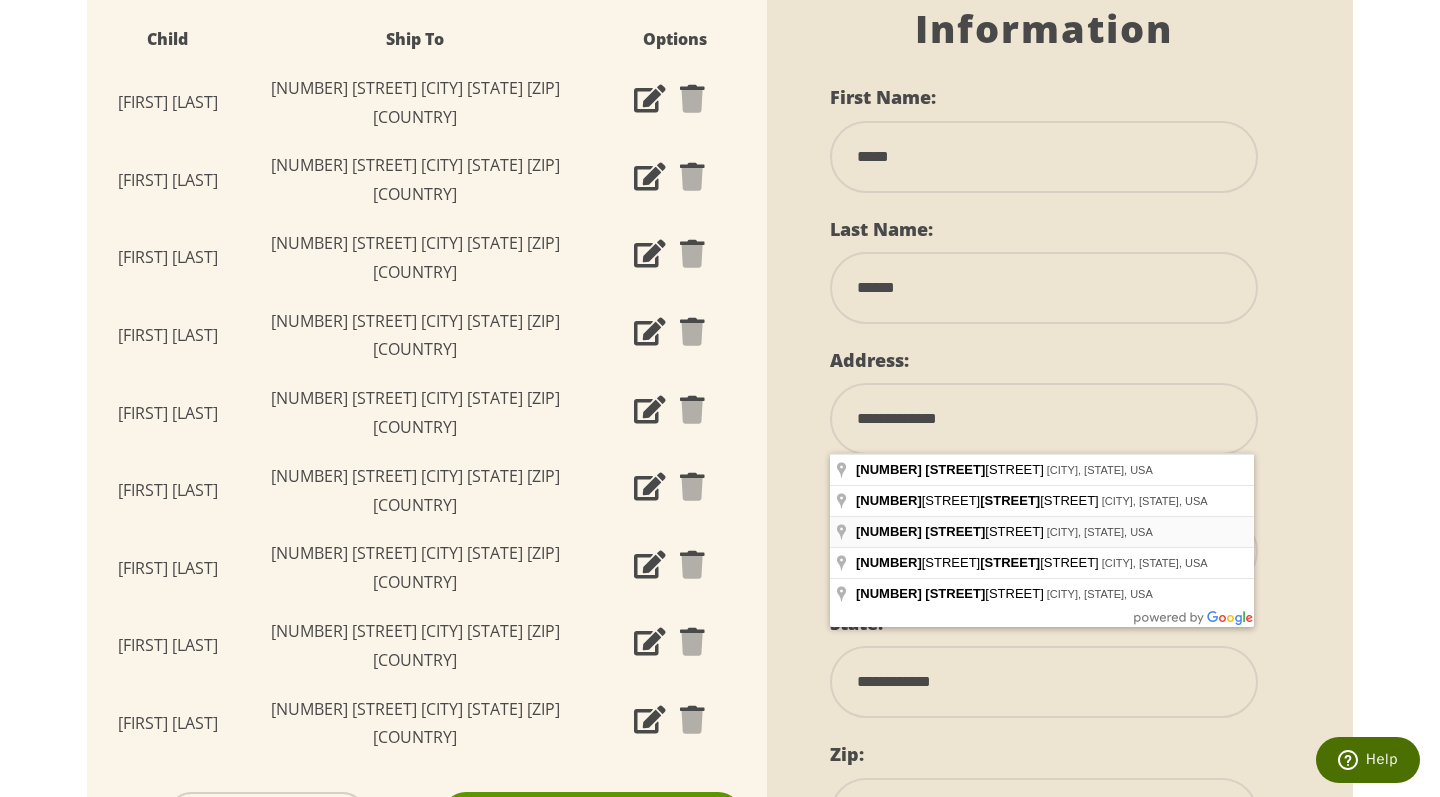 scroll, scrollTop: 466, scrollLeft: 0, axis: vertical 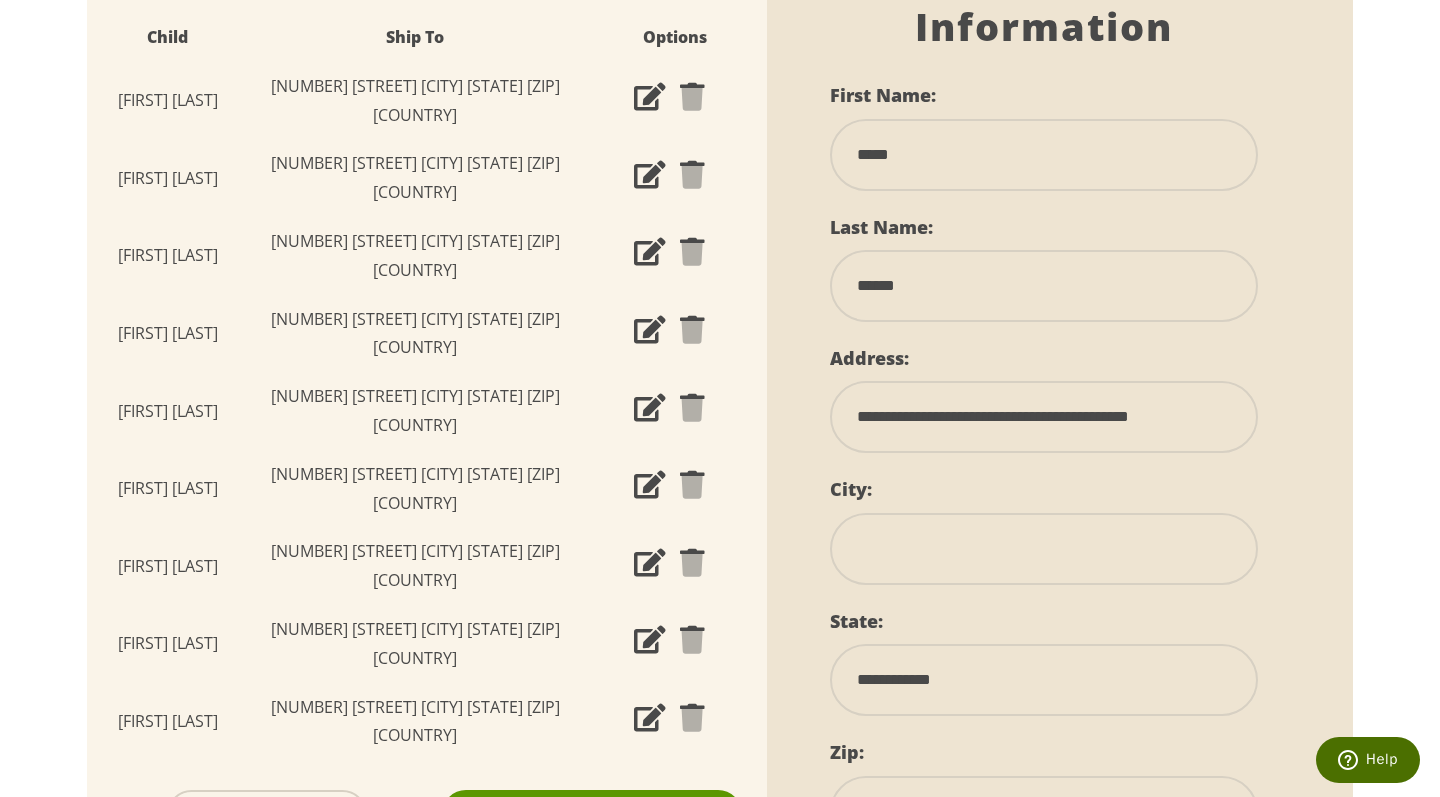 type on "**********" 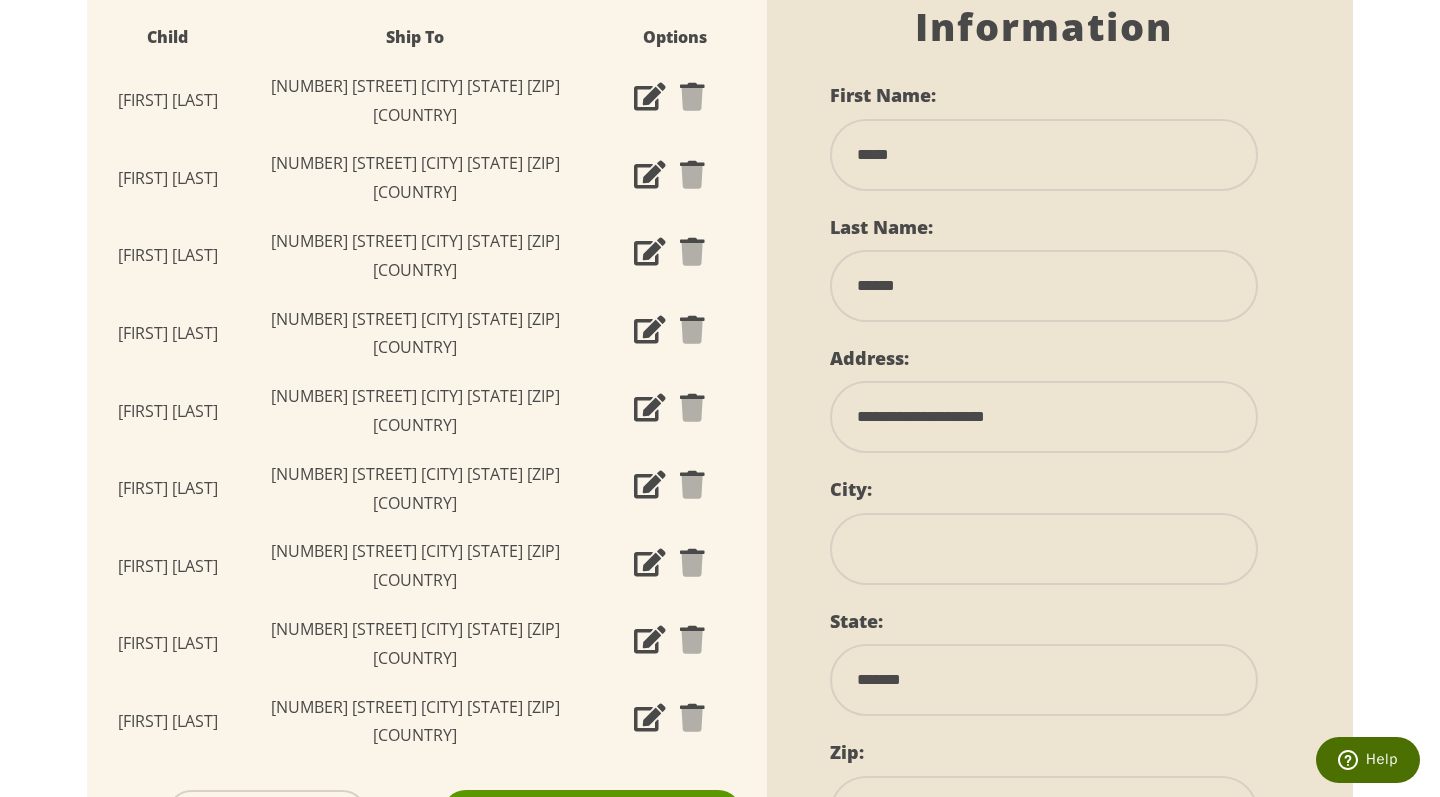 scroll, scrollTop: 1137, scrollLeft: 0, axis: vertical 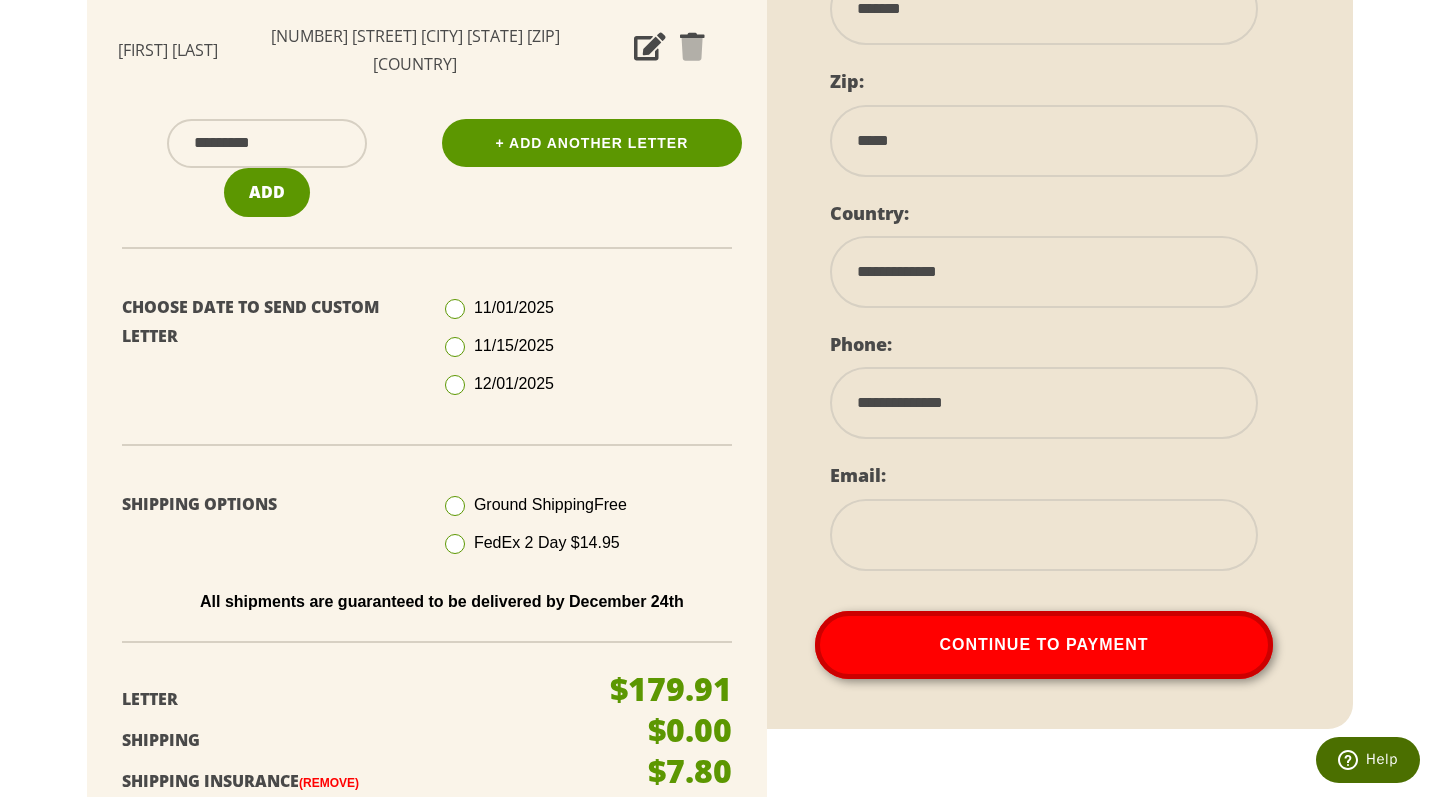 type on "**********" 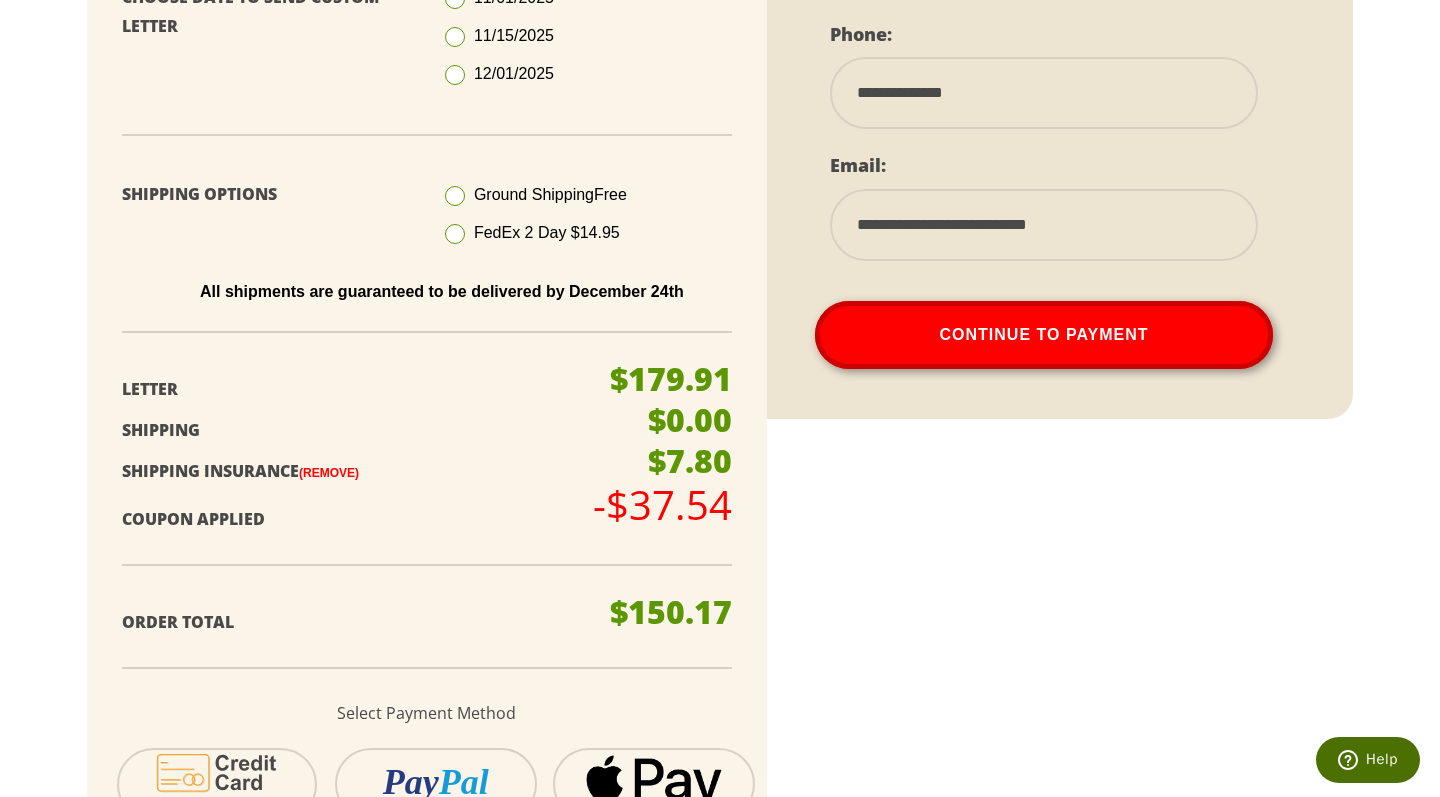scroll, scrollTop: 1295, scrollLeft: 0, axis: vertical 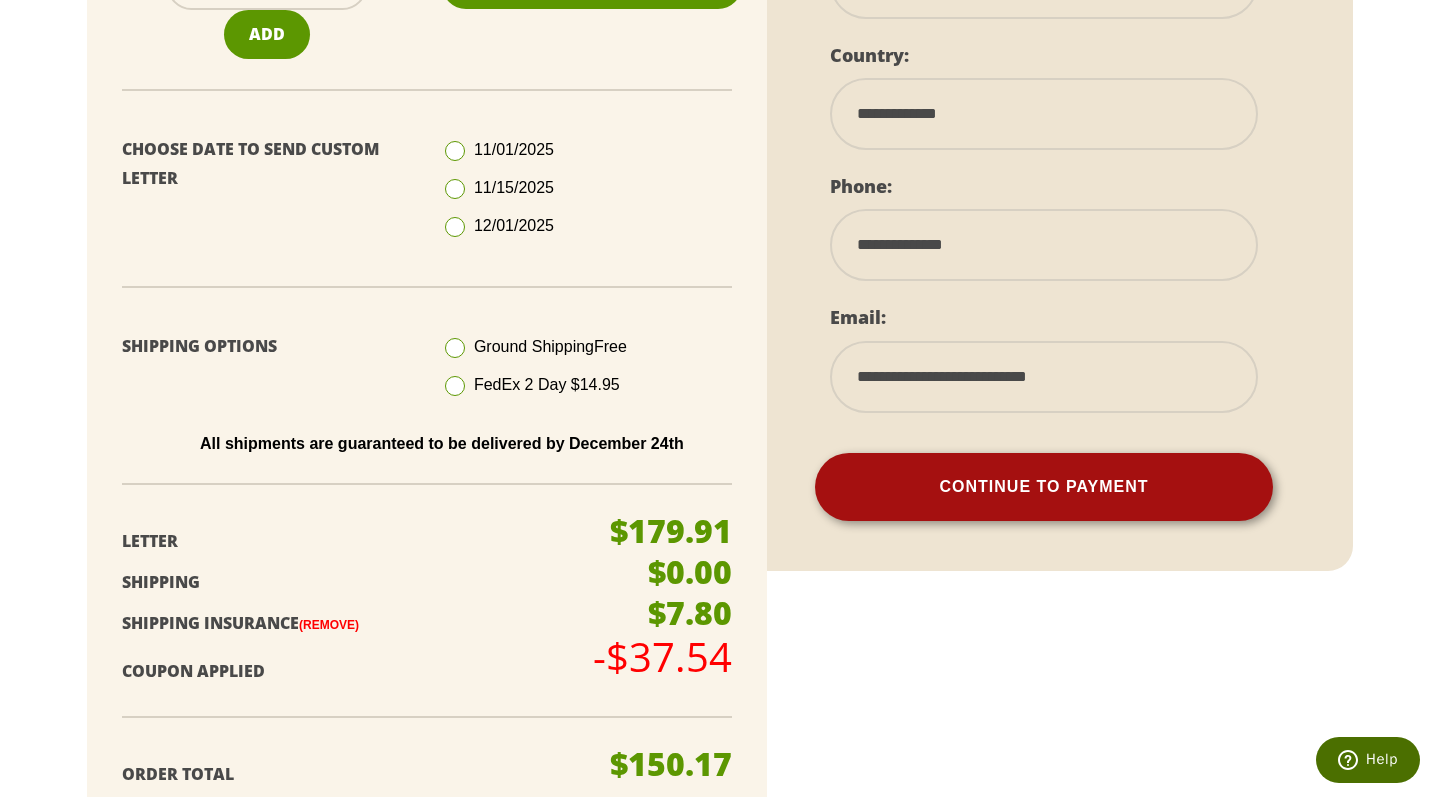 click on "Continue To Payment" at bounding box center [1044, 487] 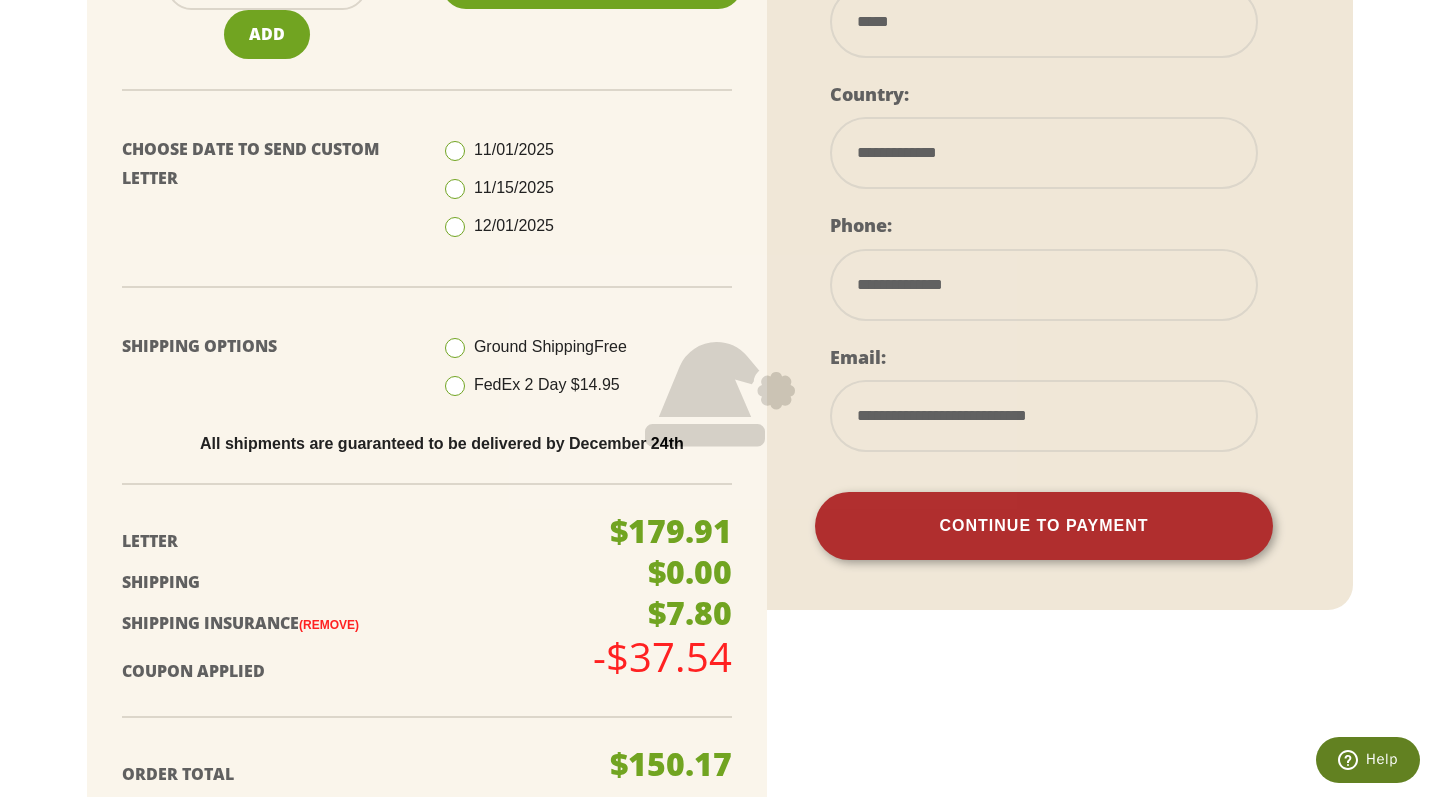 scroll, scrollTop: 544, scrollLeft: 0, axis: vertical 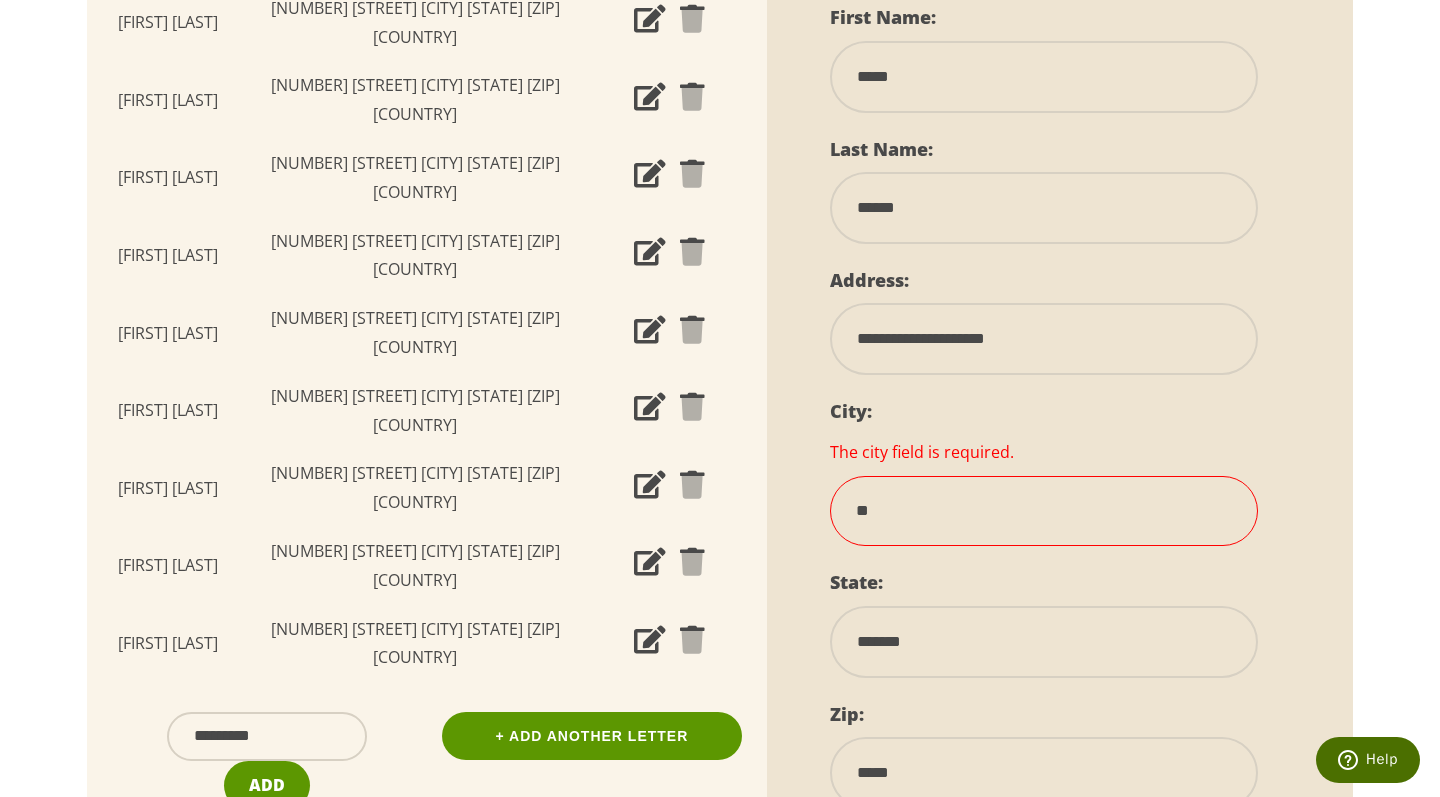 type on "*" 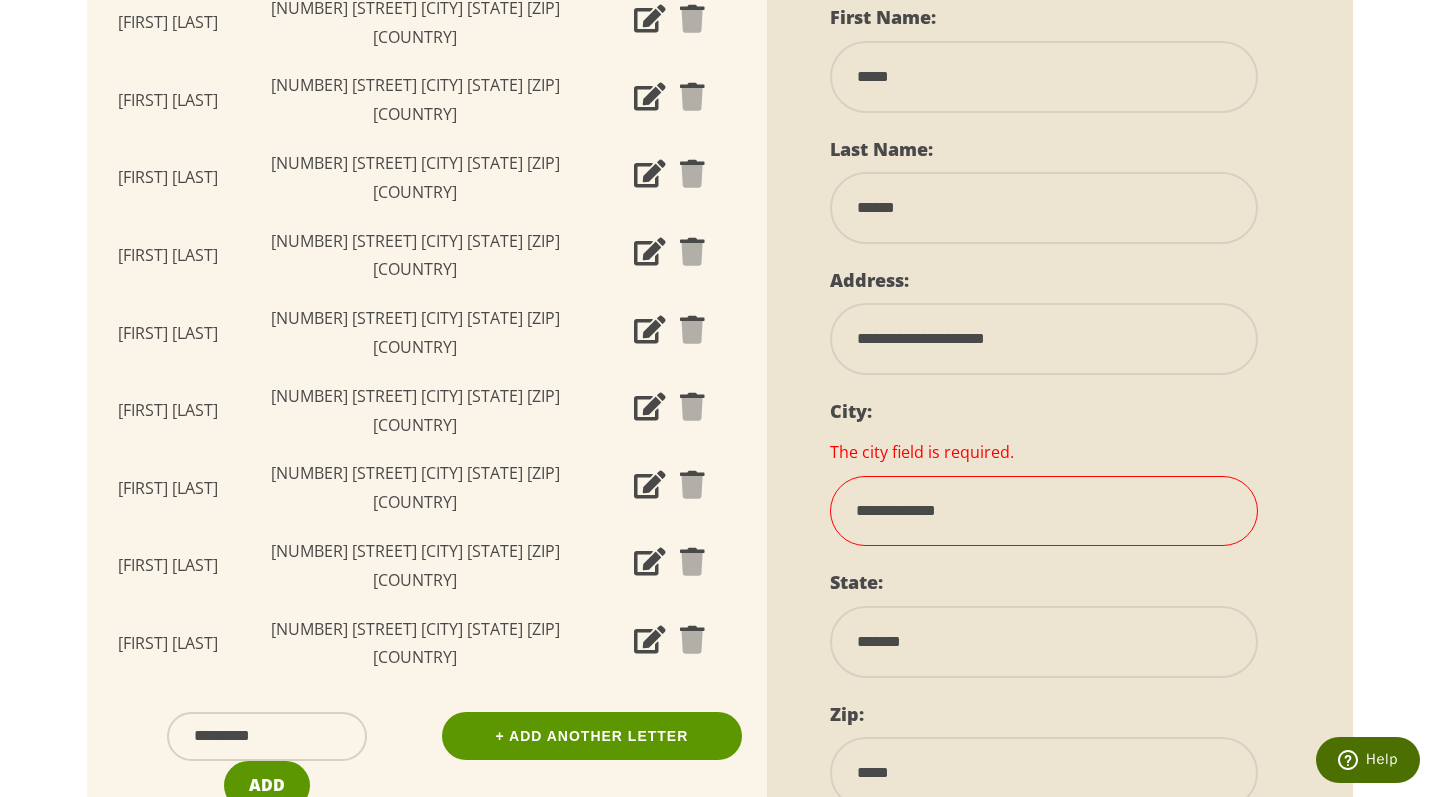 type on "**********" 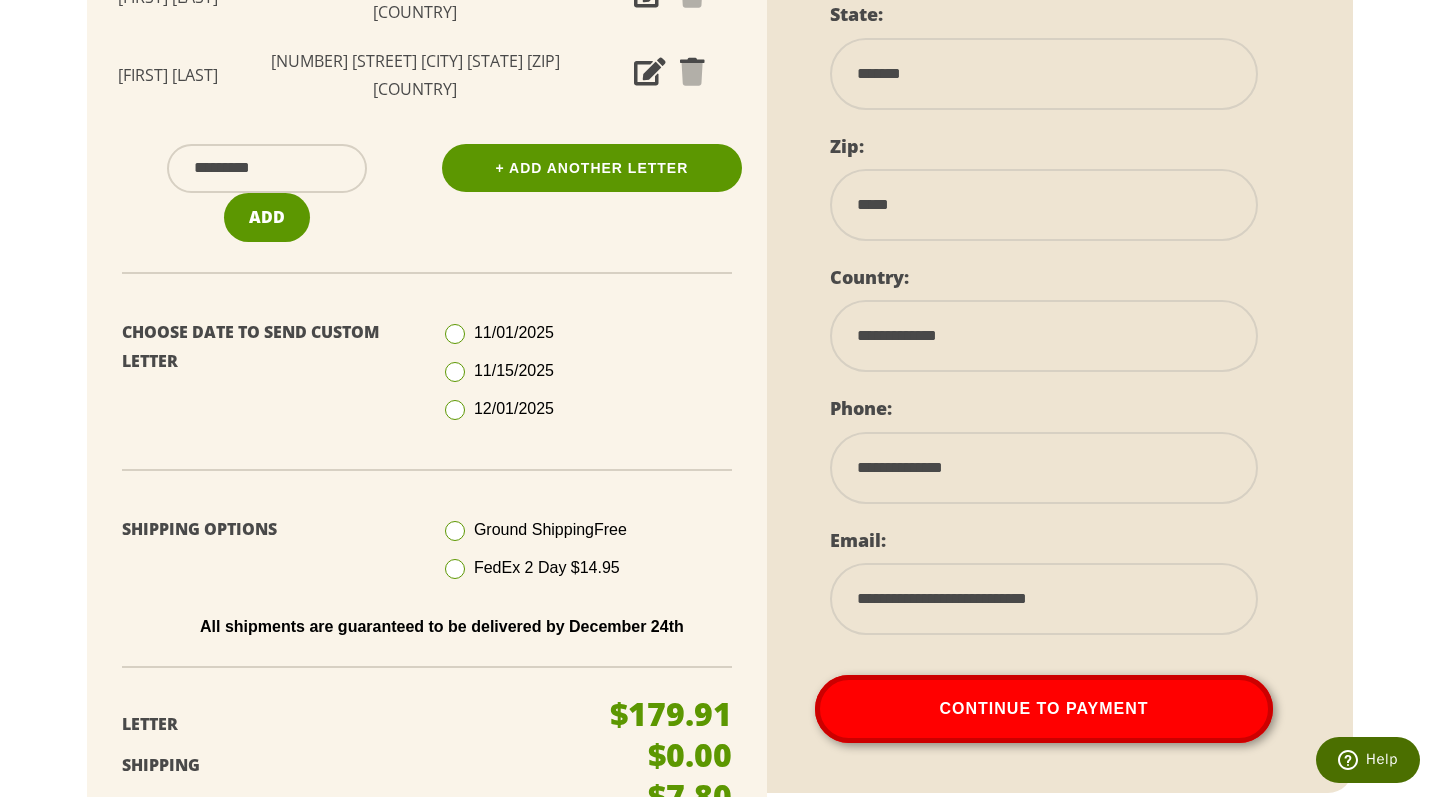 scroll, scrollTop: 1119, scrollLeft: 0, axis: vertical 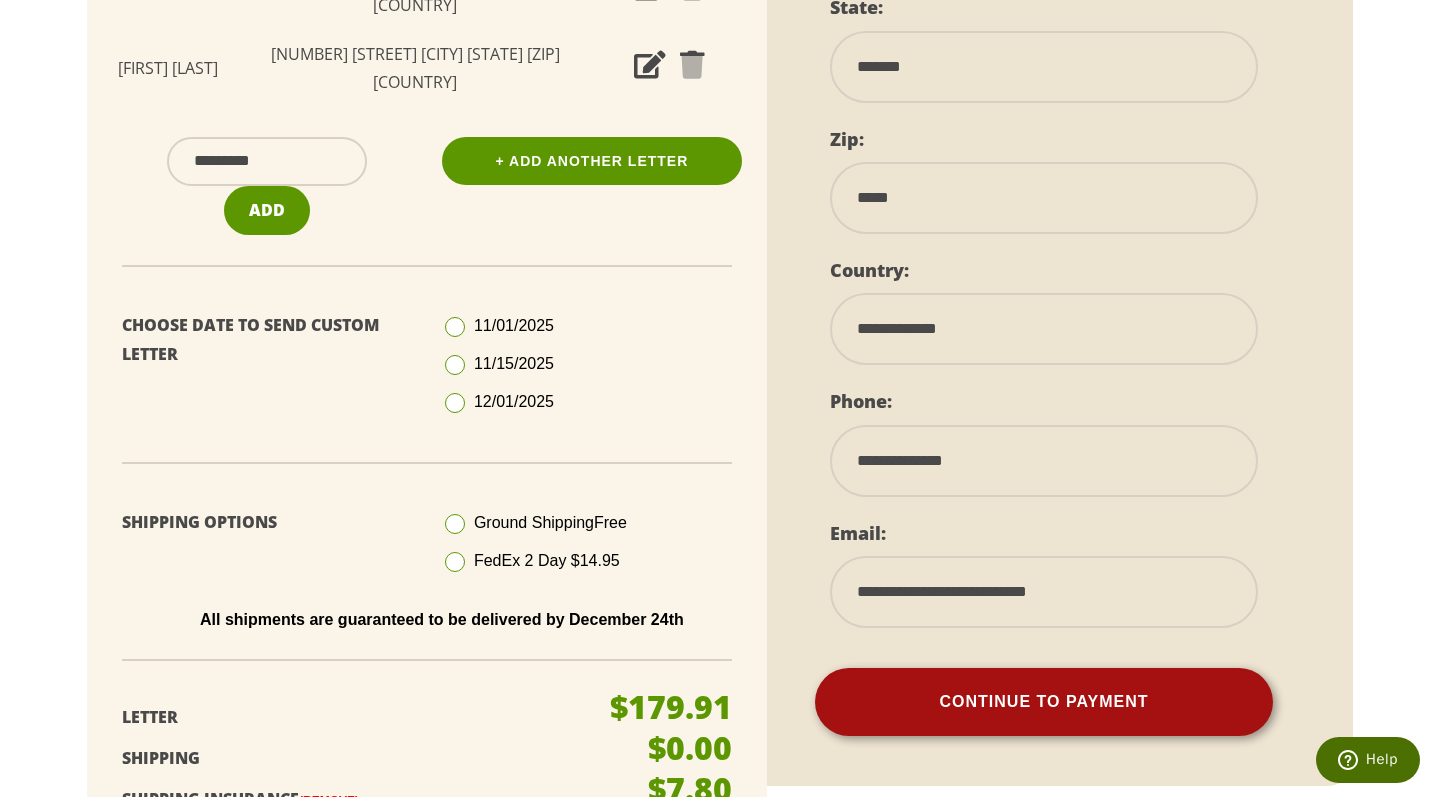 click on "Continue To Payment" at bounding box center (1044, 702) 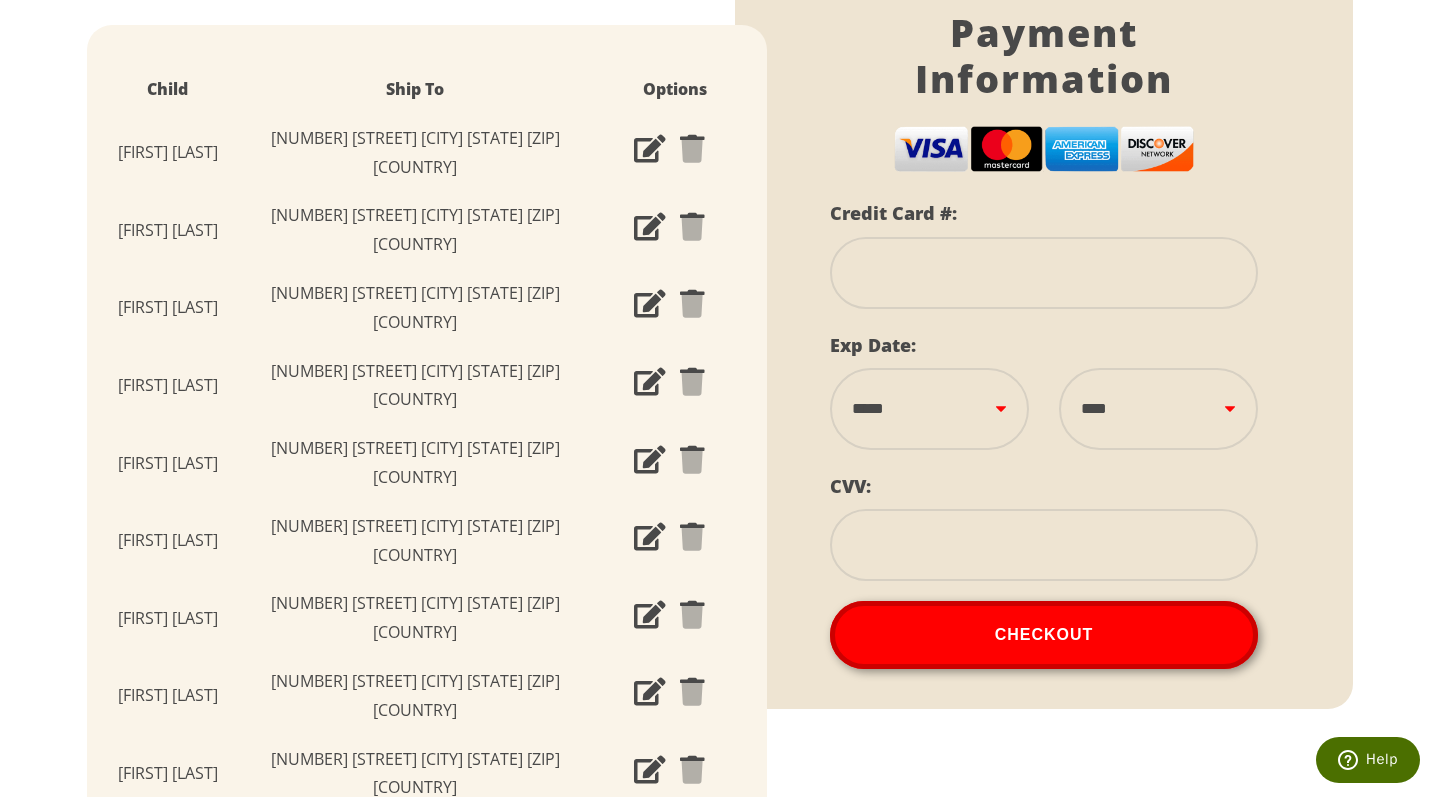 scroll, scrollTop: 402, scrollLeft: 0, axis: vertical 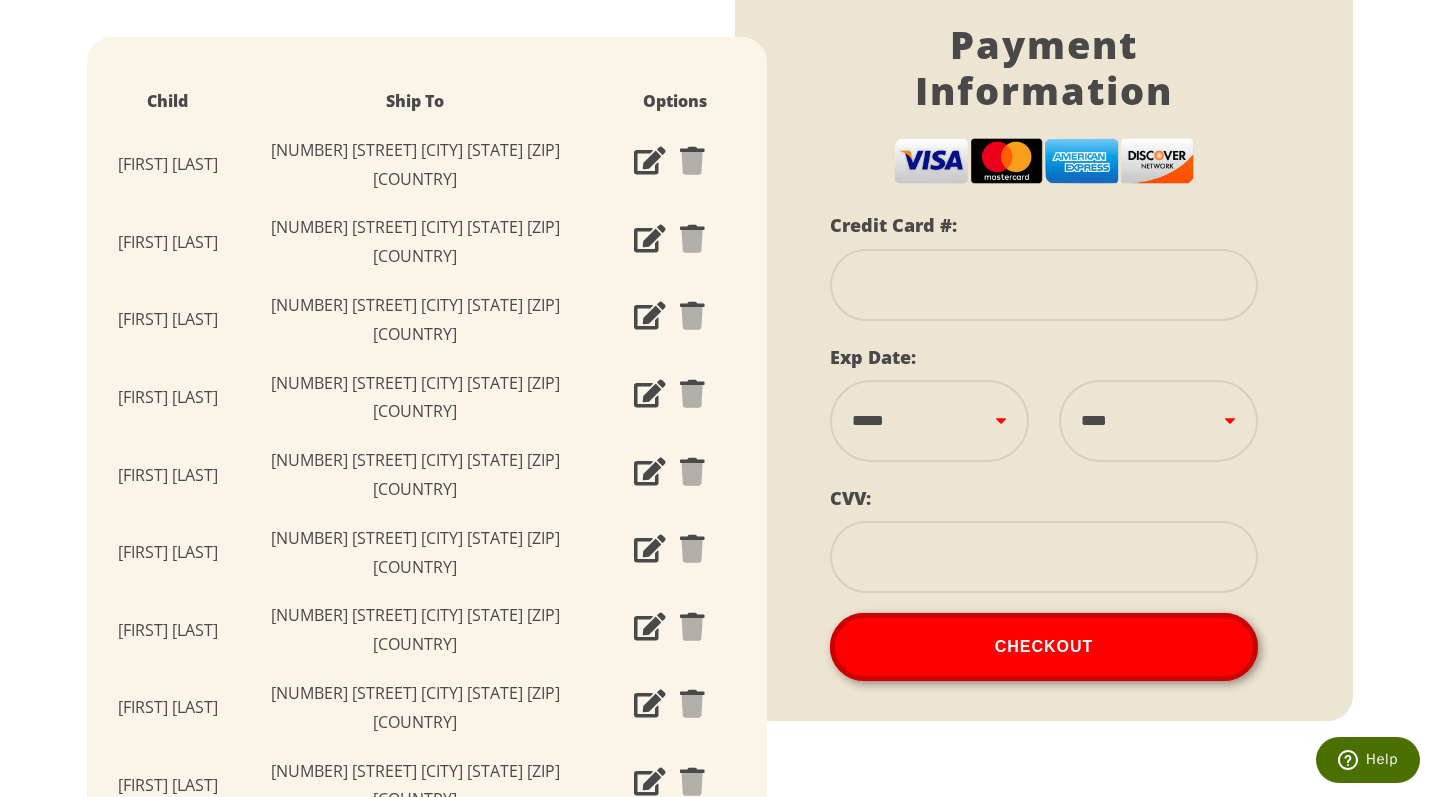 click at bounding box center [1044, 285] 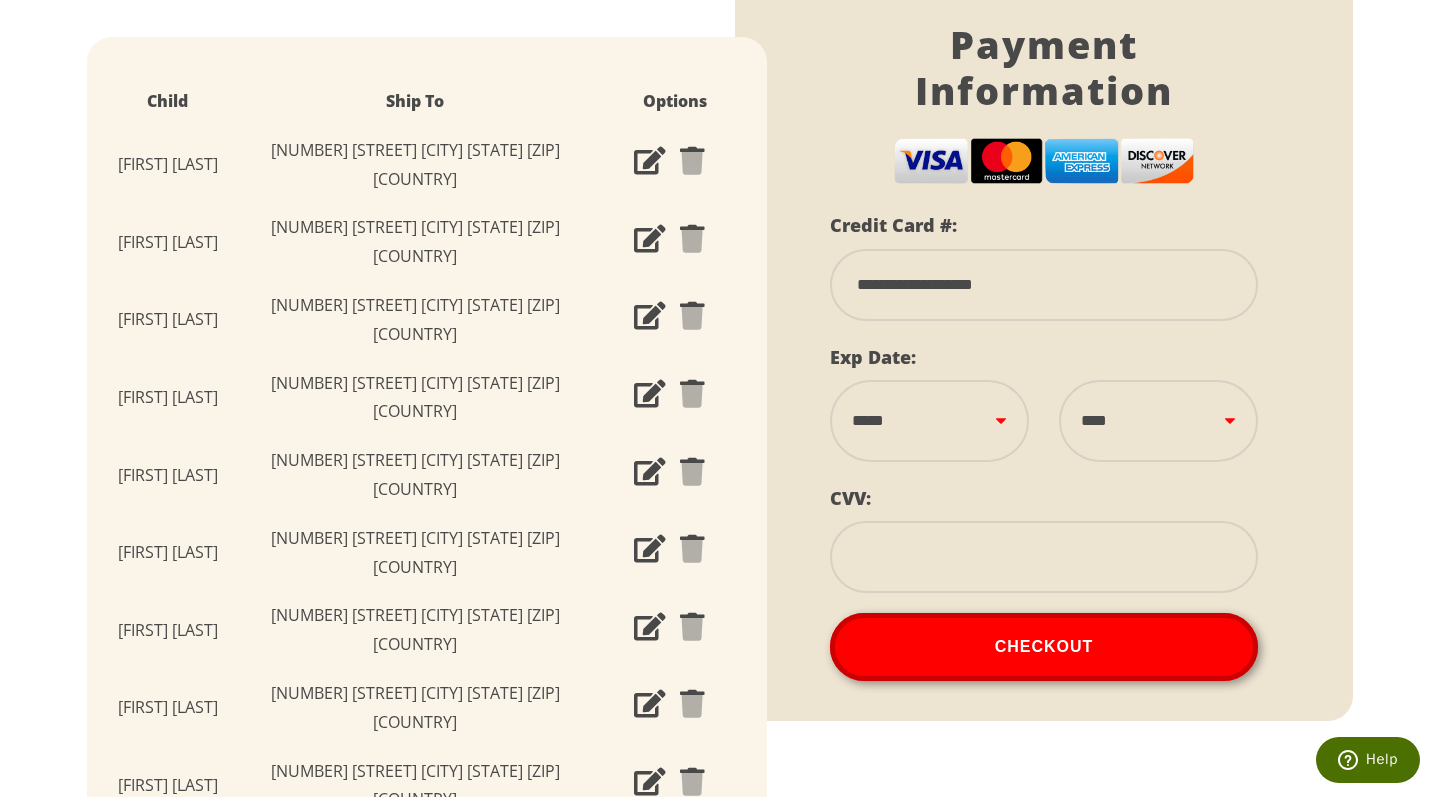 select on "**" 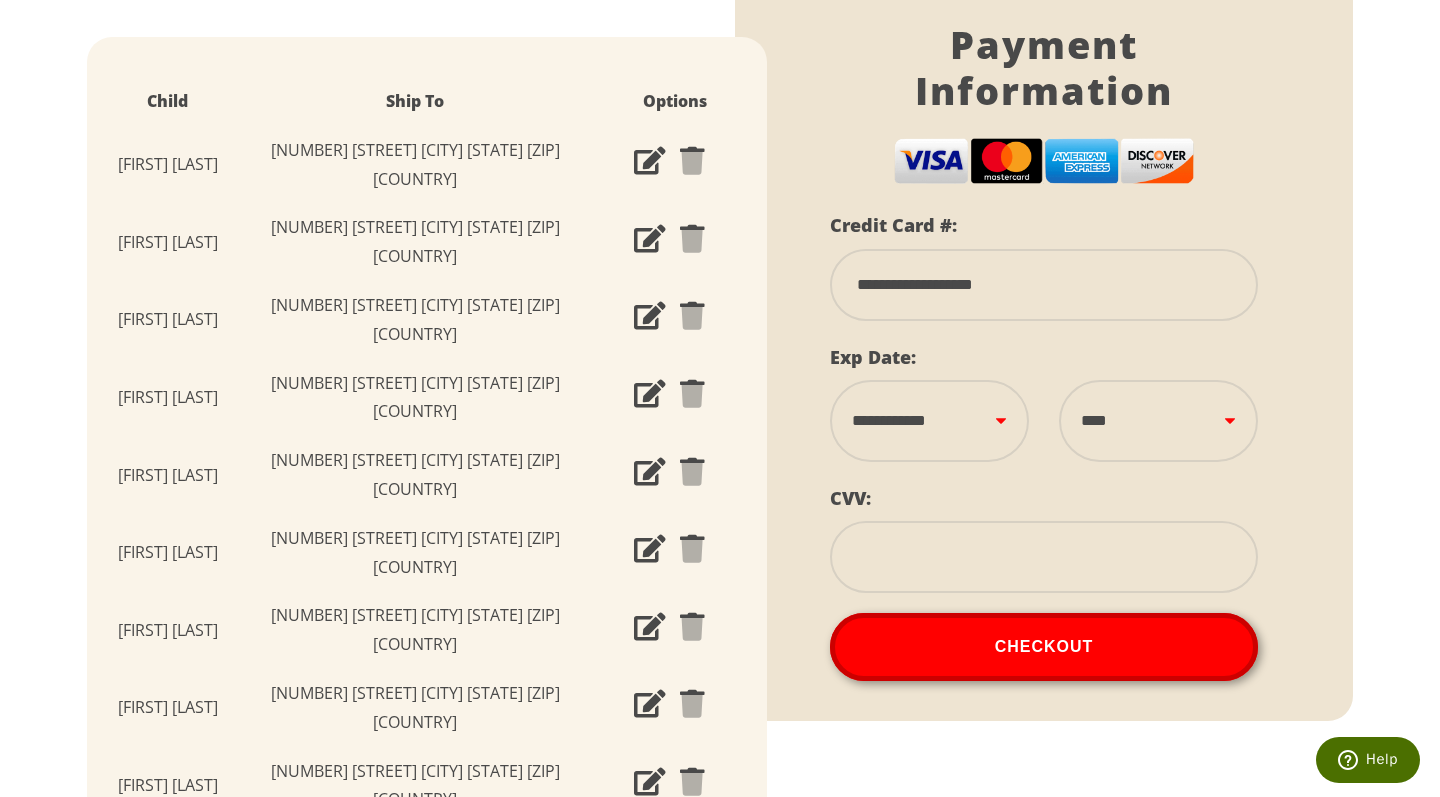 select on "****" 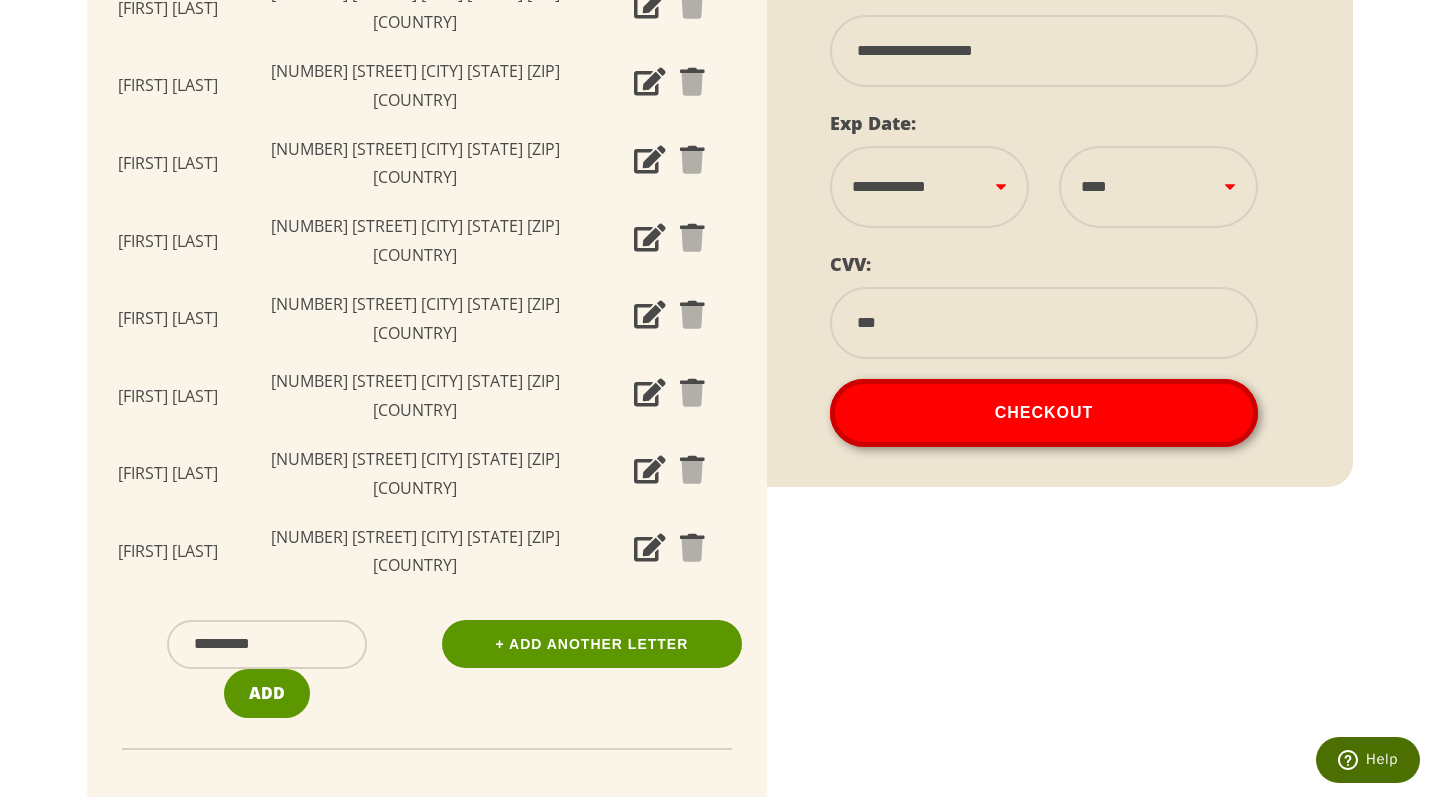 scroll, scrollTop: 624, scrollLeft: 0, axis: vertical 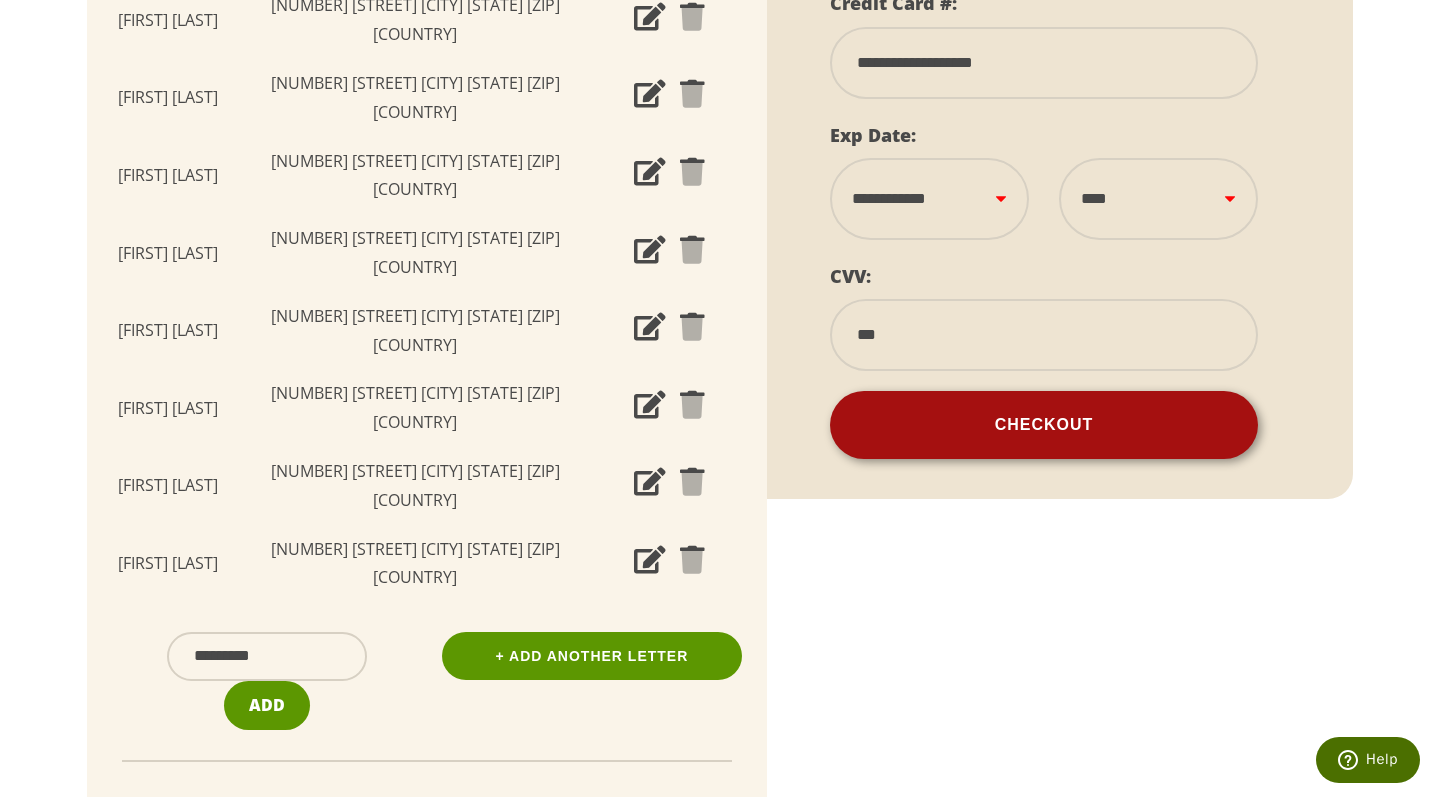 click on "Checkout" at bounding box center (1044, 425) 